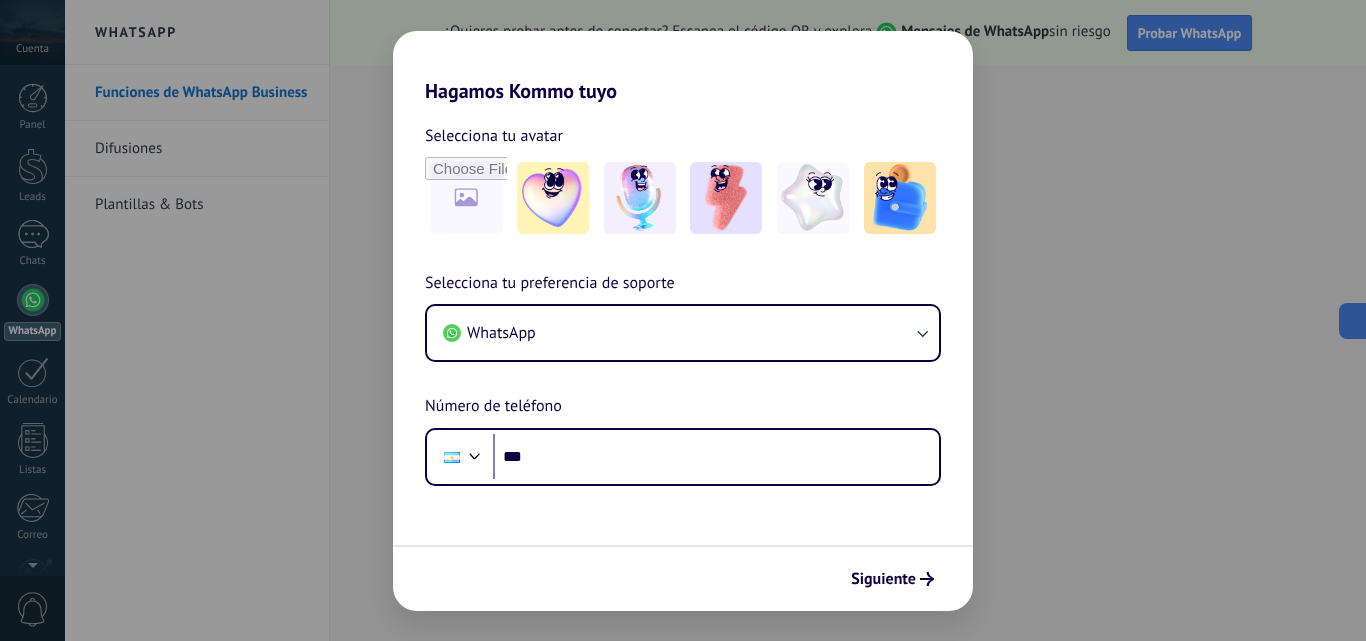 scroll, scrollTop: 0, scrollLeft: 0, axis: both 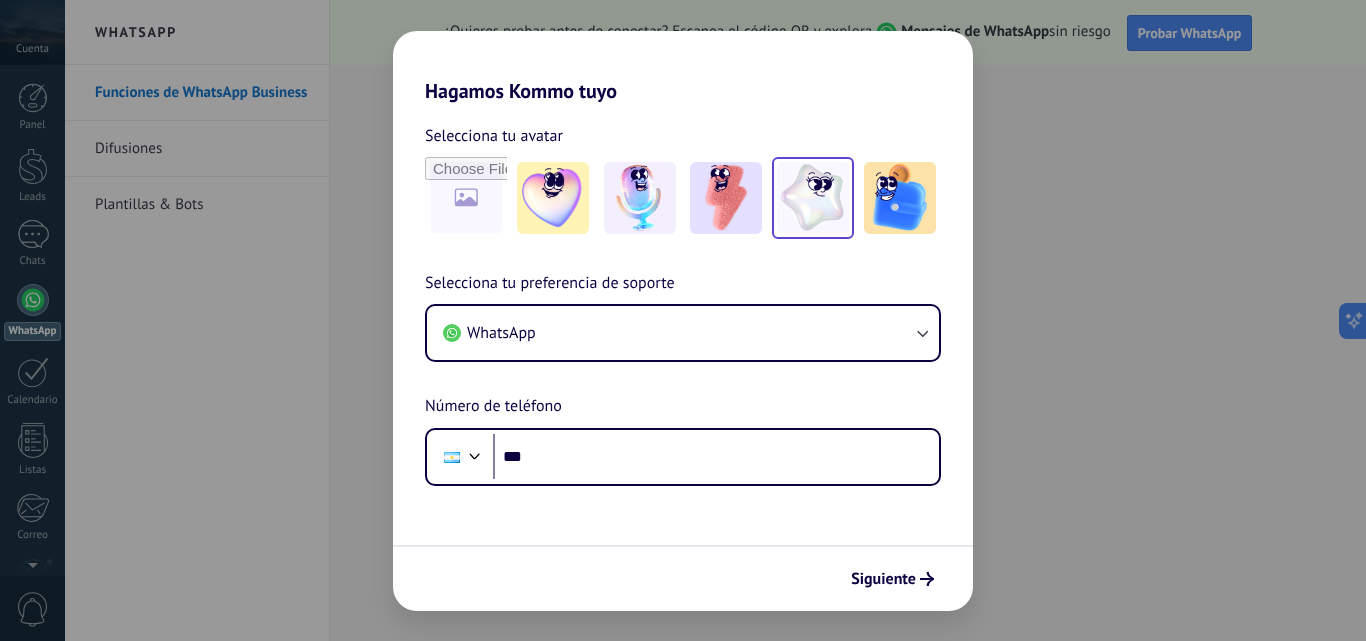 click at bounding box center [813, 198] 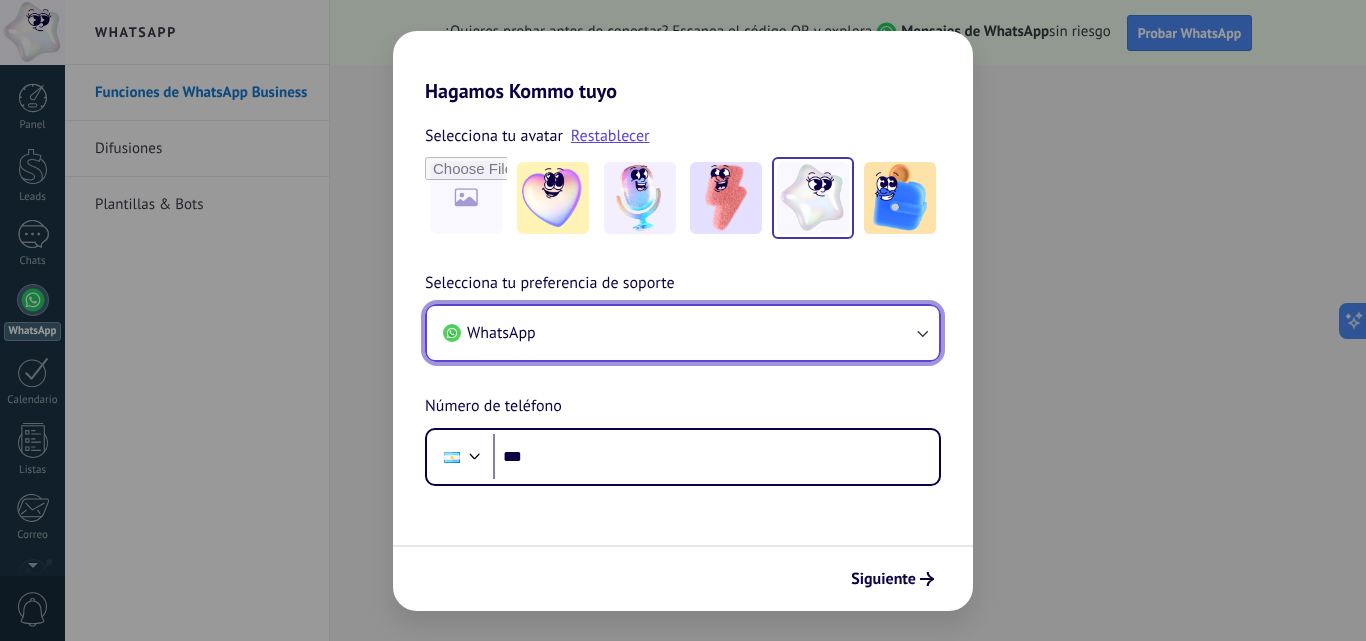 click on "WhatsApp" at bounding box center [683, 333] 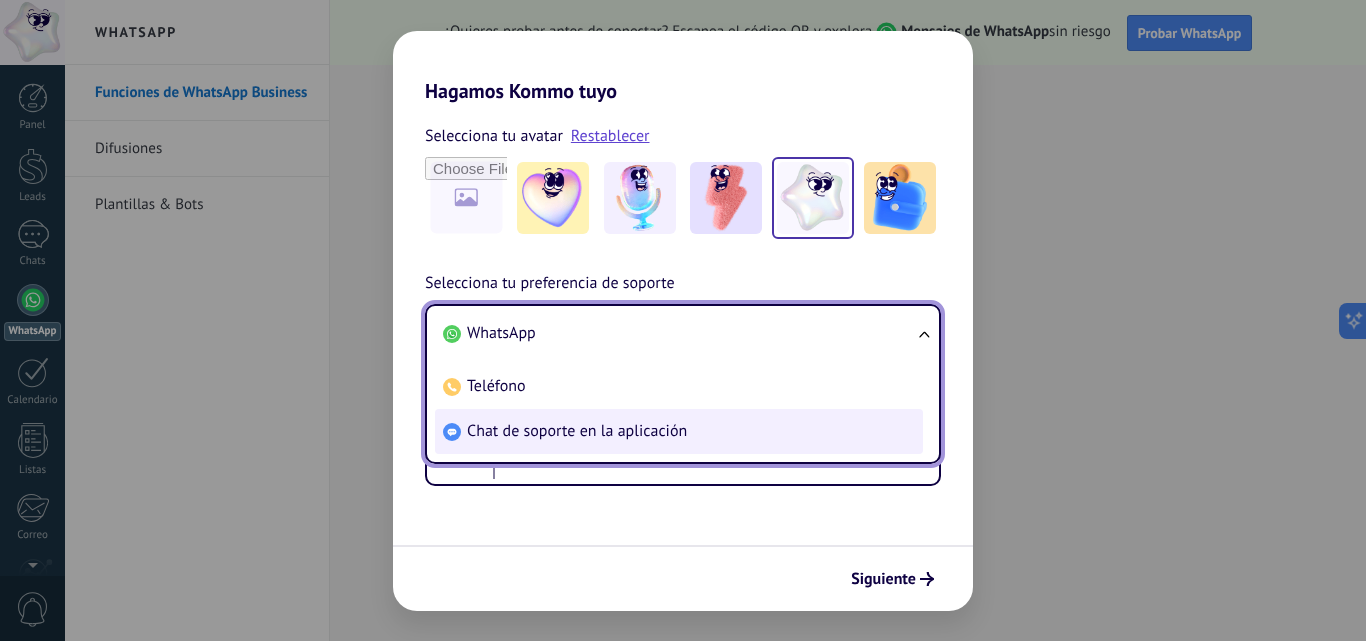 click on "Chat de soporte en la aplicación" at bounding box center [679, 431] 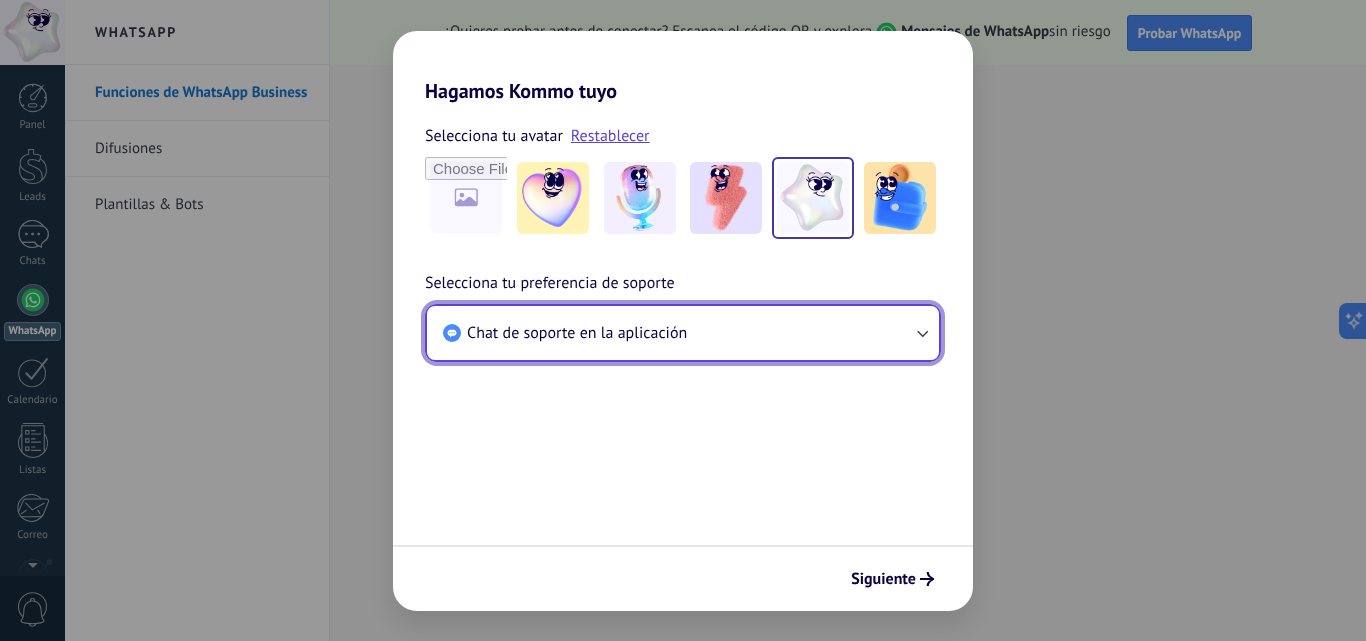 click on "Chat de soporte en la aplicación" at bounding box center (577, 333) 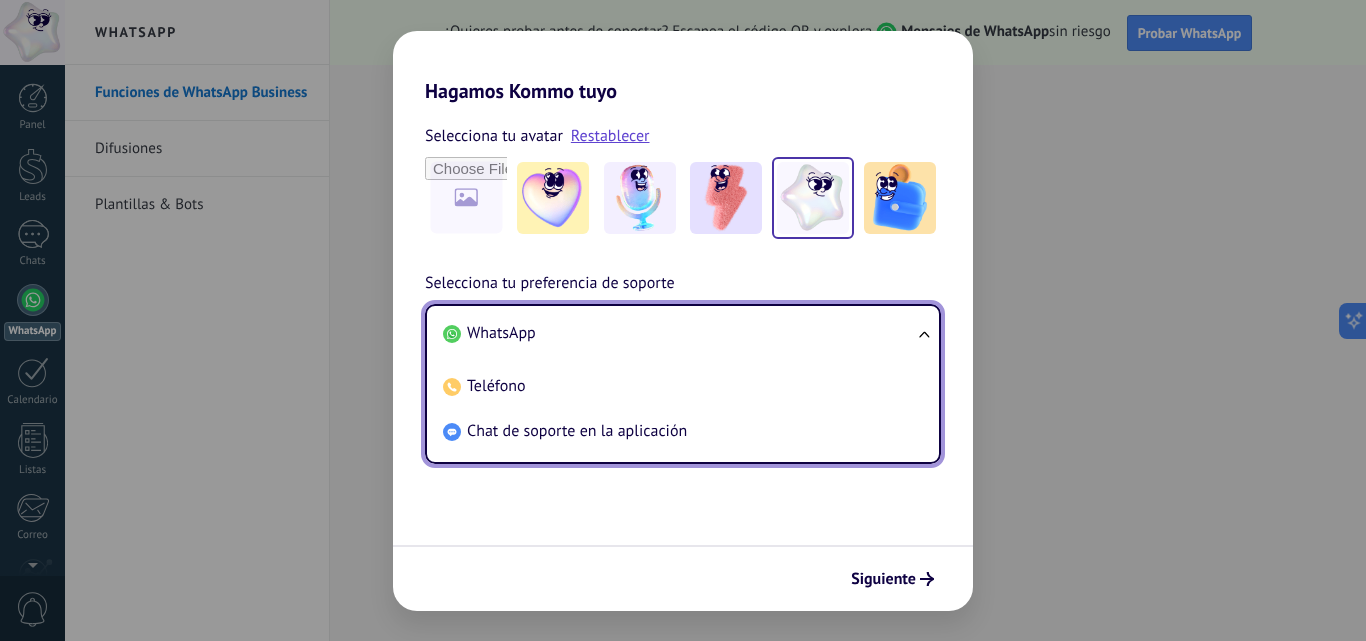 click on "WhatsApp" at bounding box center (679, 333) 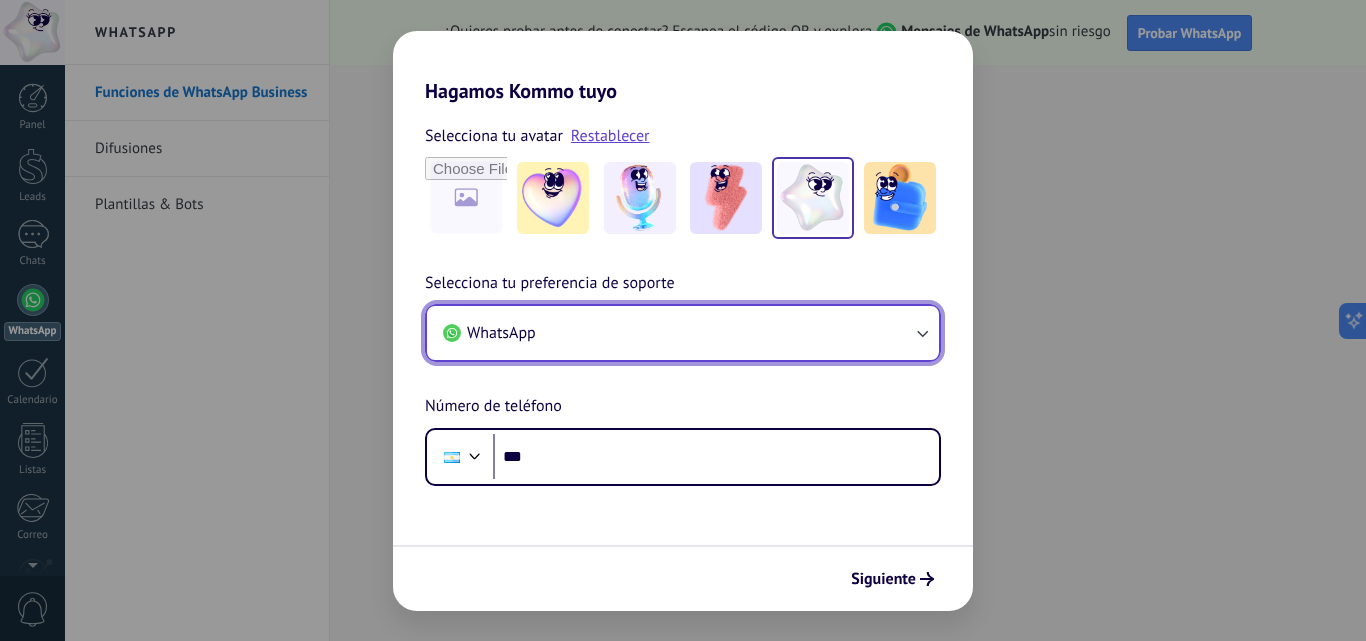 click on "WhatsApp" at bounding box center [683, 333] 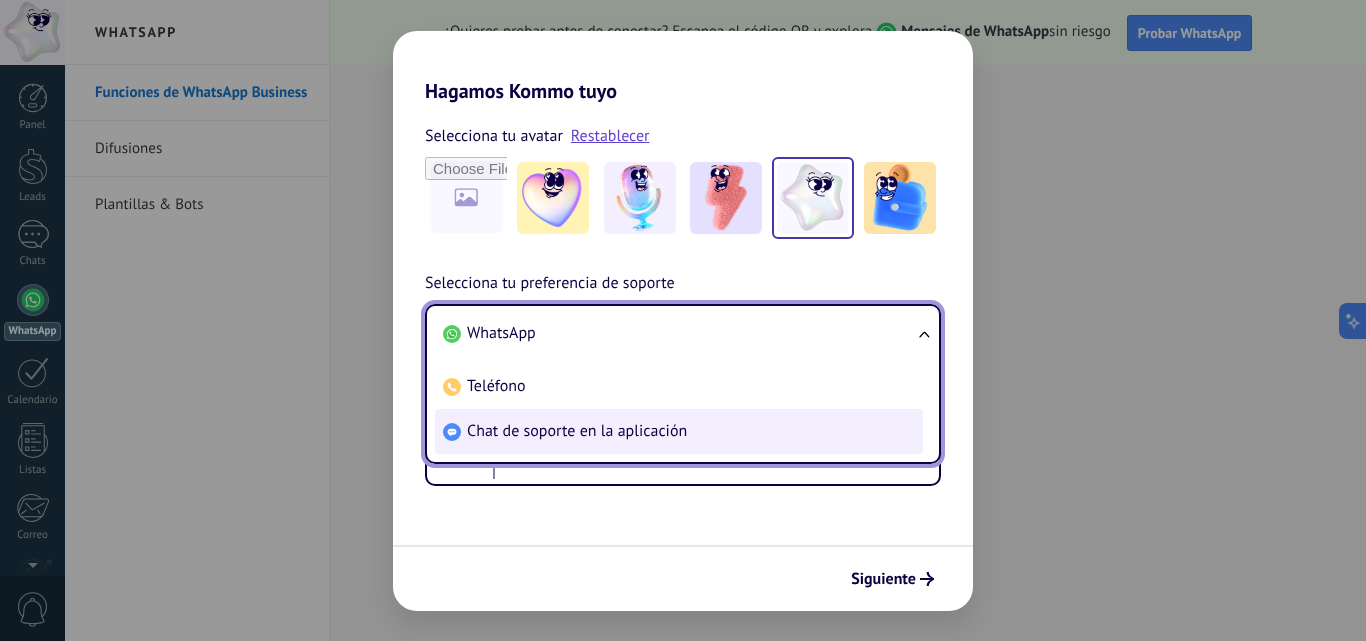 click on "Chat de soporte en la aplicación" at bounding box center [577, 431] 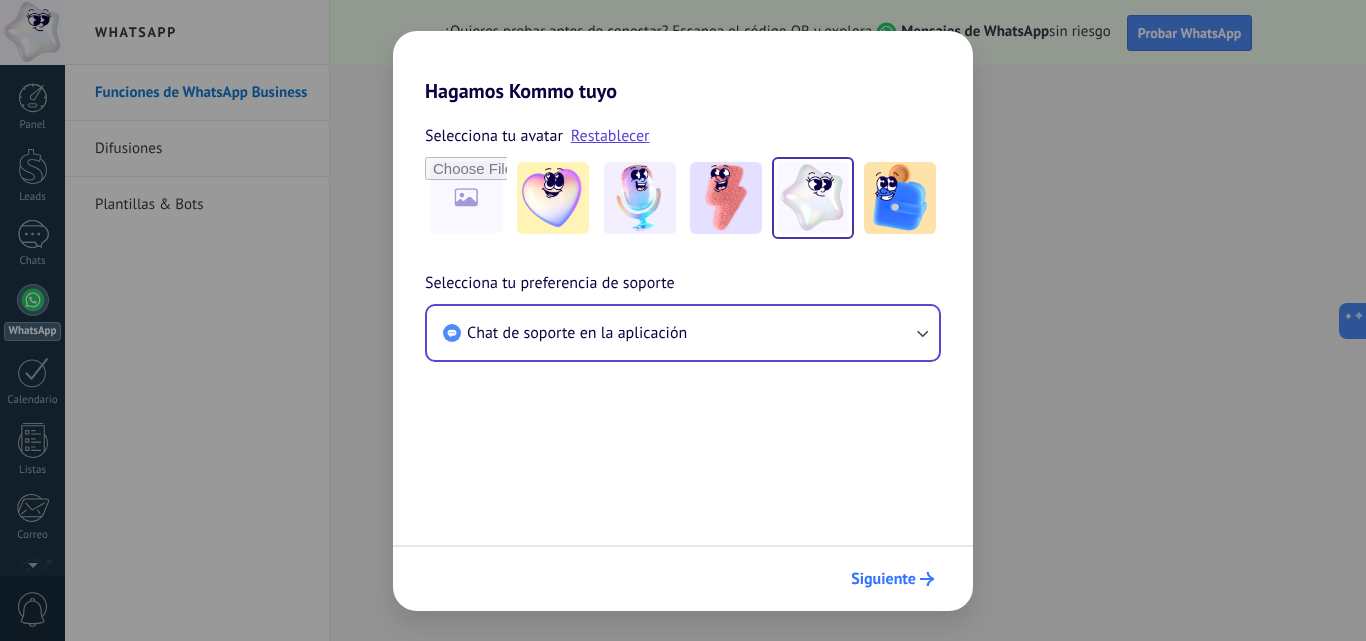 click on "Siguiente" at bounding box center [883, 579] 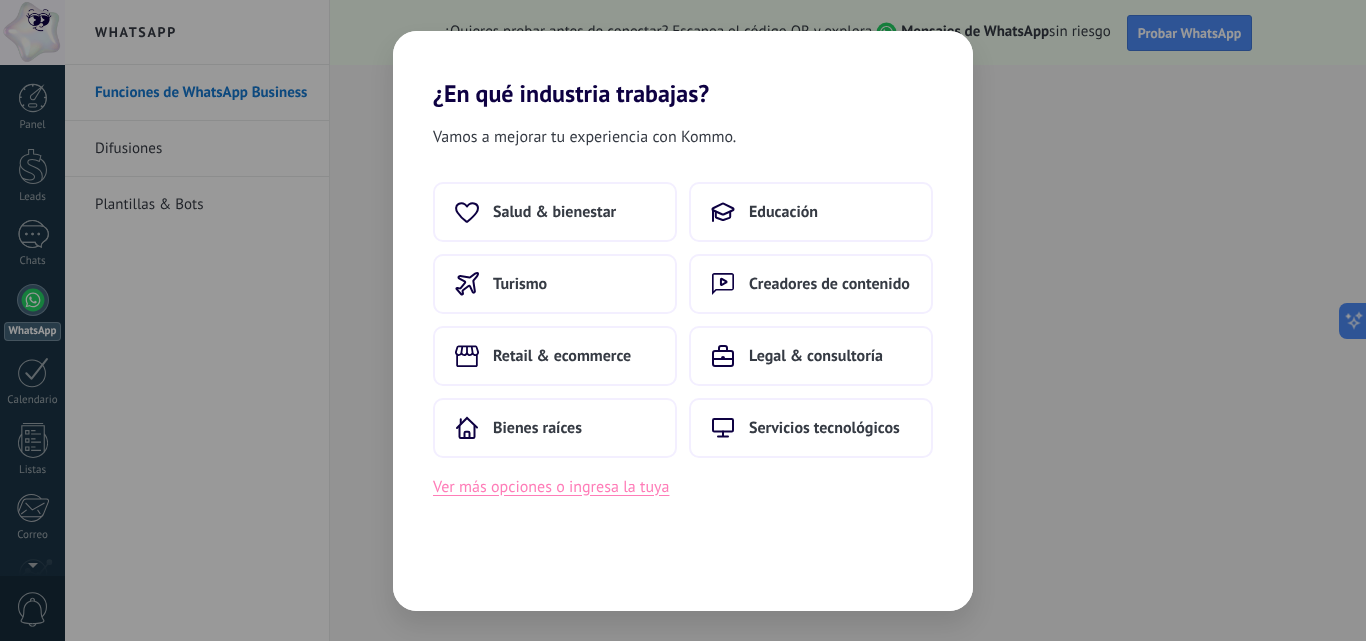 click on "Ver más opciones o ingresa la tuya" at bounding box center [551, 487] 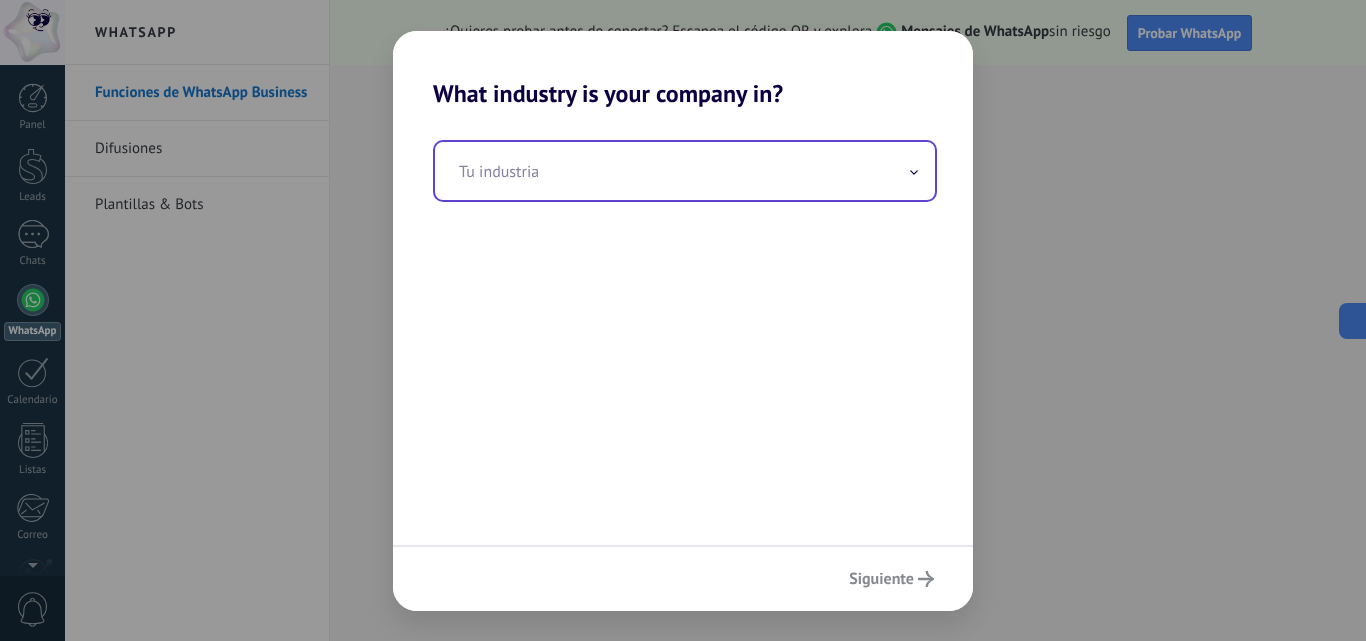 click at bounding box center [685, 171] 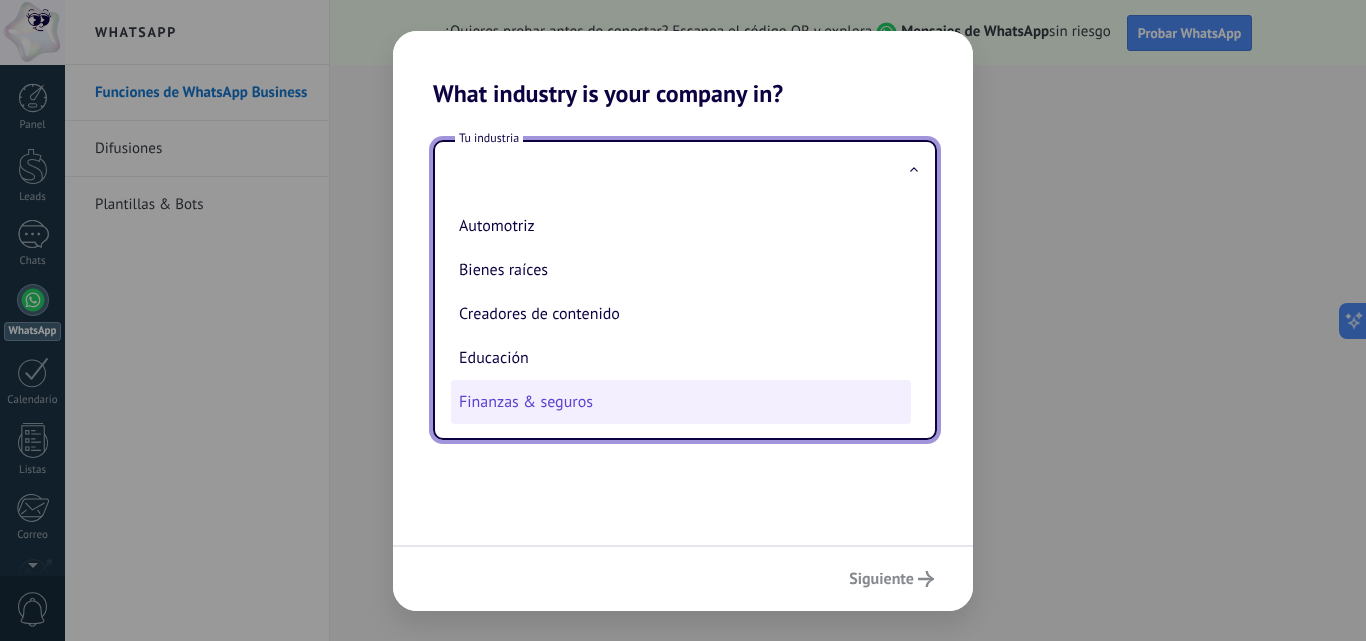 type on "*" 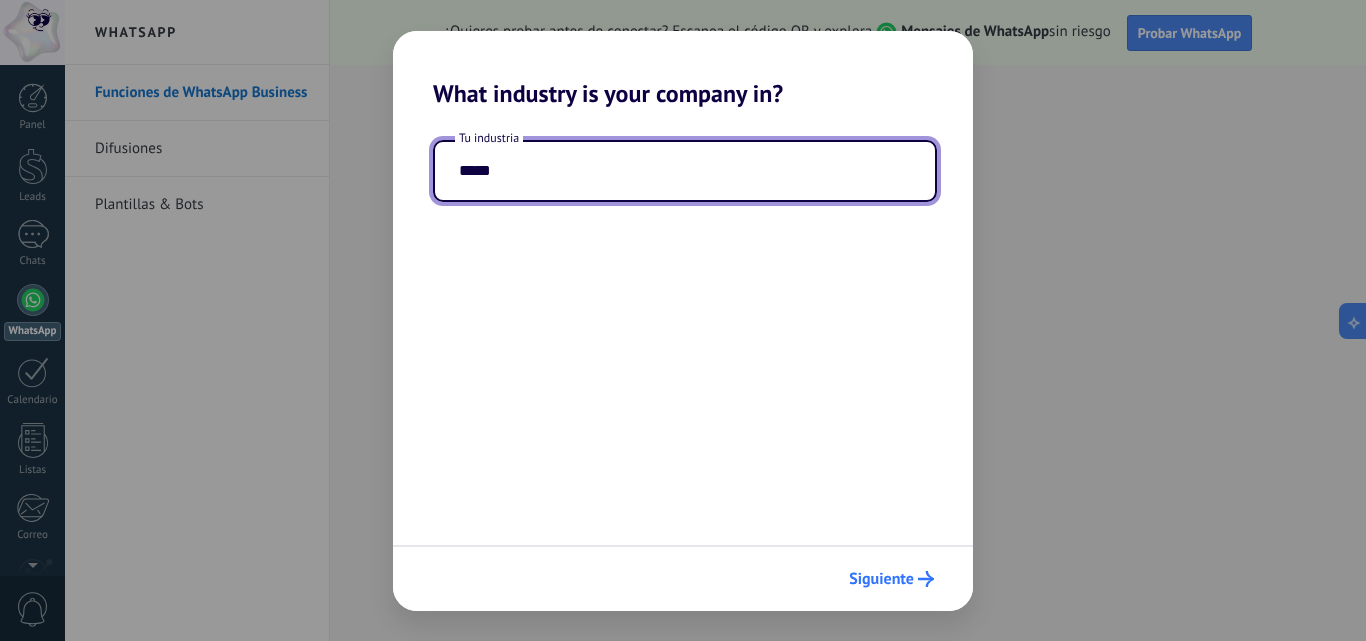 type on "*****" 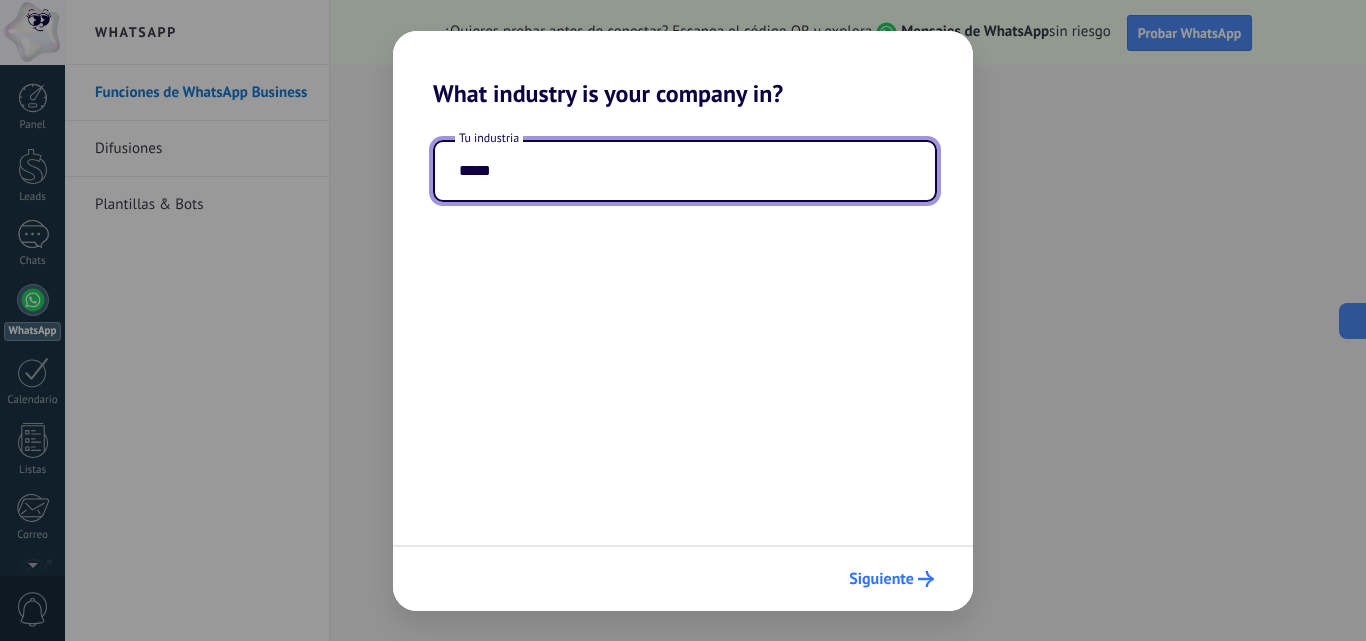 click on "Siguiente" at bounding box center [881, 579] 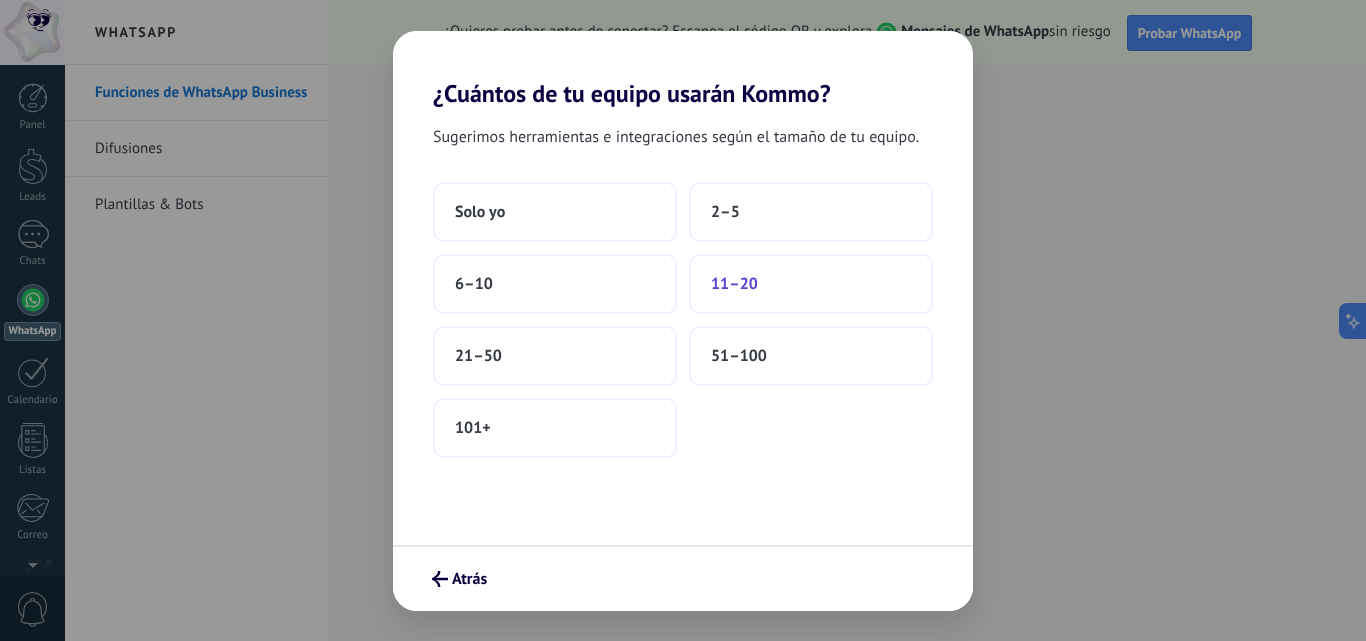 click on "11–20" at bounding box center (811, 284) 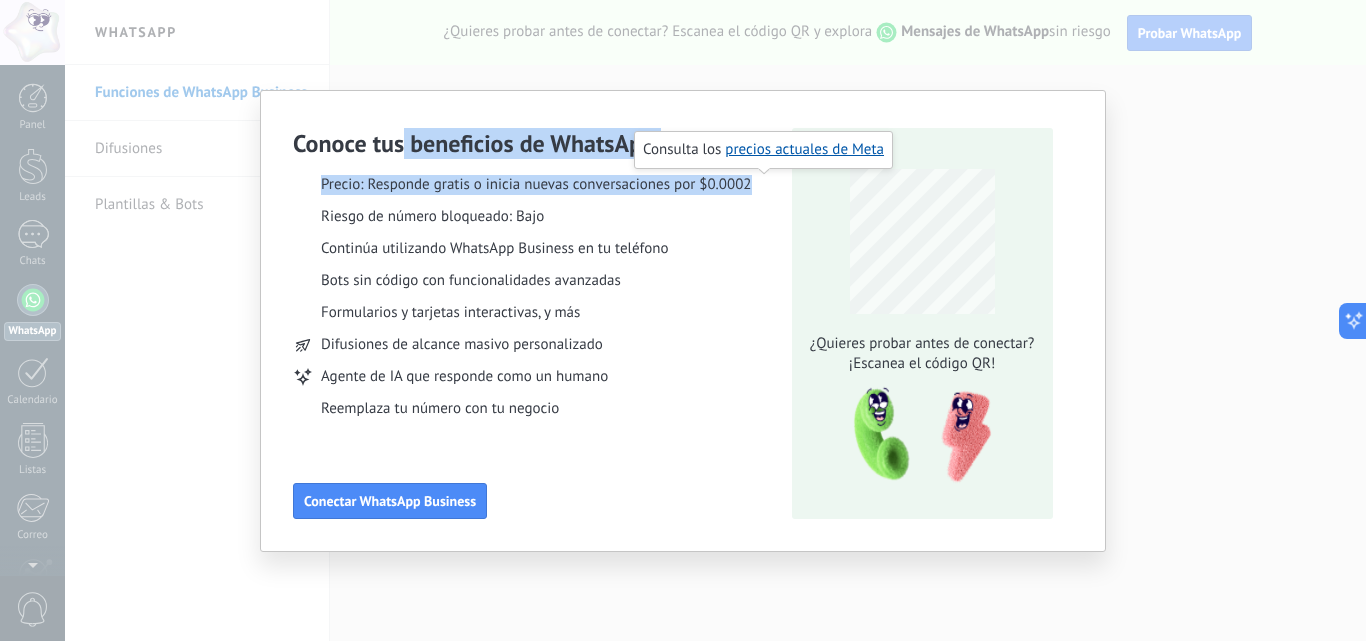 click on "Conoce tus beneficios de WhatsApp Precio: Responde gratis o inicia nuevas conversaciones por $0.0002 Riesgo de número bloqueado: Bajo Continúa utilizando WhatsApp Business en tu teléfono Bots sin código con funcionalidades avanzadas Formularios y tarjetas interactivas, y más Difusiones de alcance masivo personalizado Agente de IA que responde como un humano Reemplaza tu número con tu negocio" at bounding box center [532, 273] 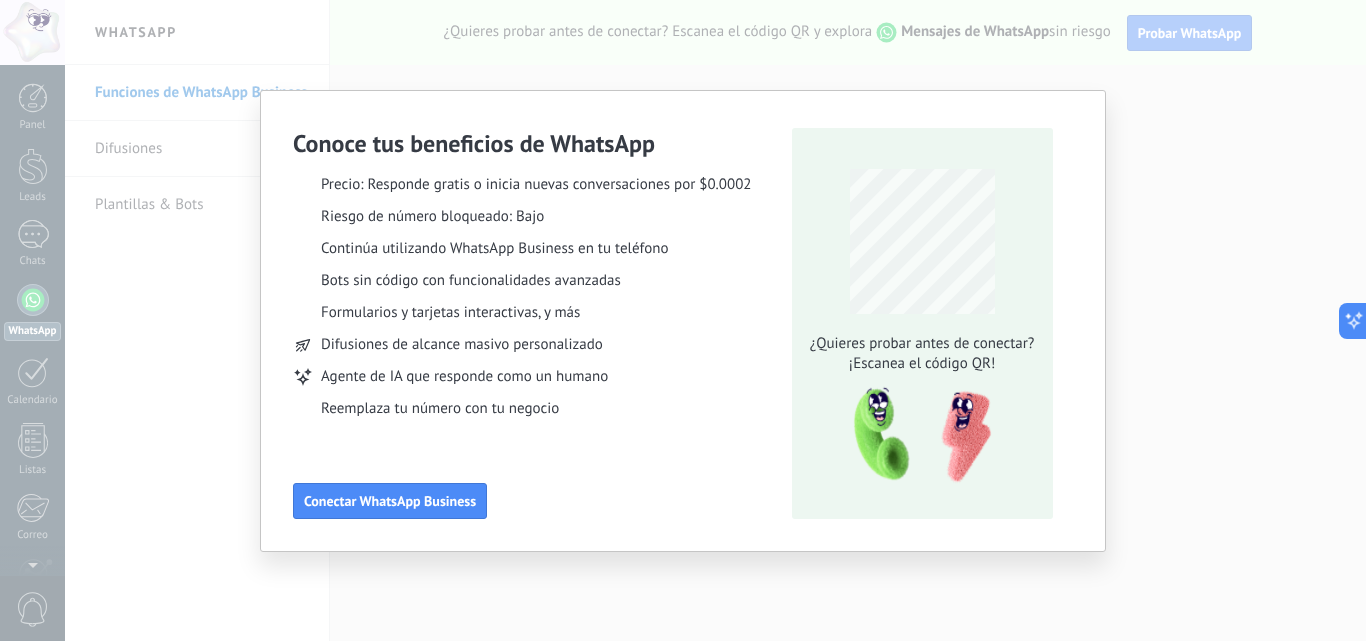 click on "Conoce tus beneficios de WhatsApp Precio: Responde gratis o inicia nuevas conversaciones por $0.0002 Riesgo de número bloqueado: Bajo Continúa utilizando WhatsApp Business en tu teléfono Bots sin código con funcionalidades avanzadas Formularios y tarjetas interactivas, y más Difusiones de alcance masivo personalizado Agente de IA que responde como un humano Reemplaza tu número con tu negocio Conectar WhatsApp Business ¿Quieres probar antes de conectar? ¡Escanea el código QR!" at bounding box center [683, 320] 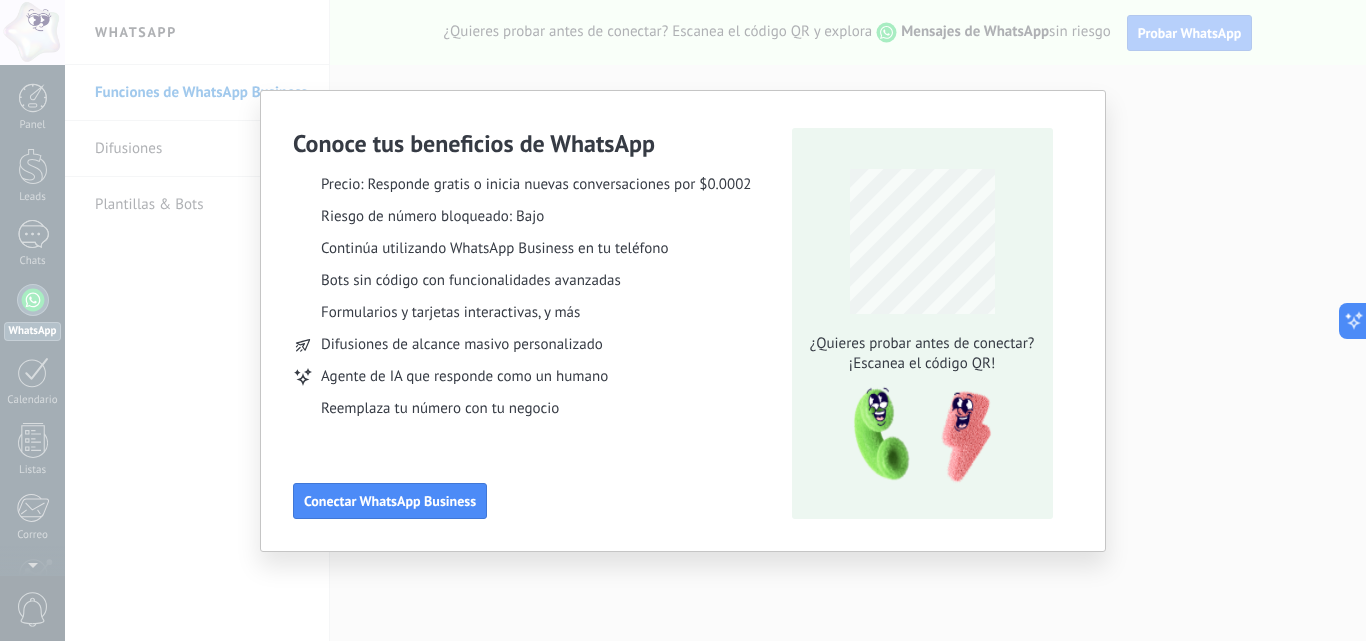 click on "Conoce tus beneficios de WhatsApp Precio: Responde gratis o inicia nuevas conversaciones por $0.0002 Riesgo de número bloqueado: Bajo Continúa utilizando WhatsApp Business en tu teléfono Bots sin código con funcionalidades avanzadas Formularios y tarjetas interactivas, y más Difusiones de alcance masivo personalizado Agente de IA que responde como un humano Reemplaza tu número con tu negocio Conectar WhatsApp Business ¿Quieres probar antes de conectar? ¡Escanea el código QR!" at bounding box center [683, 320] 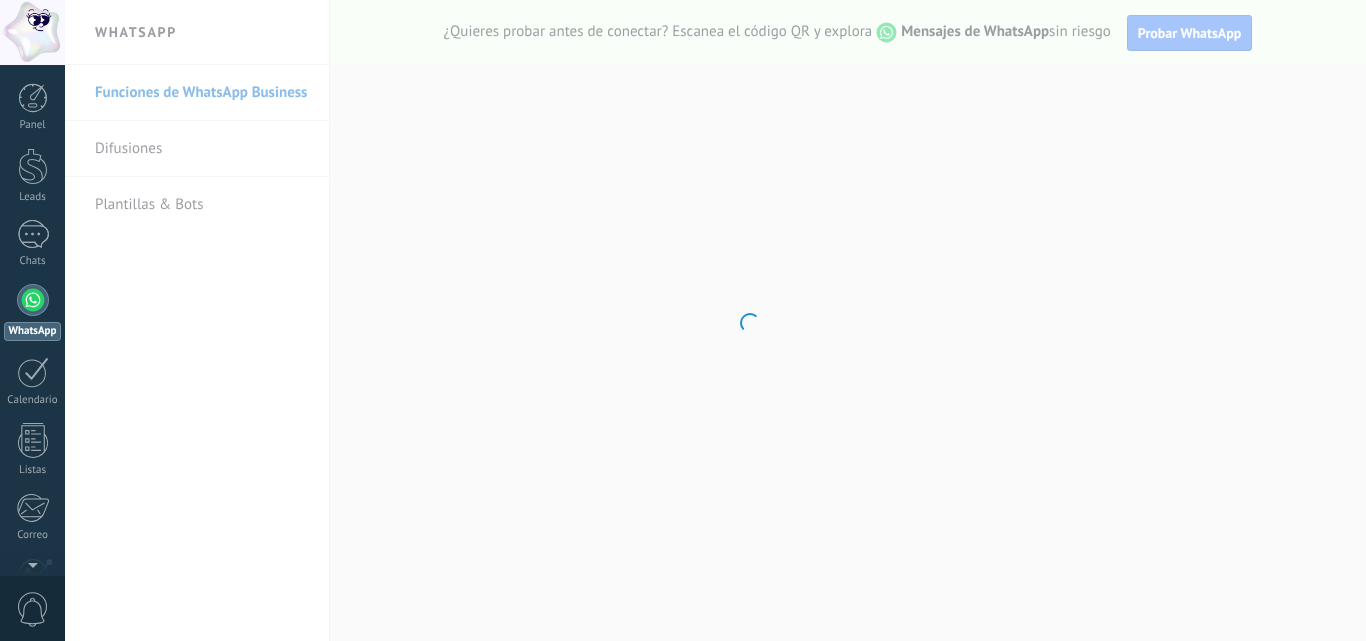 scroll, scrollTop: 0, scrollLeft: 0, axis: both 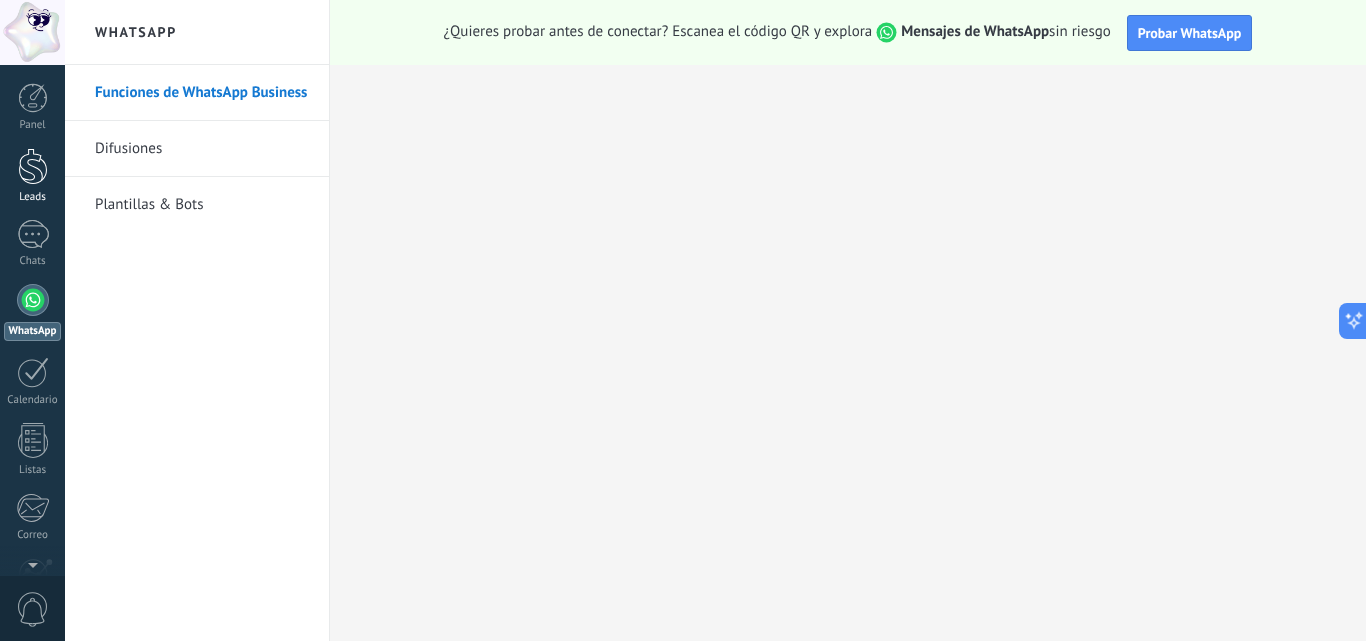 click at bounding box center (33, 166) 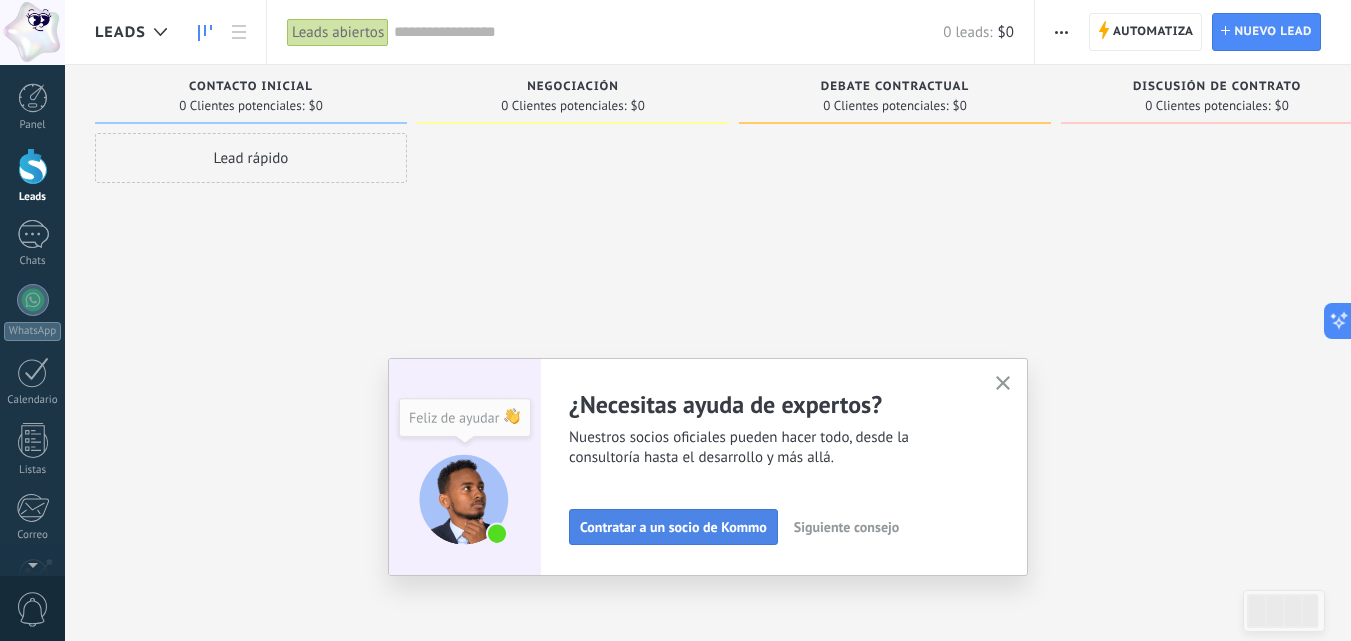 click on "Contratar a un socio de Kommo" at bounding box center (673, 527) 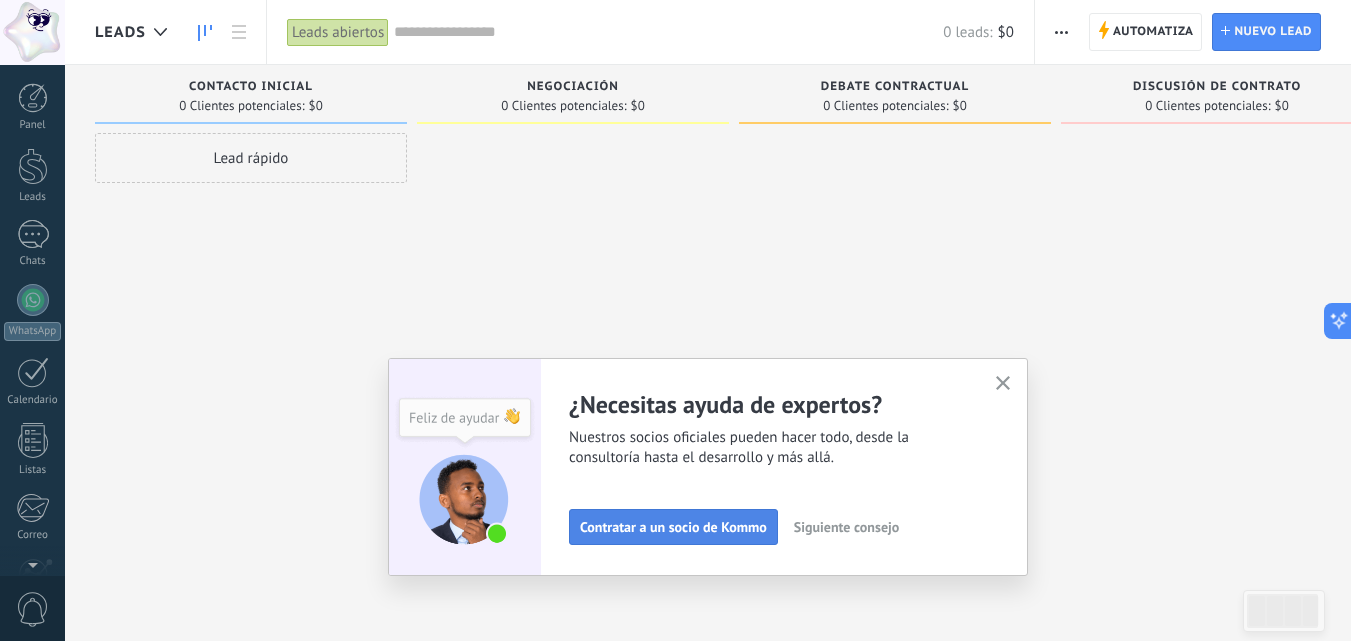scroll, scrollTop: 191, scrollLeft: 0, axis: vertical 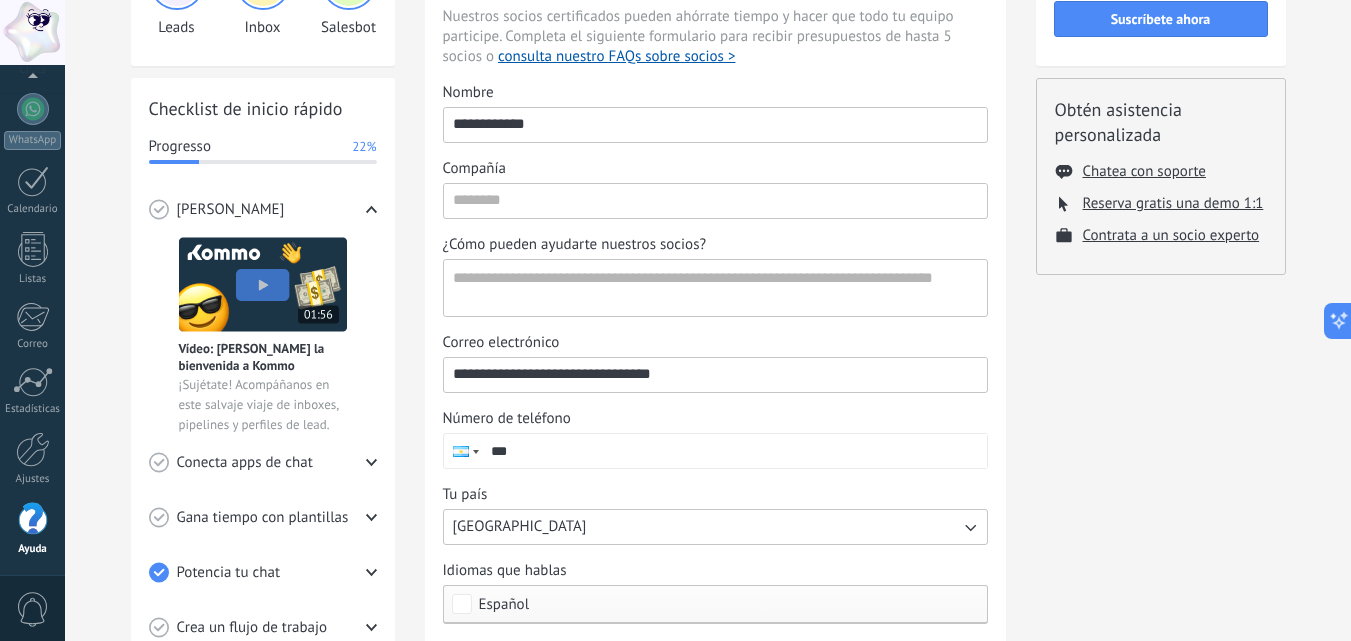 click on "**********" at bounding box center [715, 374] 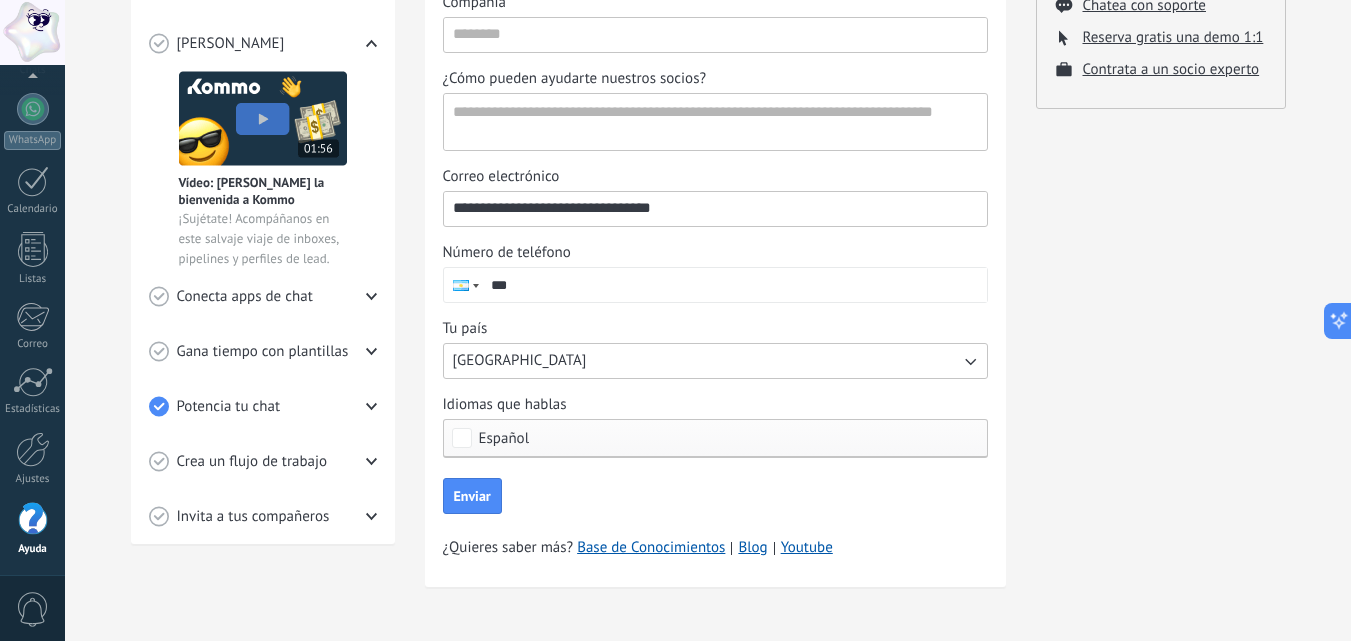 scroll, scrollTop: 367, scrollLeft: 0, axis: vertical 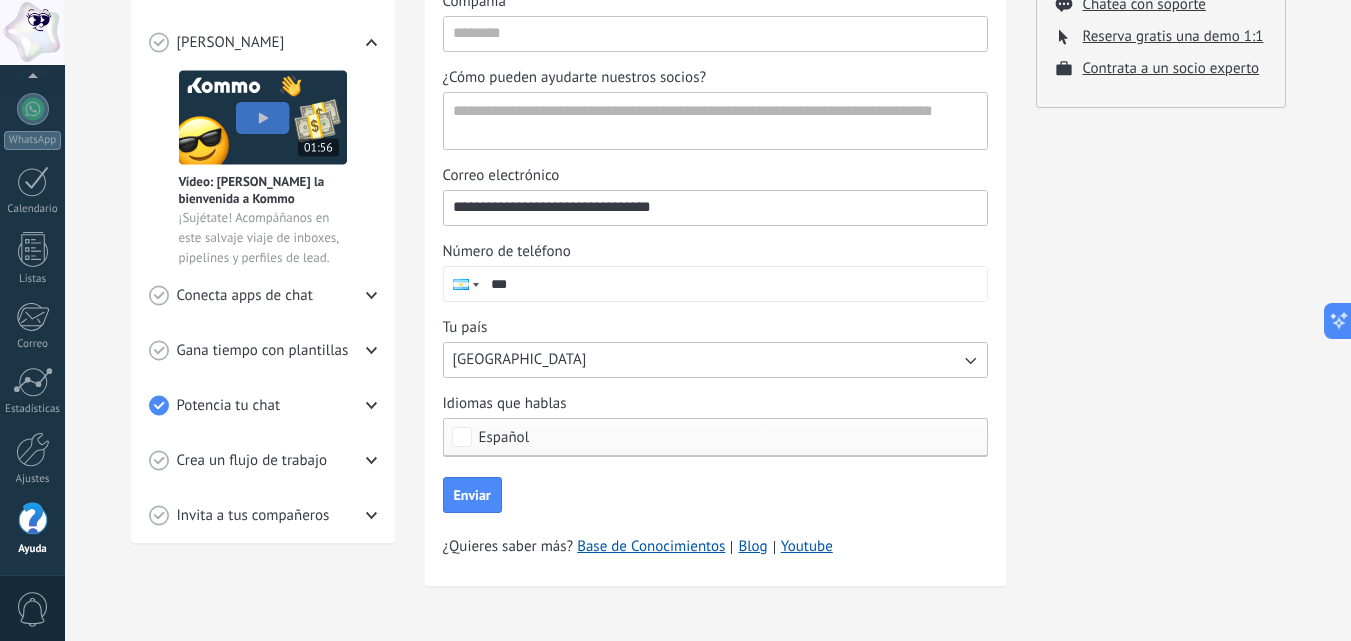 drag, startPoint x: 726, startPoint y: 213, endPoint x: 191, endPoint y: 189, distance: 535.538 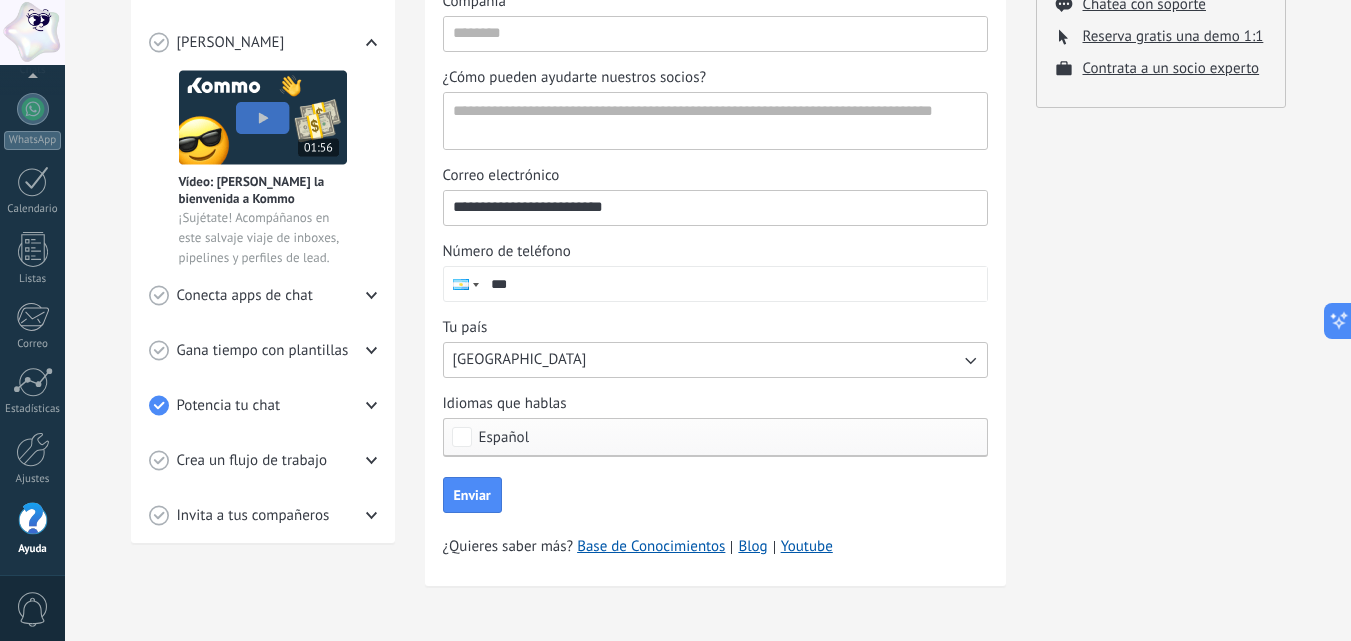 type on "**********" 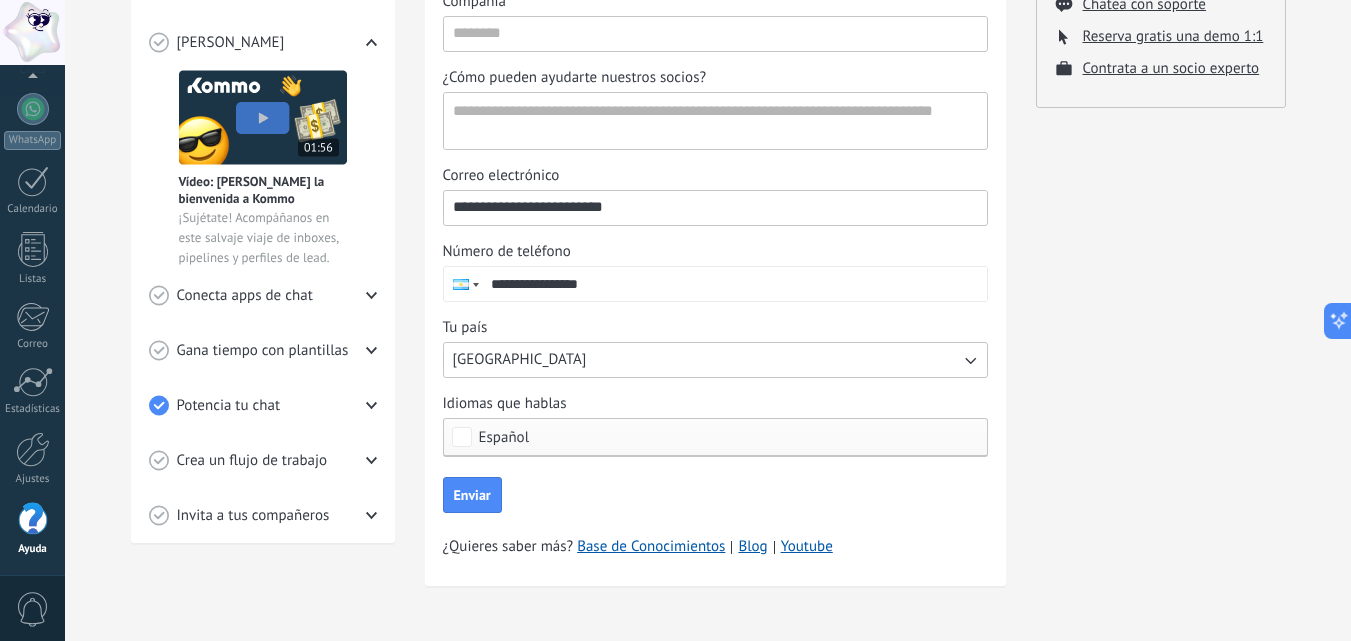 type on "**********" 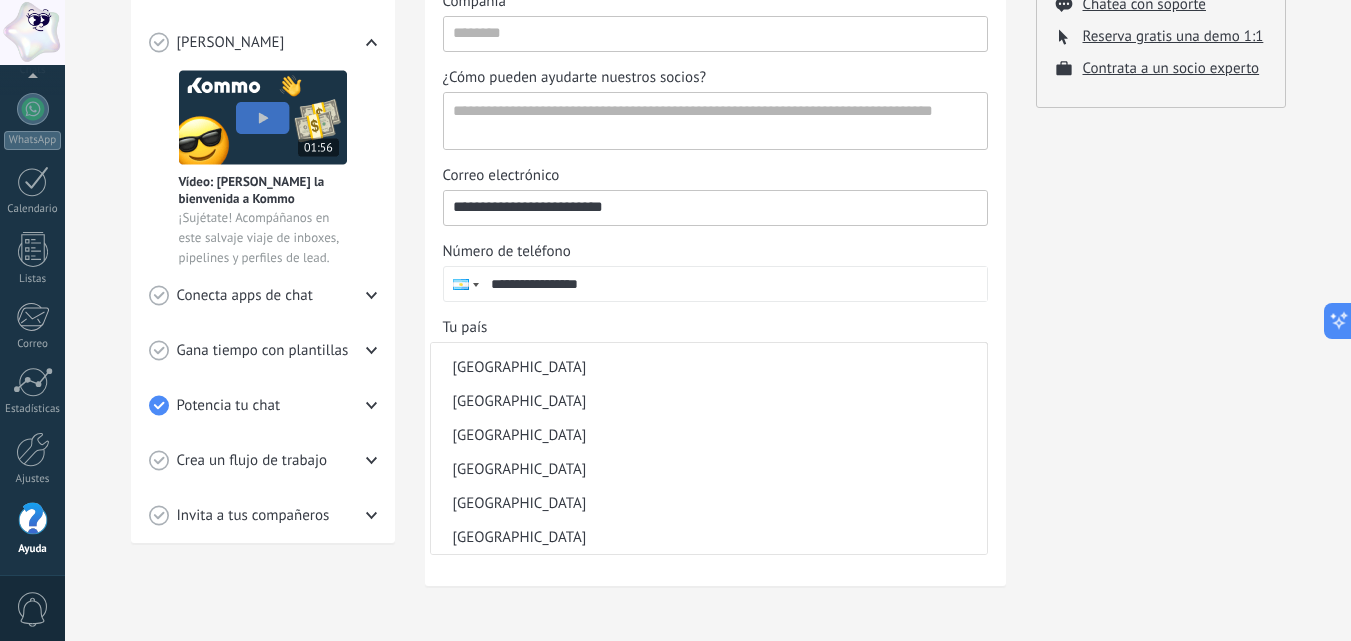 scroll, scrollTop: 500, scrollLeft: 0, axis: vertical 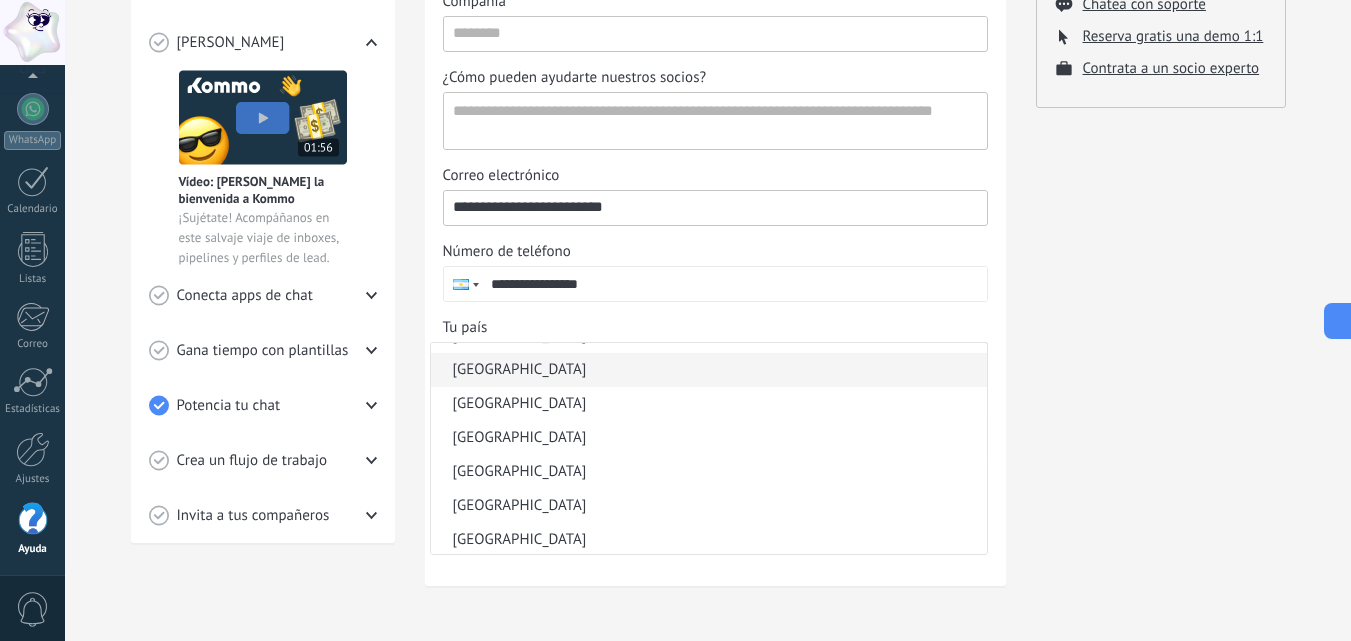 click on "Argentina" at bounding box center (520, 370) 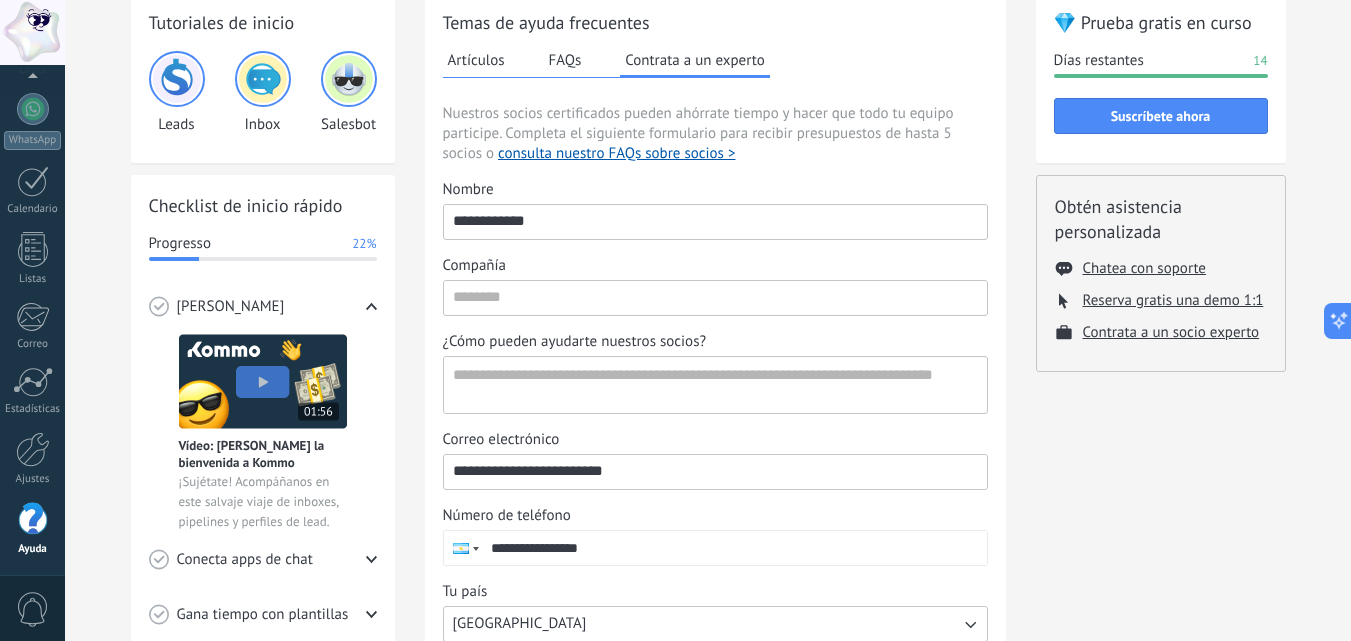 scroll, scrollTop: 67, scrollLeft: 0, axis: vertical 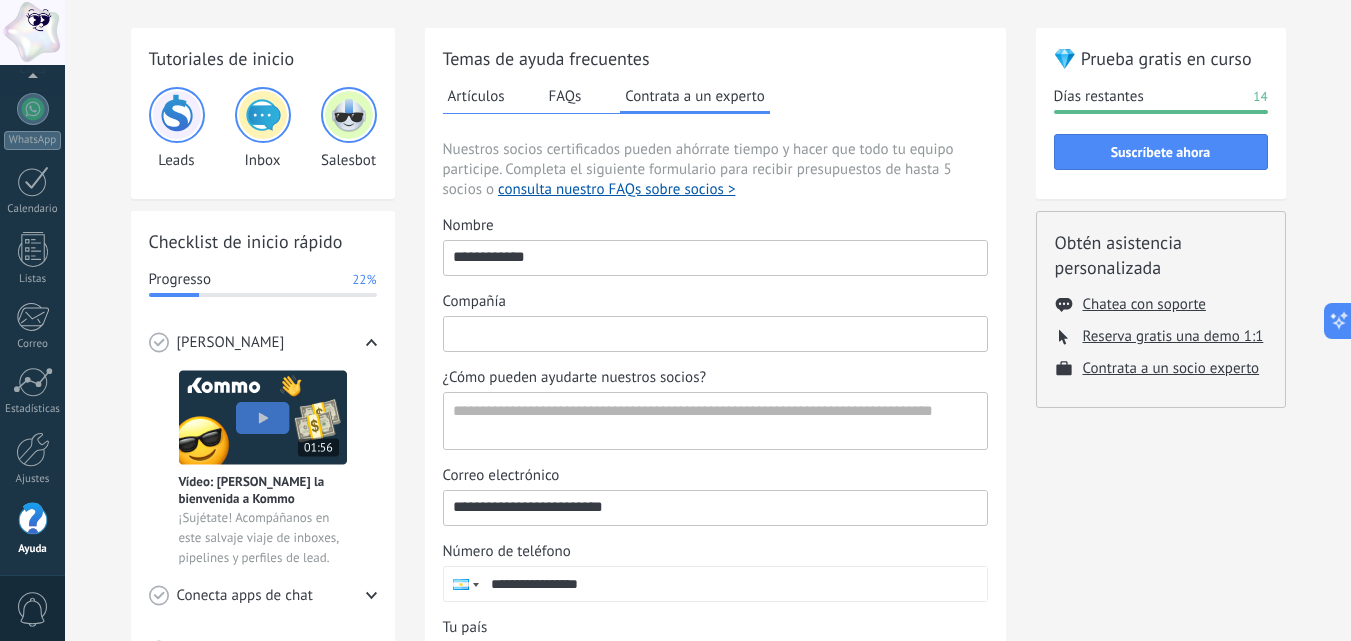 click on "Compañía" at bounding box center [715, 333] 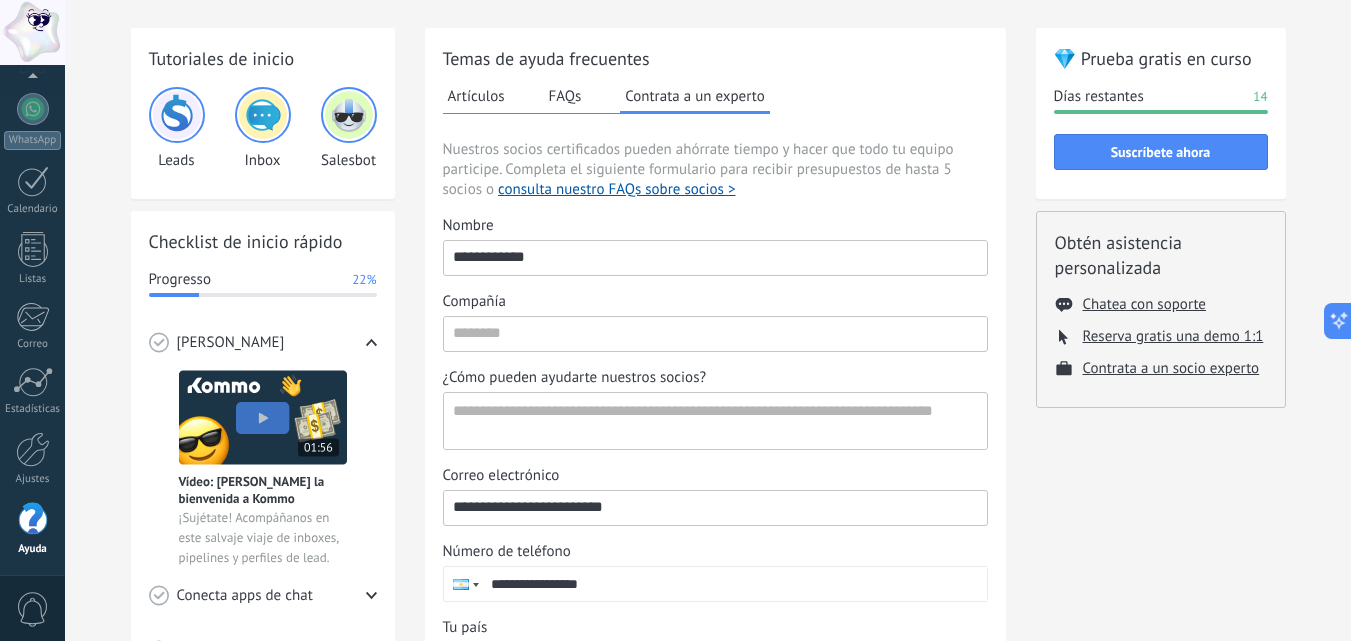 drag, startPoint x: 556, startPoint y: 250, endPoint x: 209, endPoint y: 264, distance: 347.28232 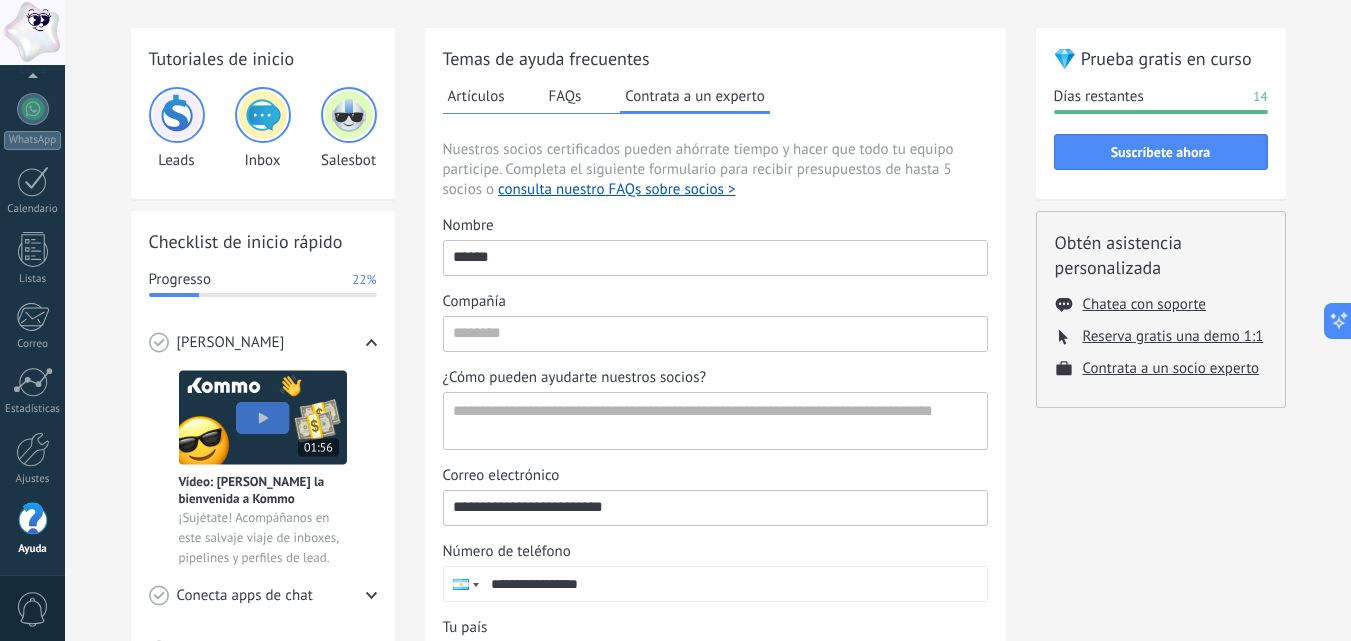 type on "******" 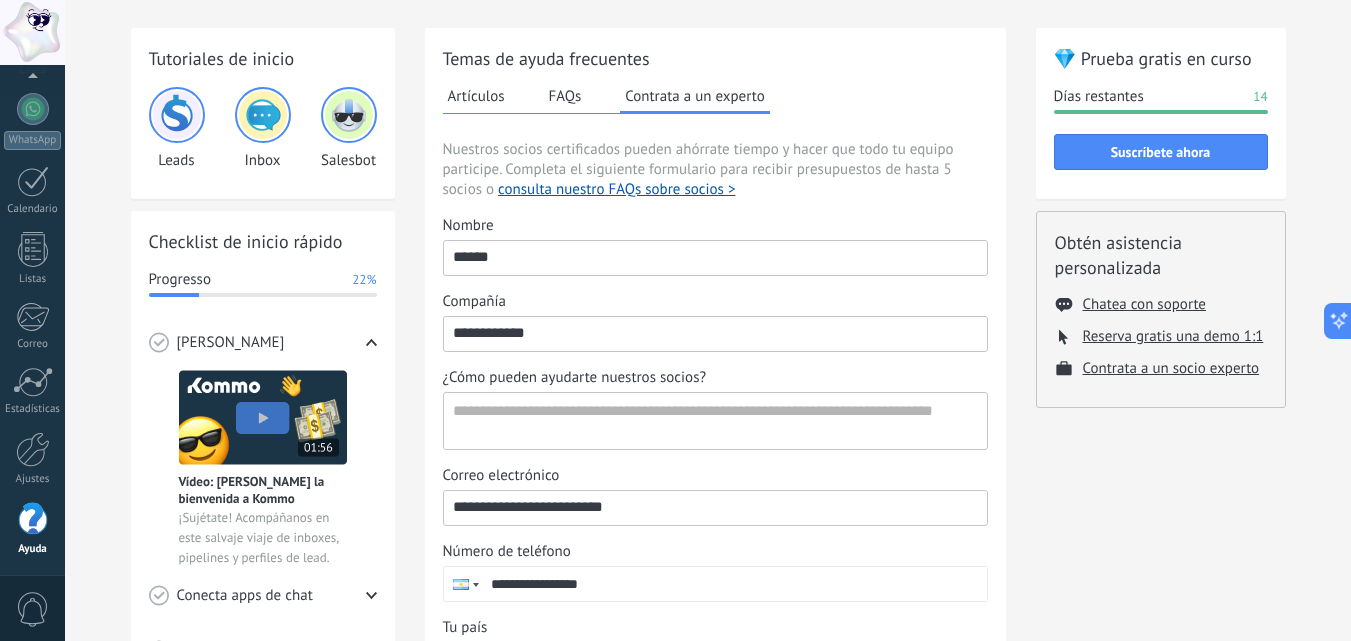 type on "**********" 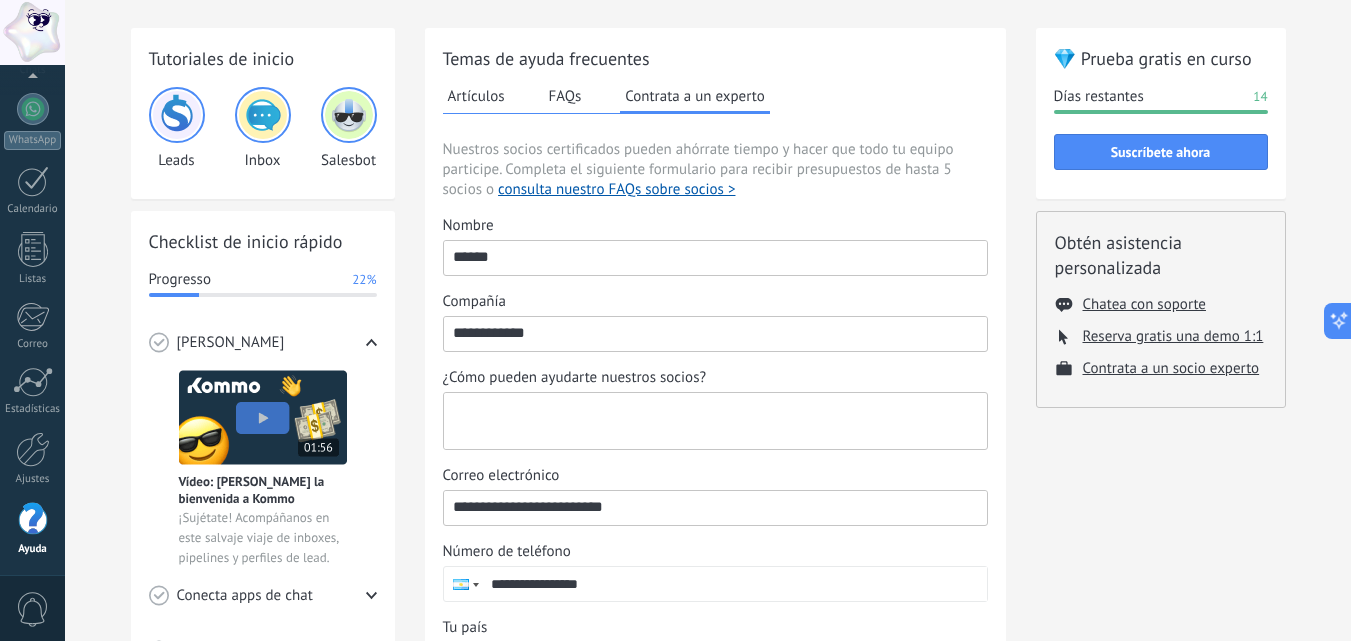 click on "¿Cómo pueden ayudarte nuestros socios?" at bounding box center [713, 421] 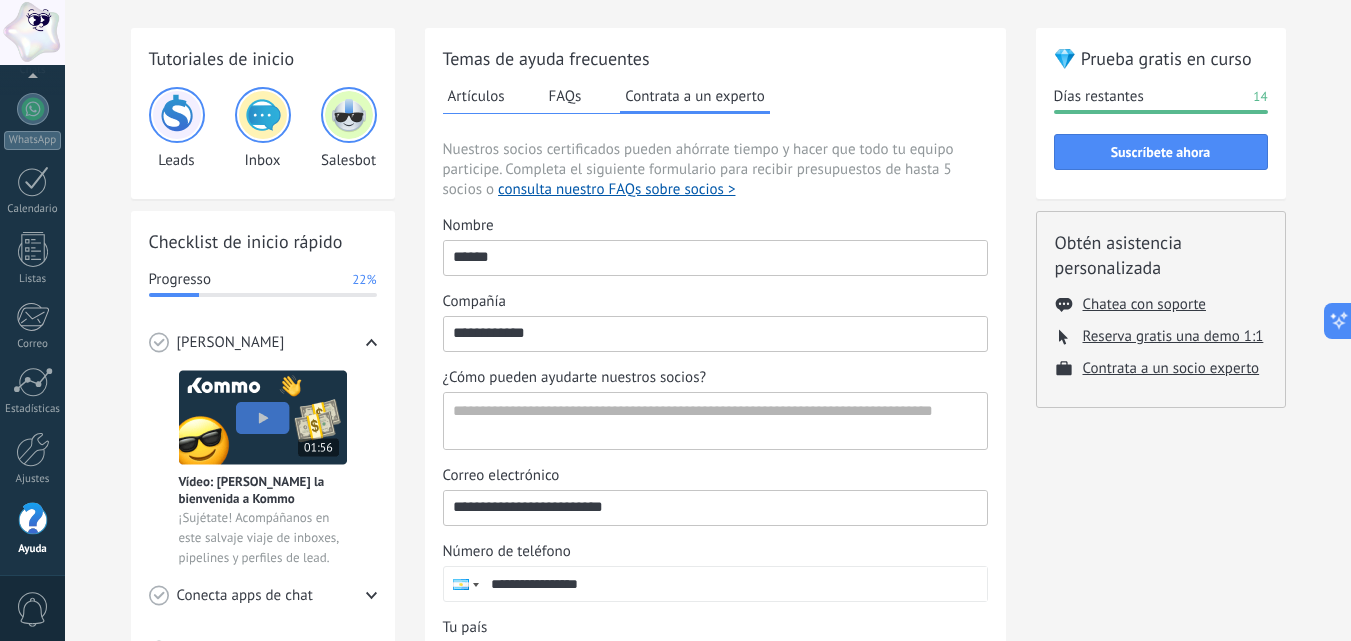 drag, startPoint x: 1196, startPoint y: 342, endPoint x: 1297, endPoint y: 431, distance: 134.61798 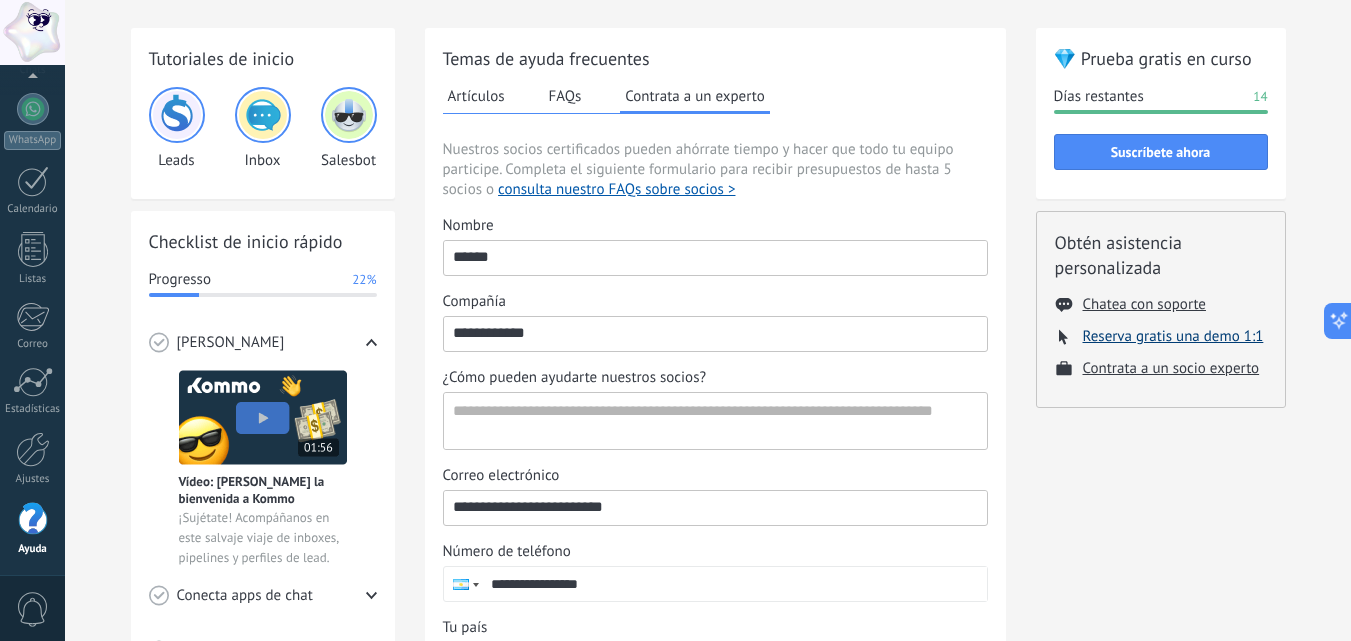 click on "Reserva gratis una demo 1:1" at bounding box center (1173, 336) 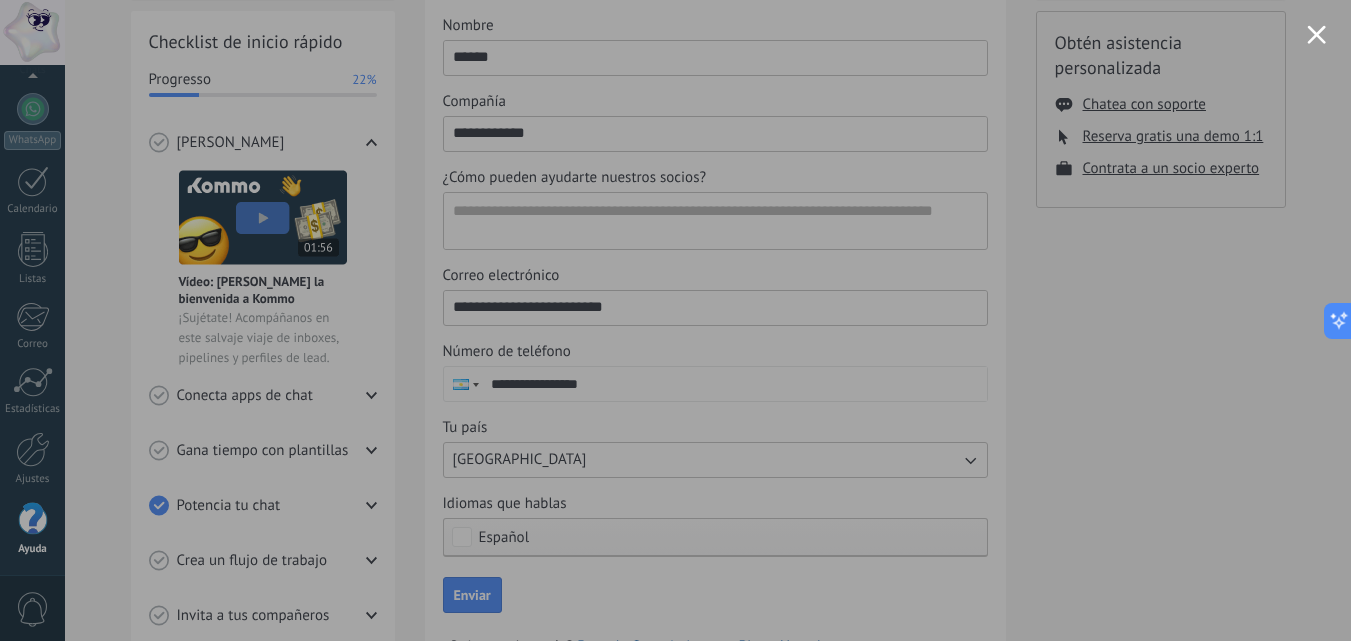 scroll, scrollTop: 367, scrollLeft: 0, axis: vertical 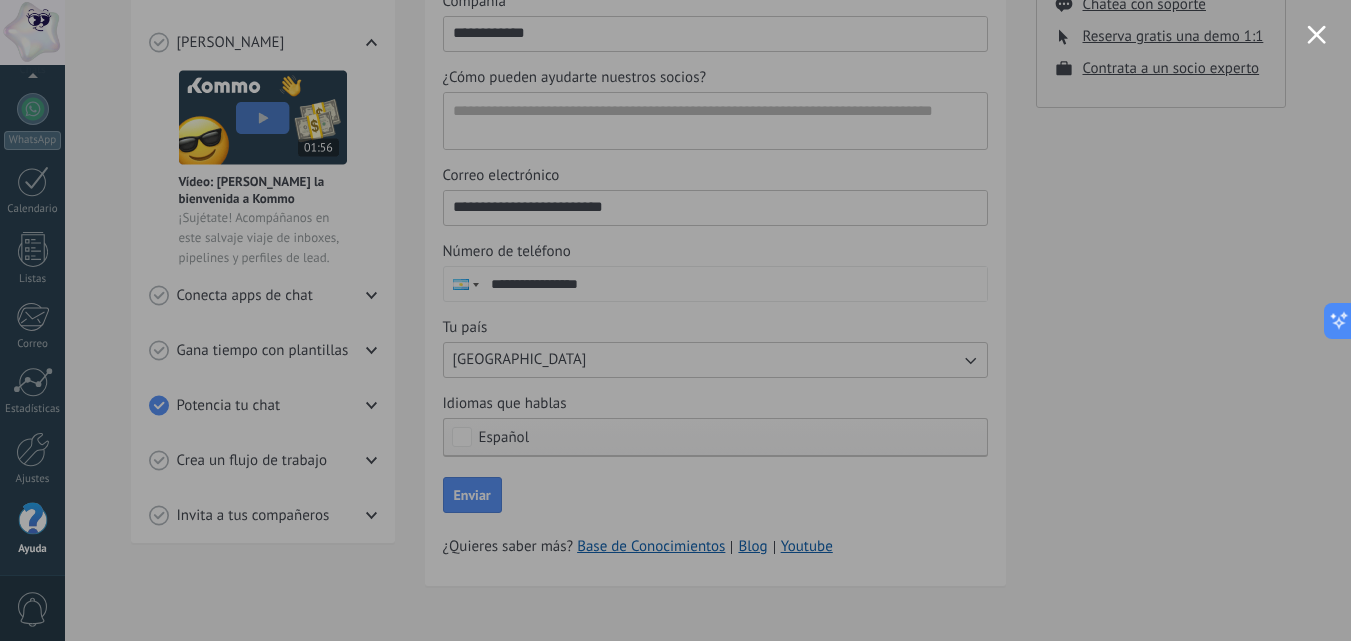 click at bounding box center (675, 320) 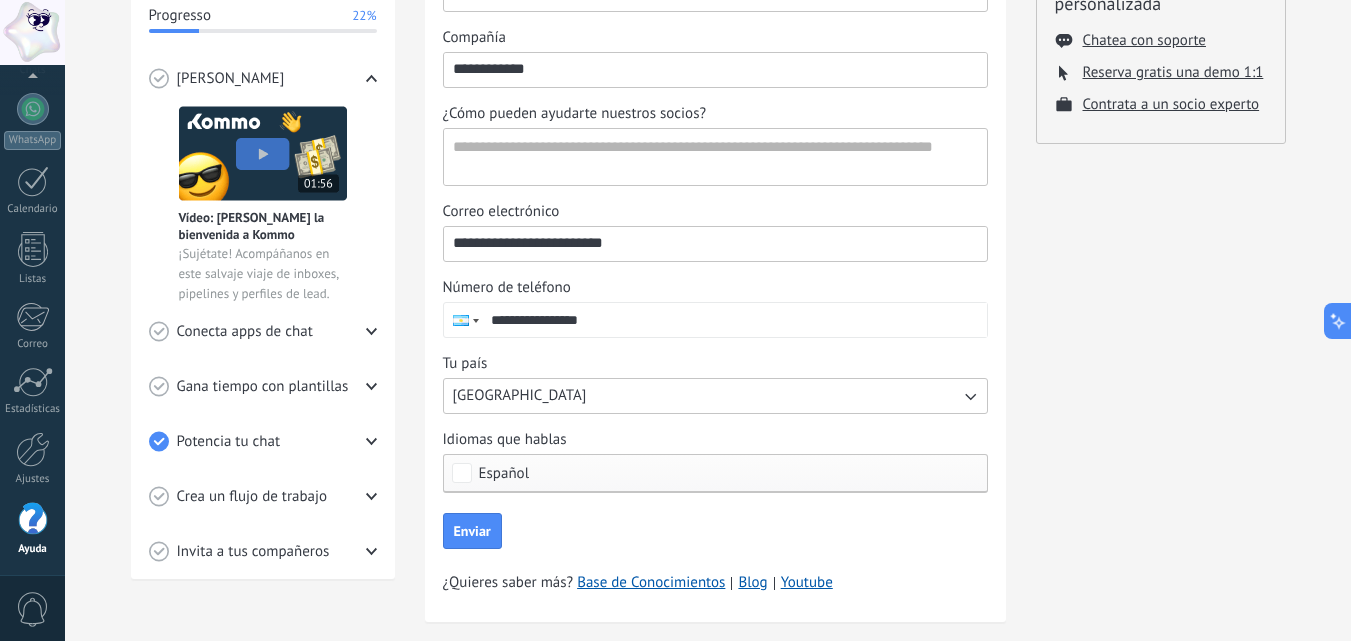 scroll, scrollTop: 367, scrollLeft: 0, axis: vertical 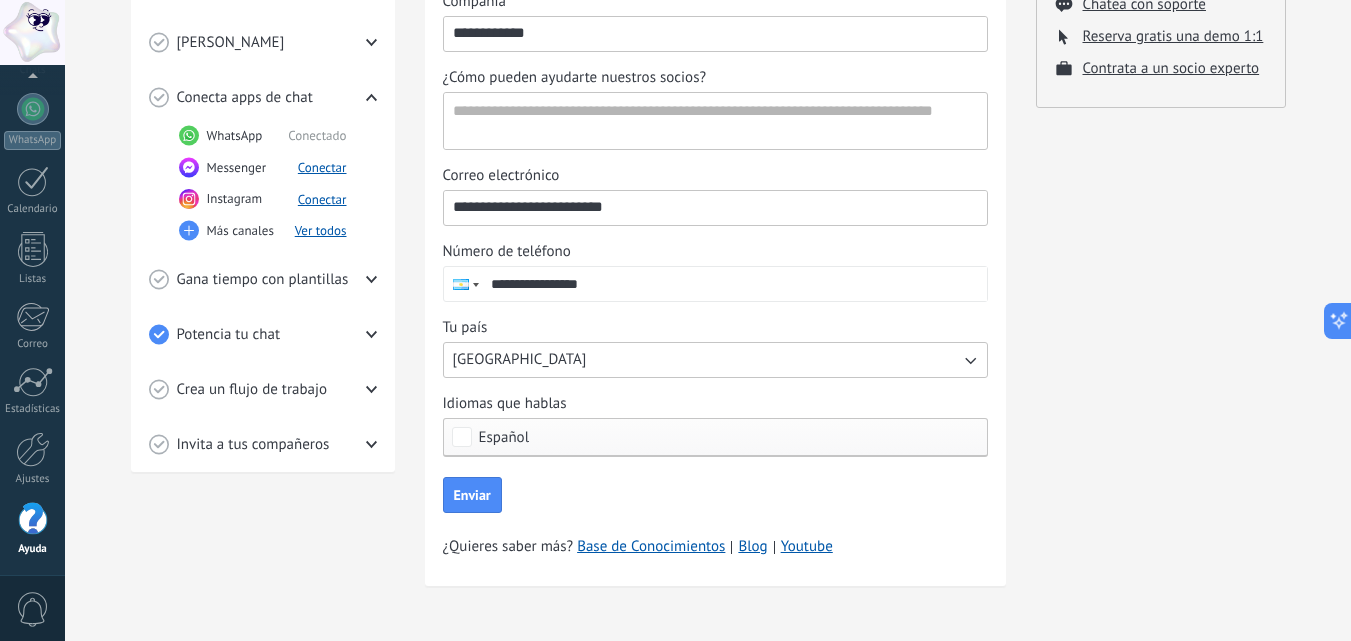 click on "Conecta apps de chat" at bounding box center (263, 97) 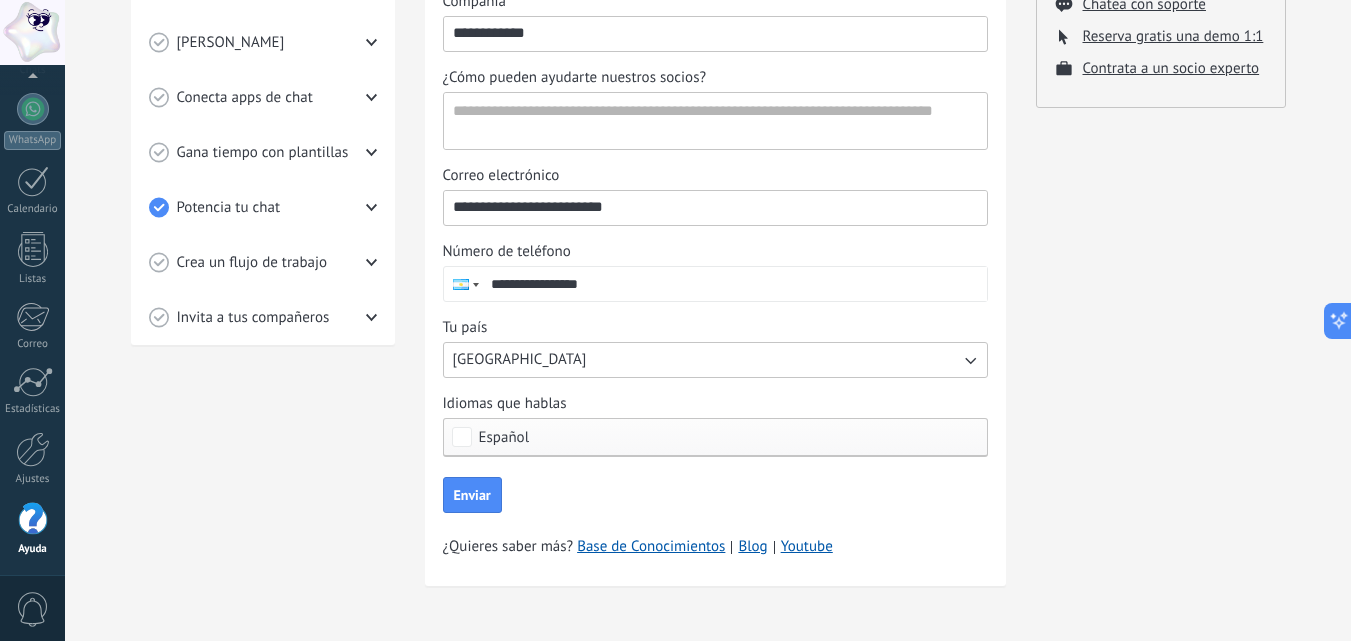click 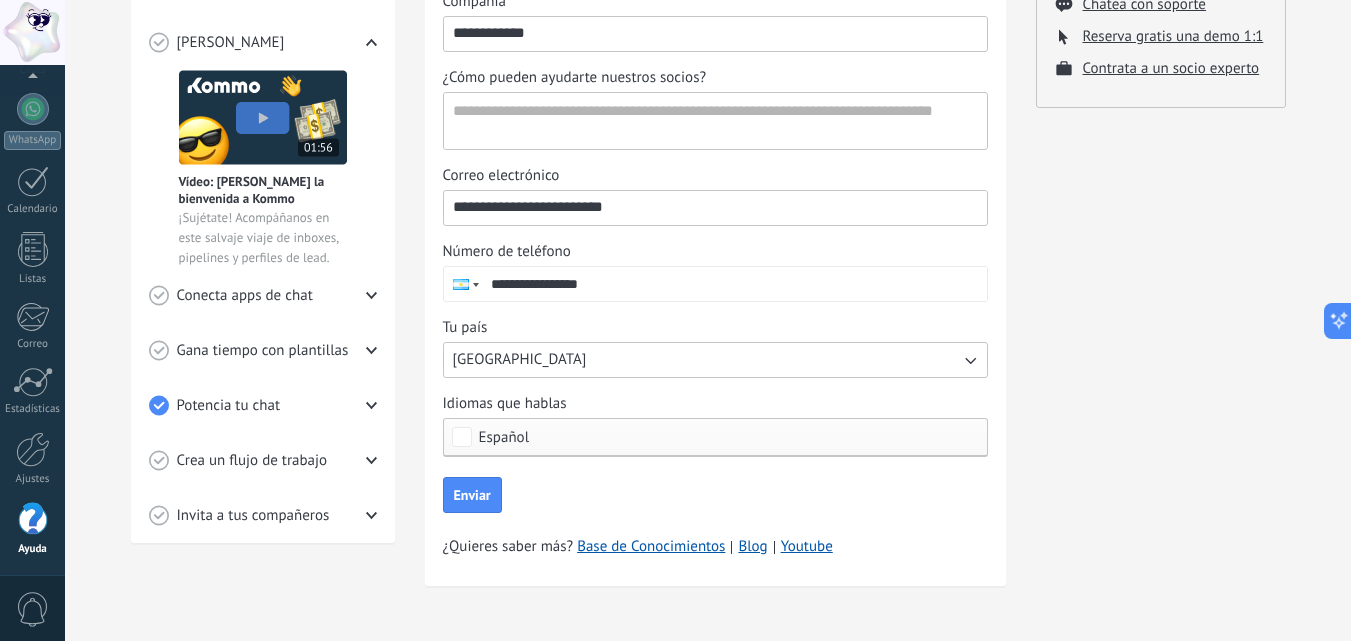 click 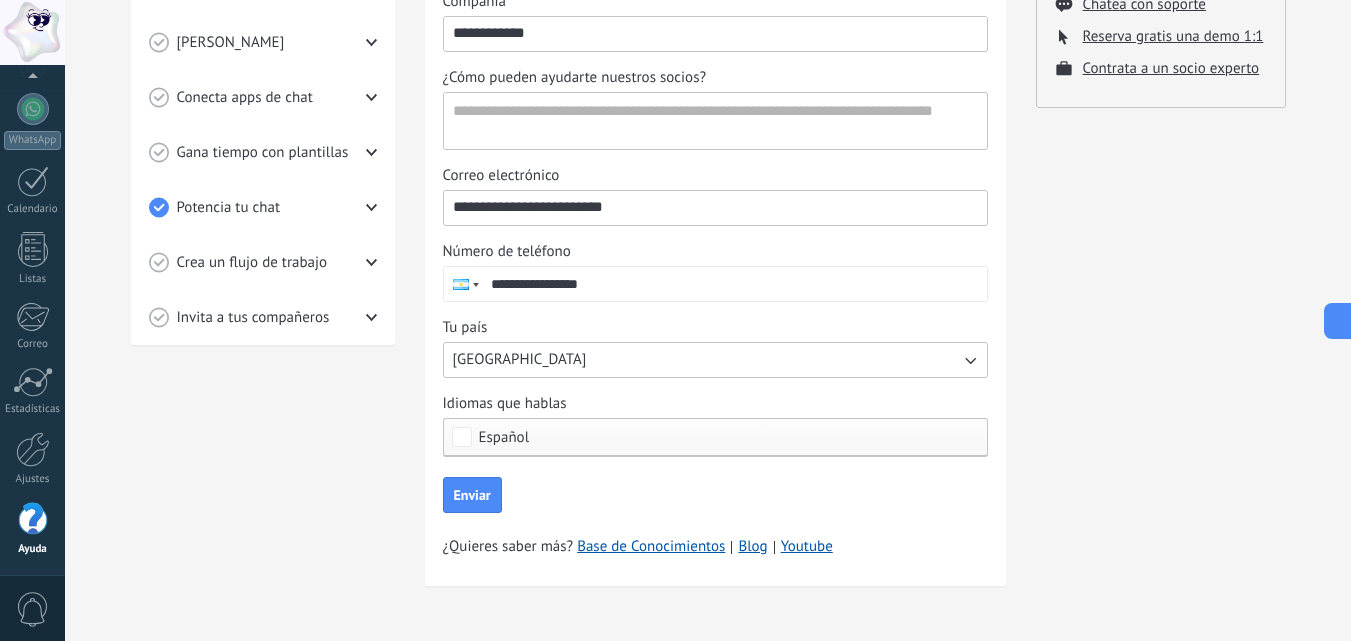 click 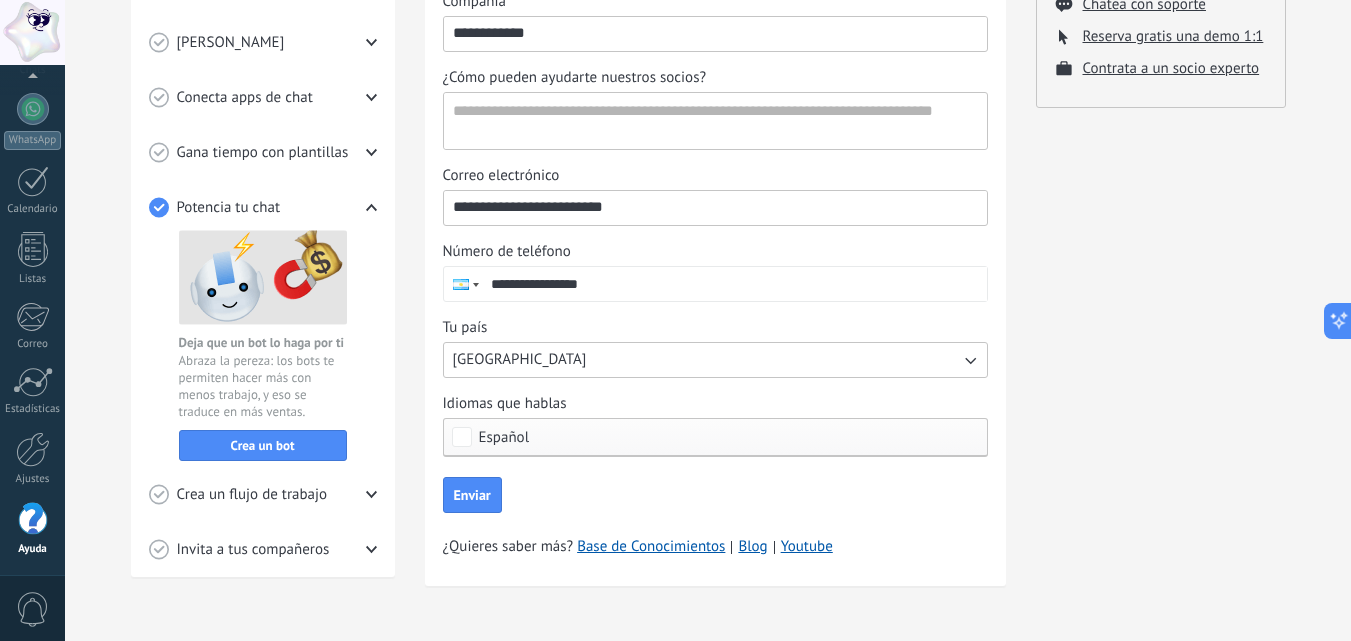 click 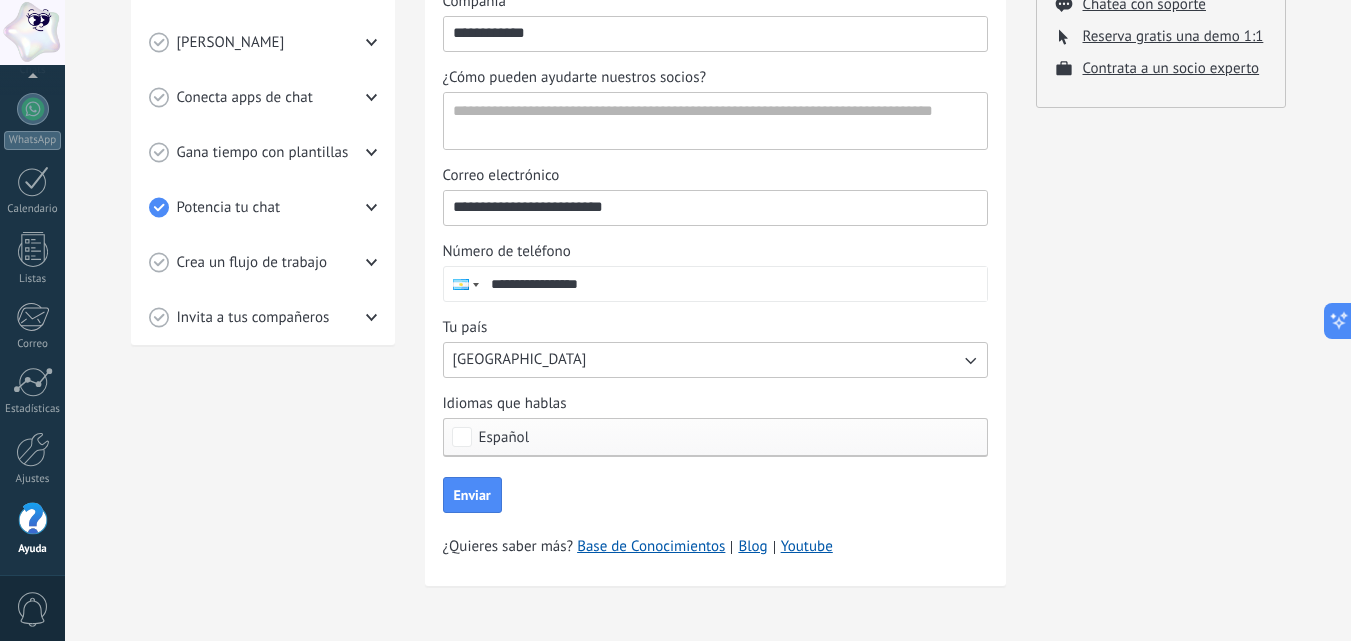 click 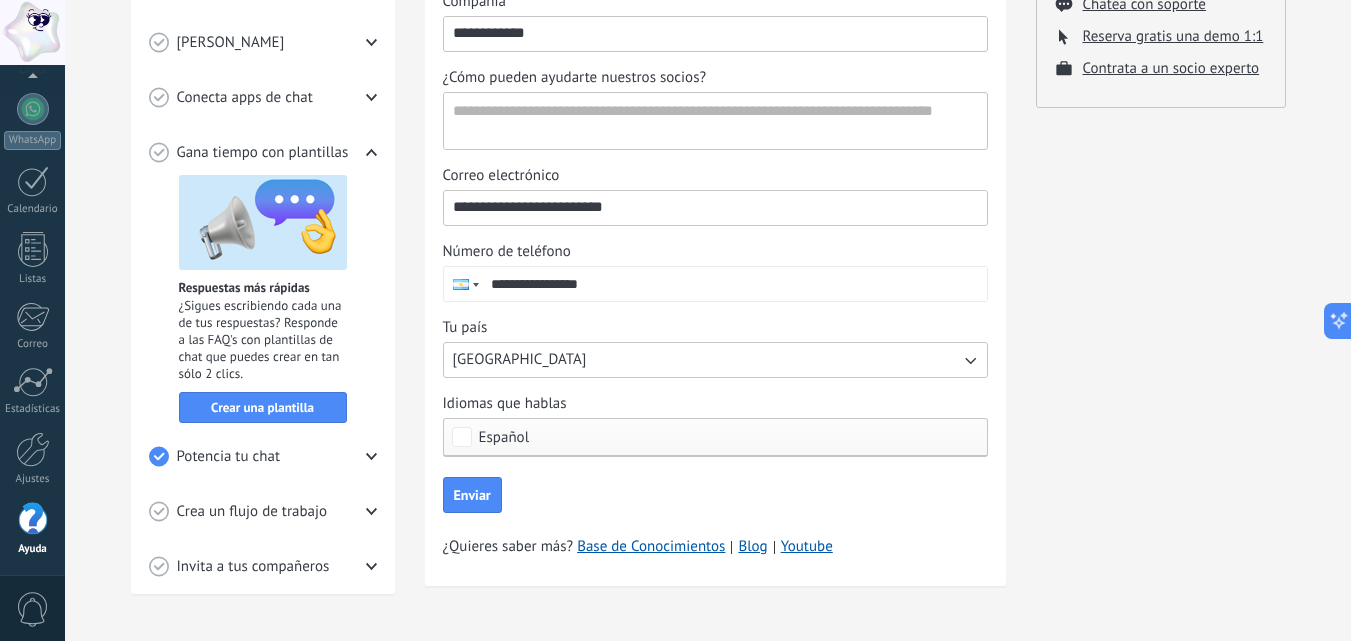 click 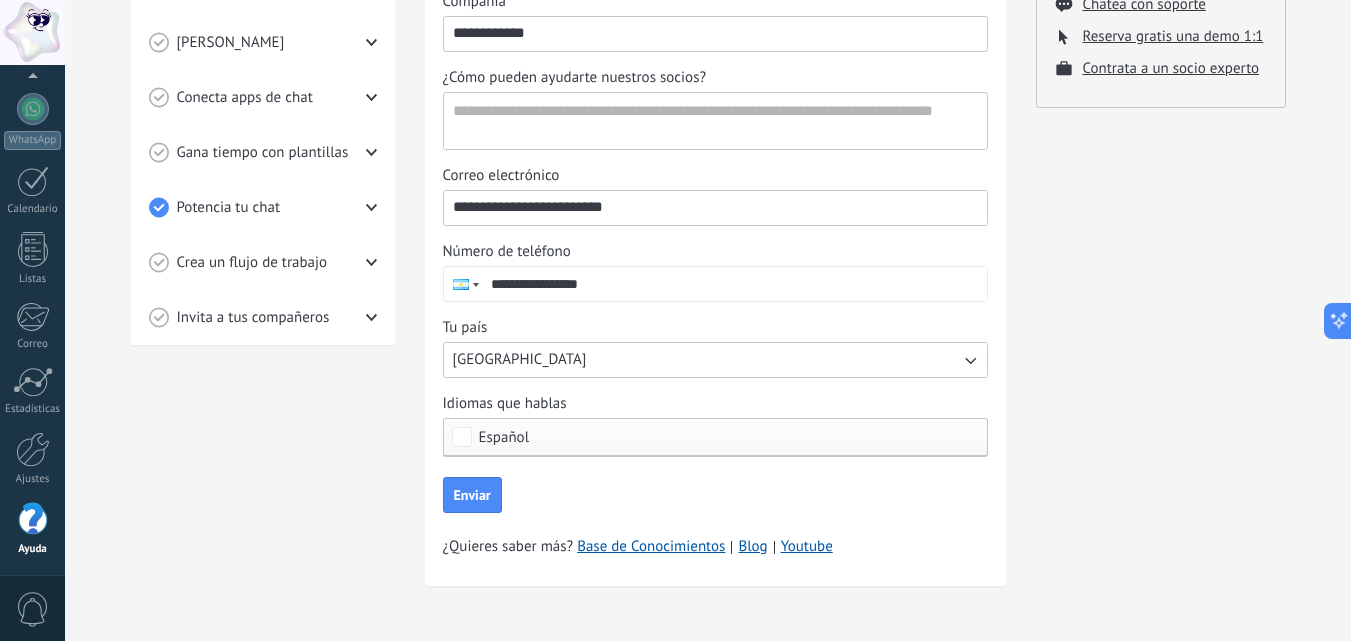 click 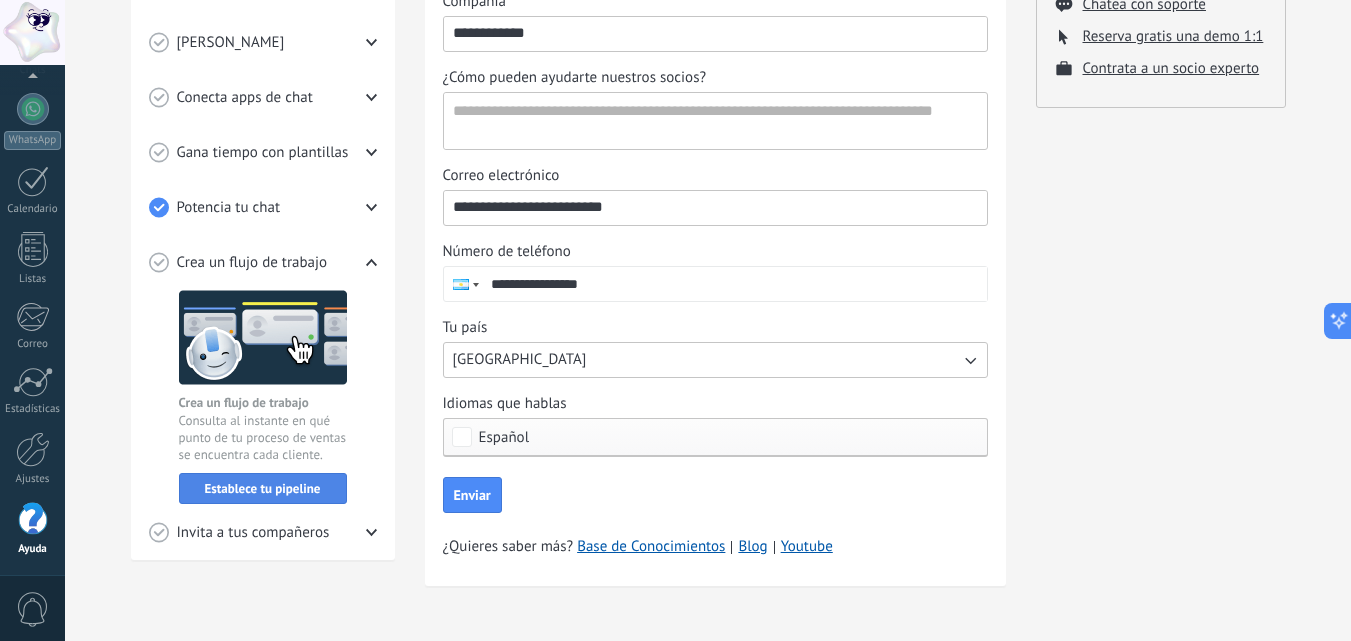 click on "Establece tu pipeline" at bounding box center (263, 489) 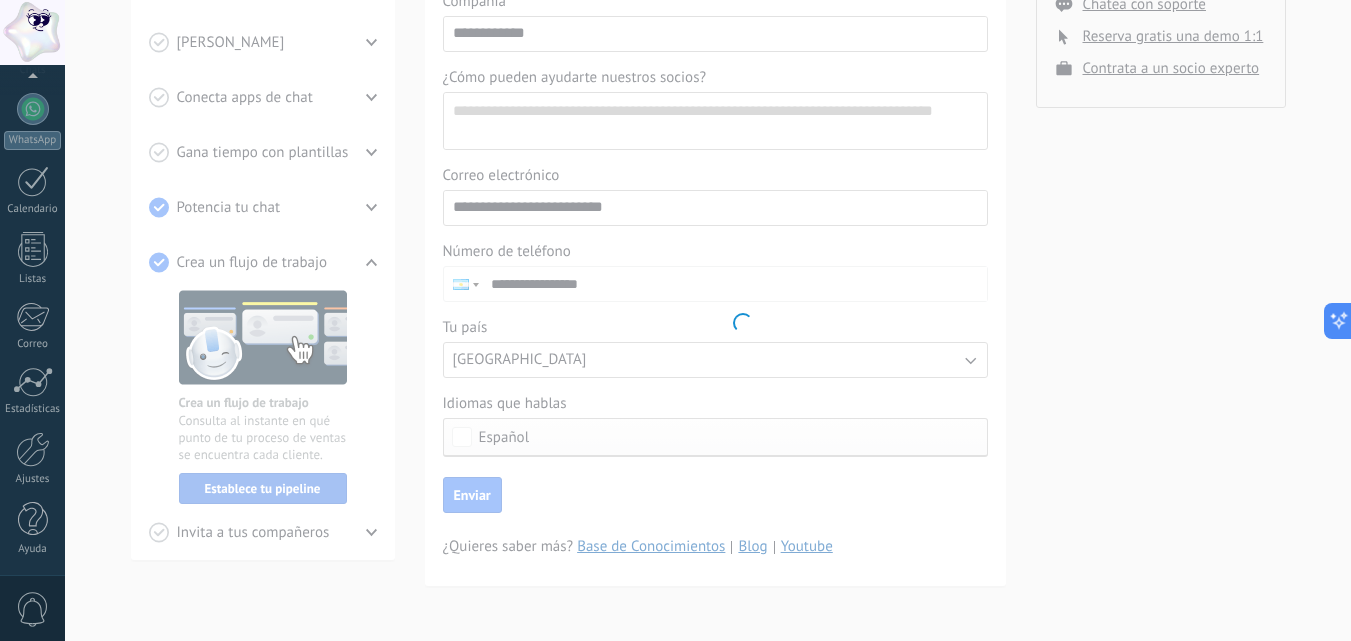 scroll, scrollTop: 0, scrollLeft: 0, axis: both 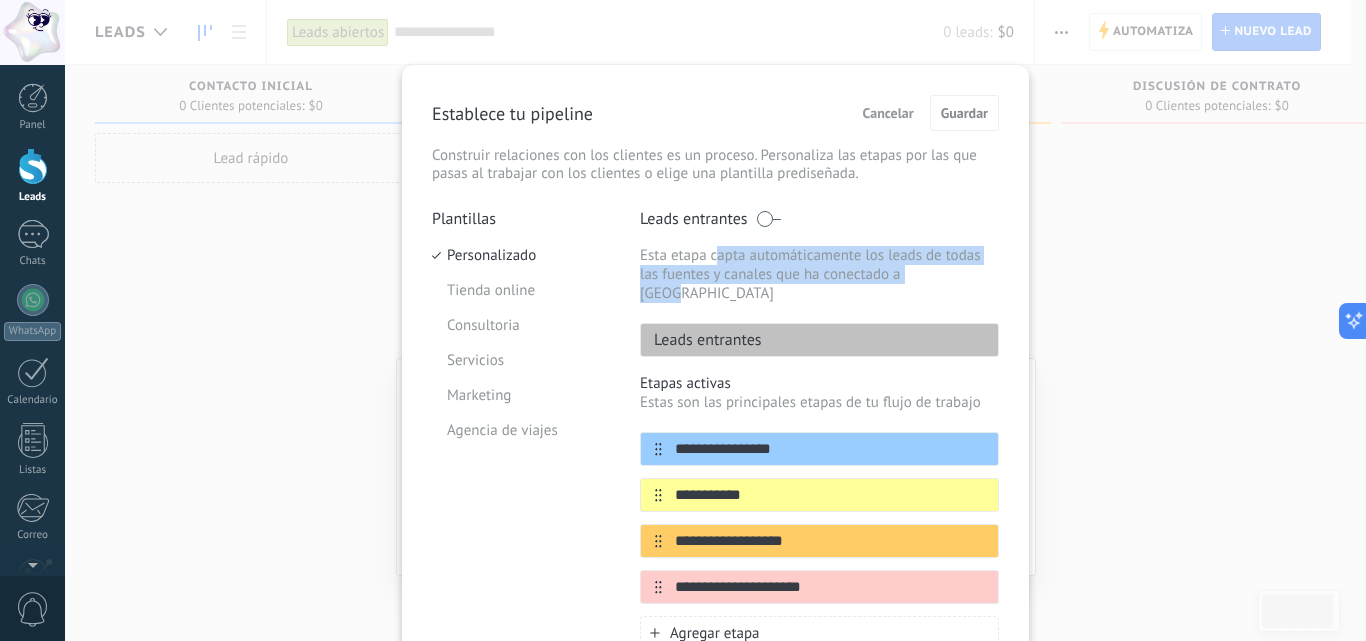 drag, startPoint x: 717, startPoint y: 250, endPoint x: 976, endPoint y: 274, distance: 260.1096 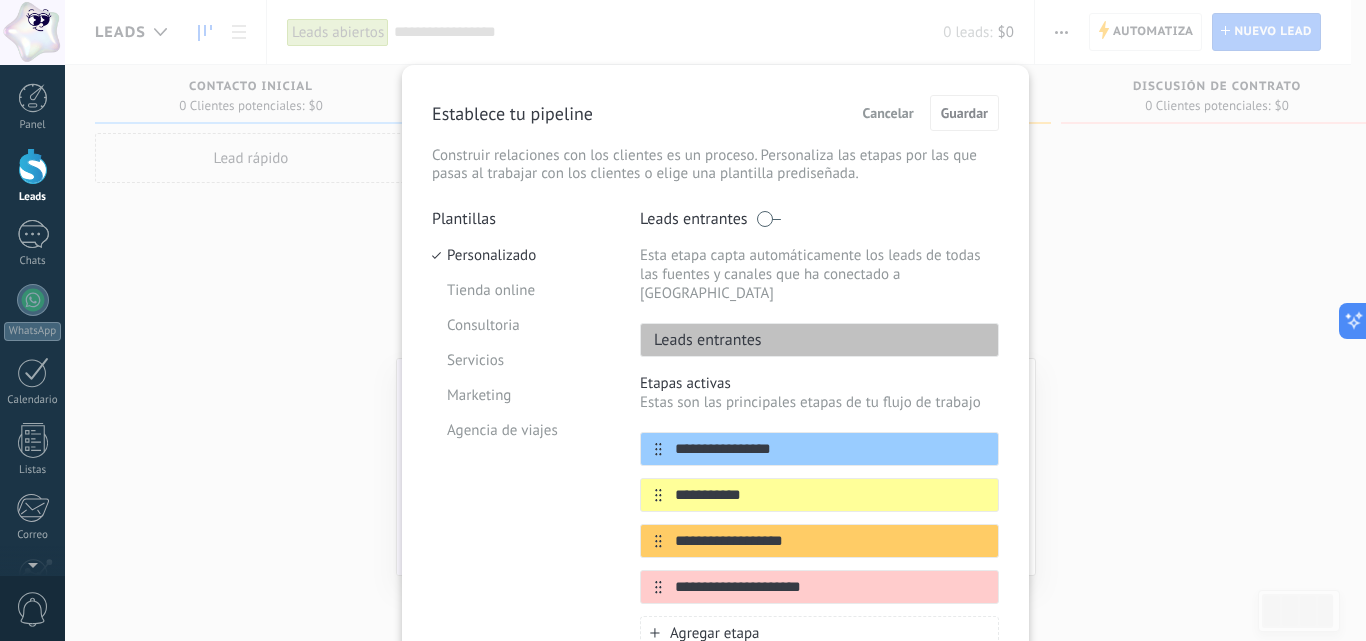 click on "Leads entrantes" at bounding box center [819, 340] 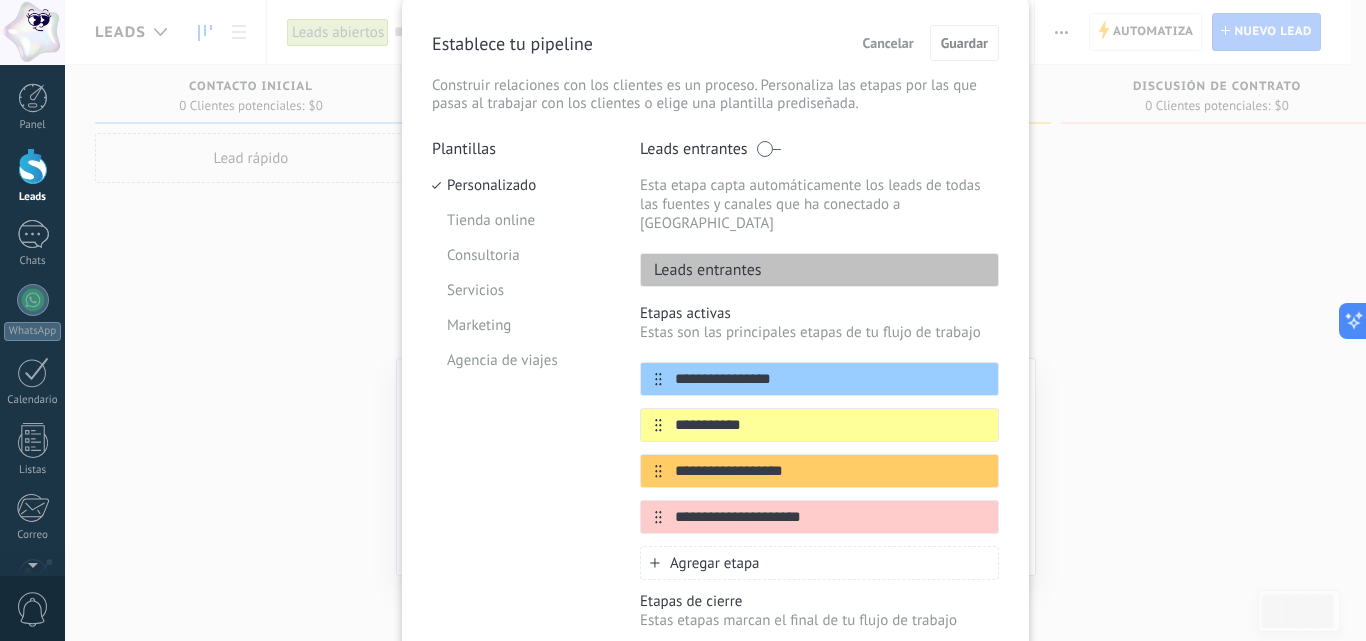 scroll, scrollTop: 100, scrollLeft: 0, axis: vertical 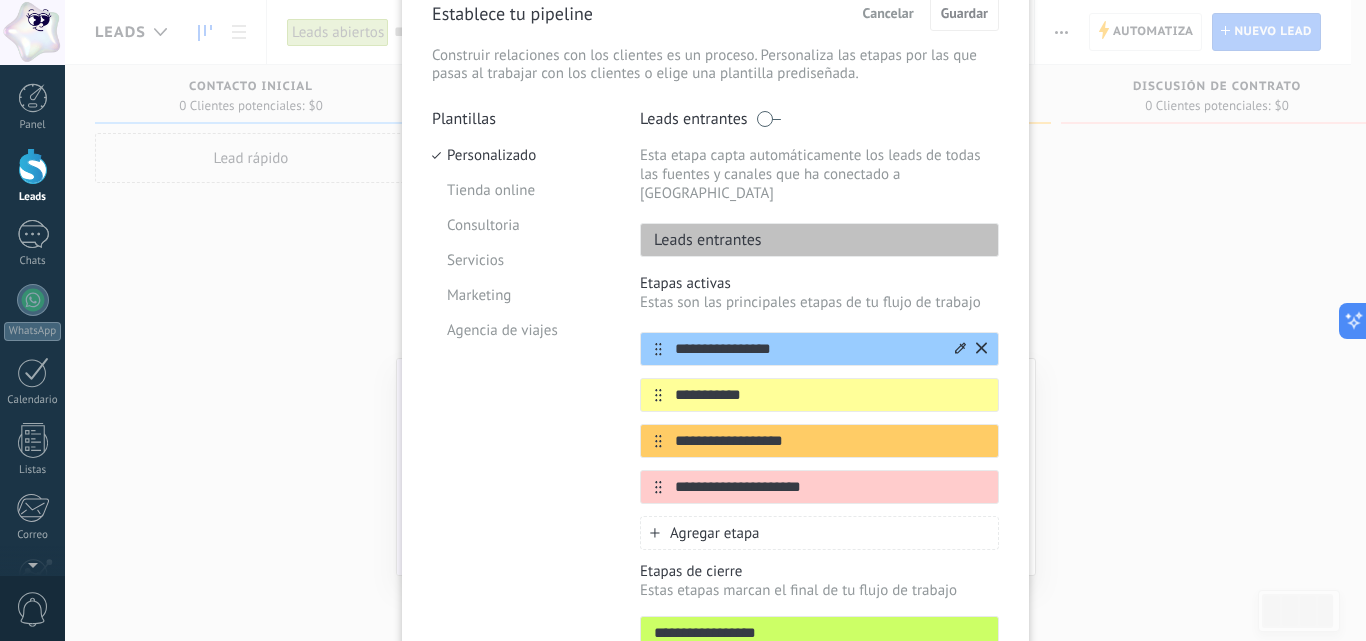 click on "**********" at bounding box center [807, 349] 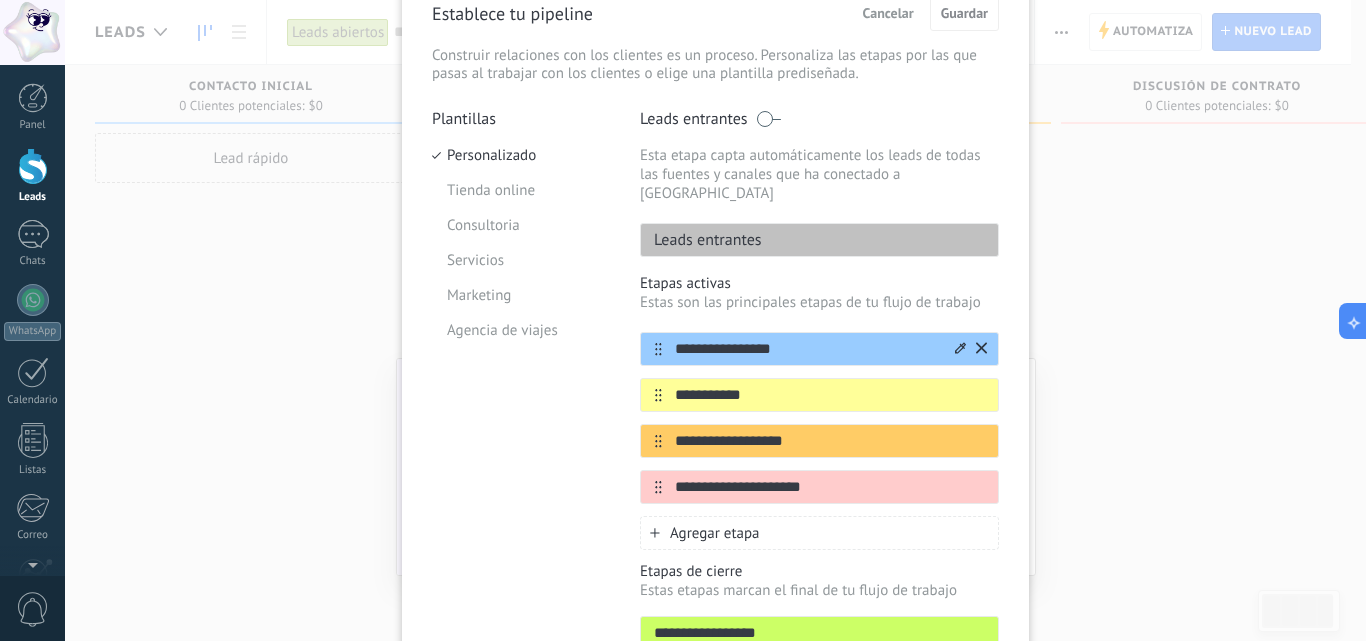 click on "**********" at bounding box center (807, 349) 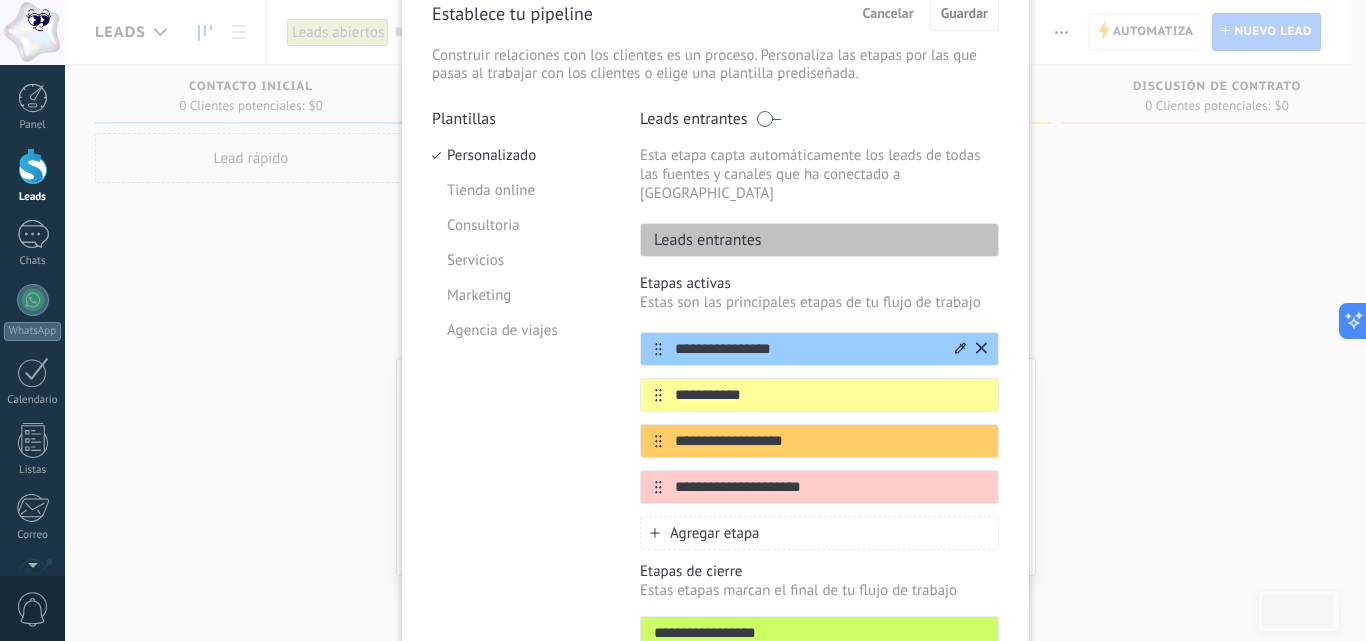 drag, startPoint x: 666, startPoint y: 331, endPoint x: 887, endPoint y: 333, distance: 221.00905 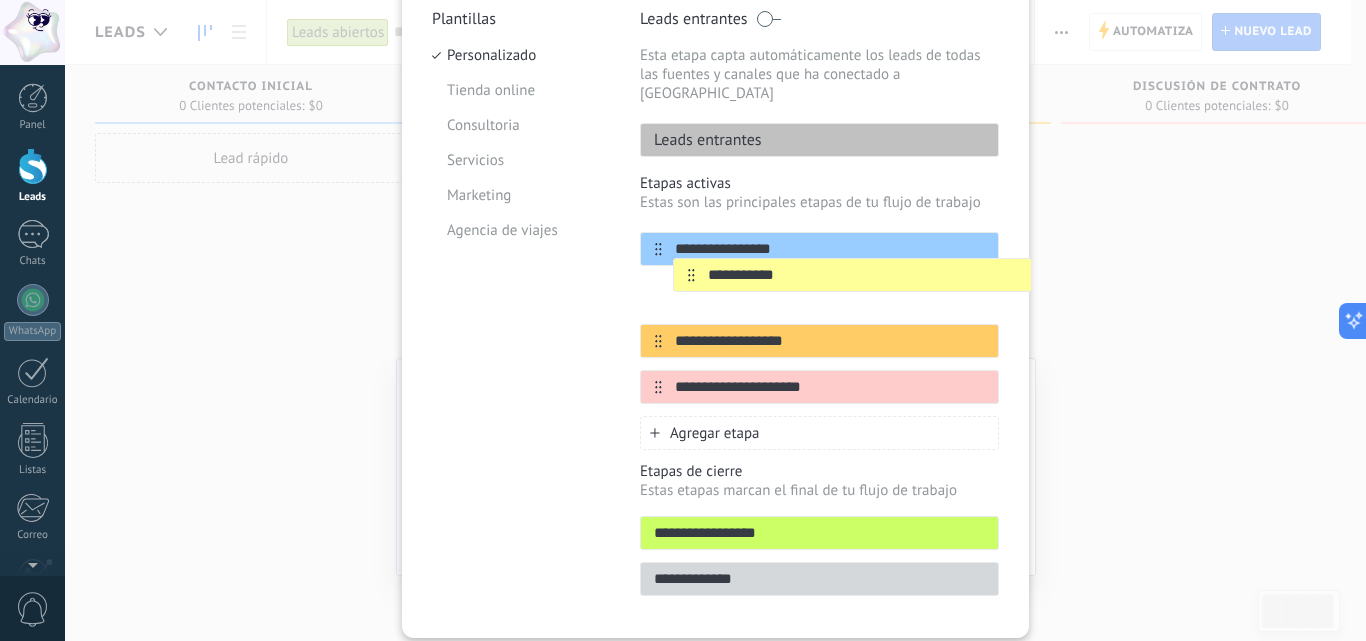 drag, startPoint x: 660, startPoint y: 279, endPoint x: 804, endPoint y: 278, distance: 144.00348 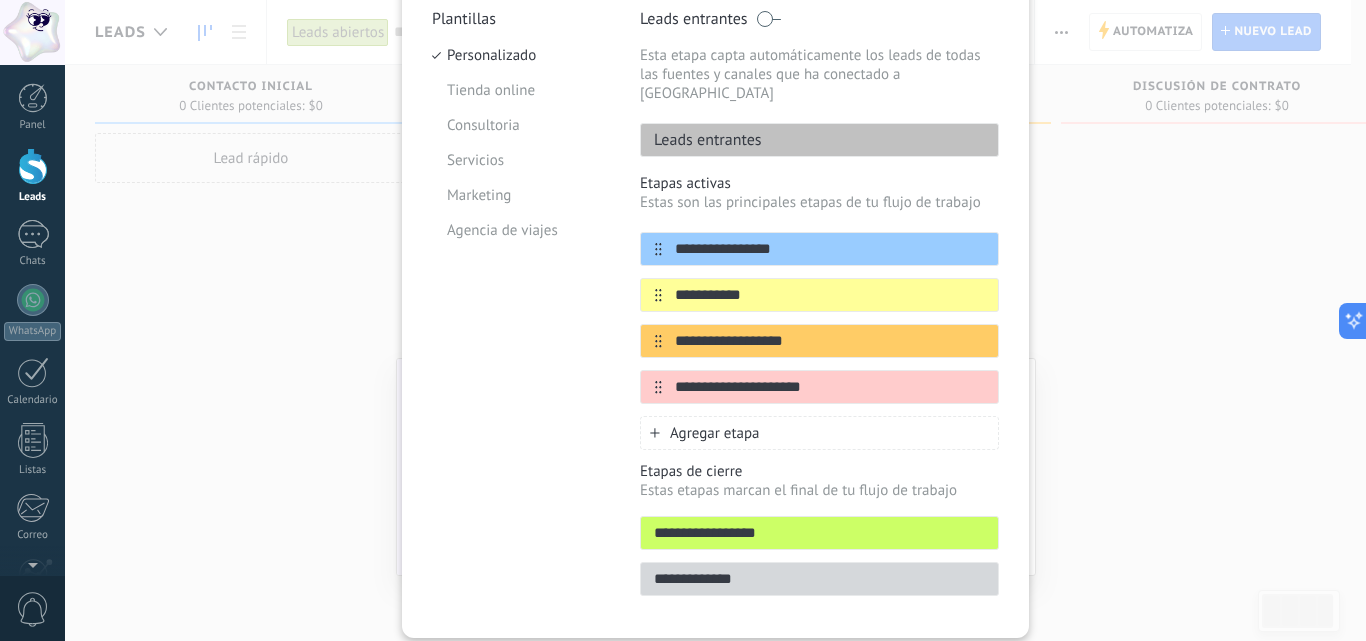 scroll, scrollTop: 243, scrollLeft: 0, axis: vertical 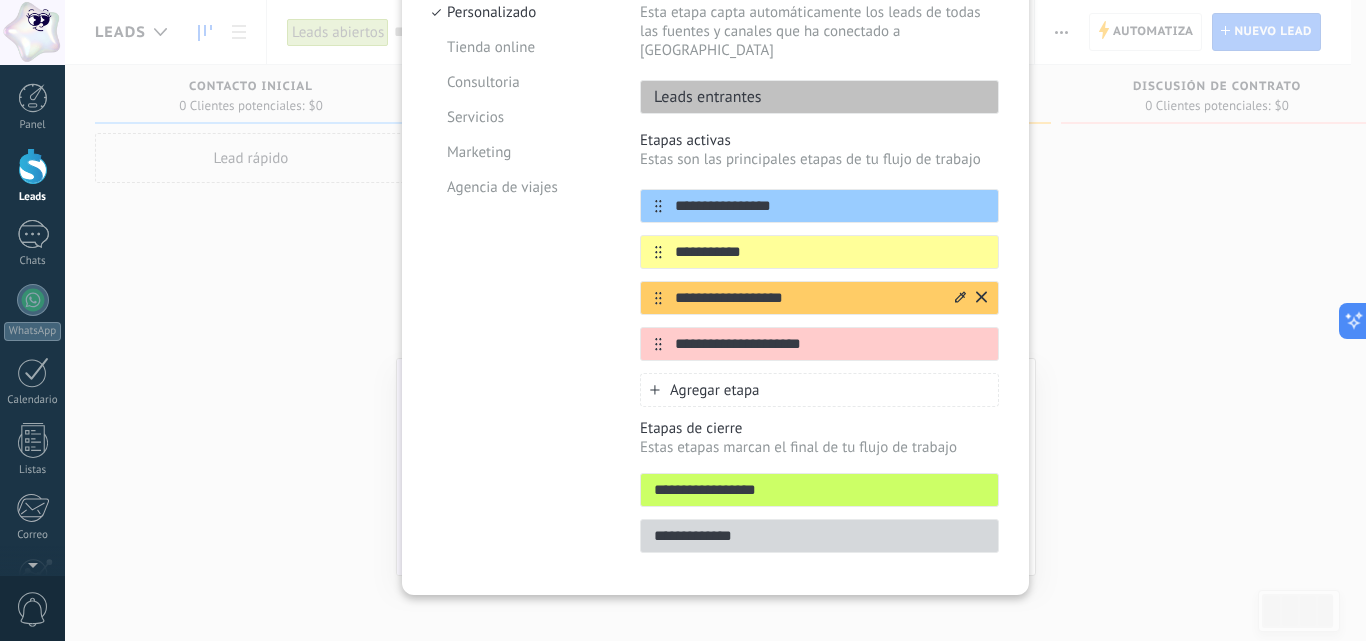 click on "**********" at bounding box center [807, 298] 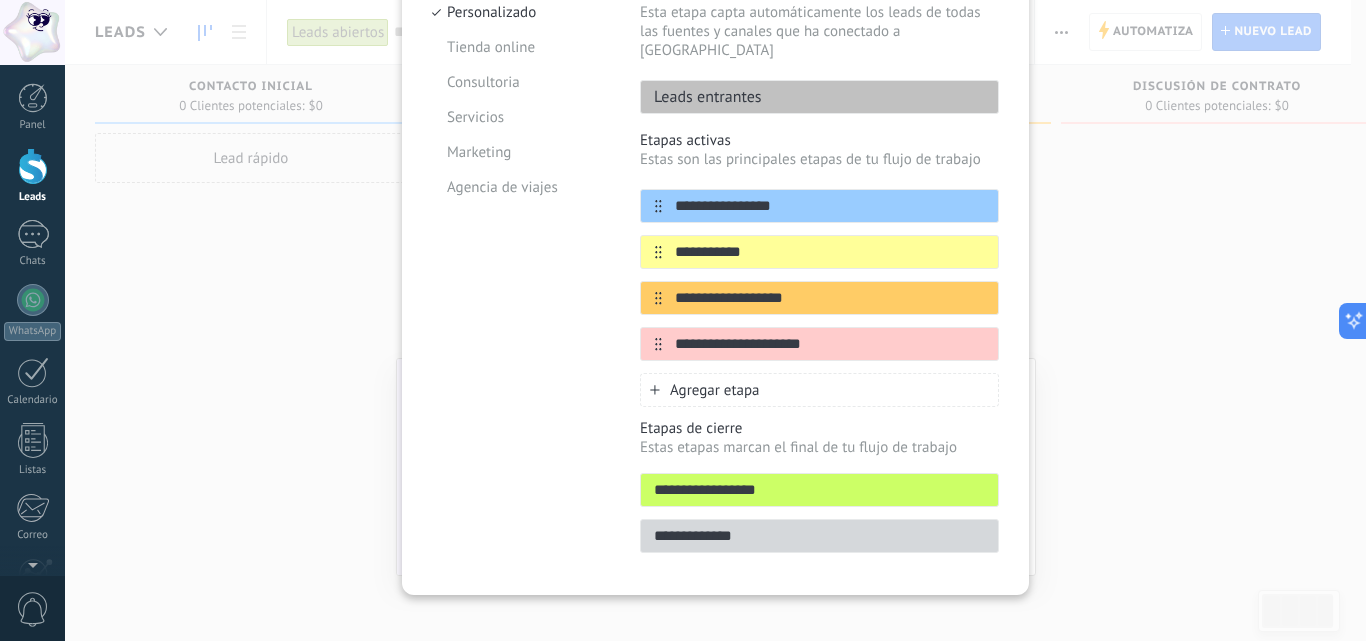 click on "**********" at bounding box center (819, 275) 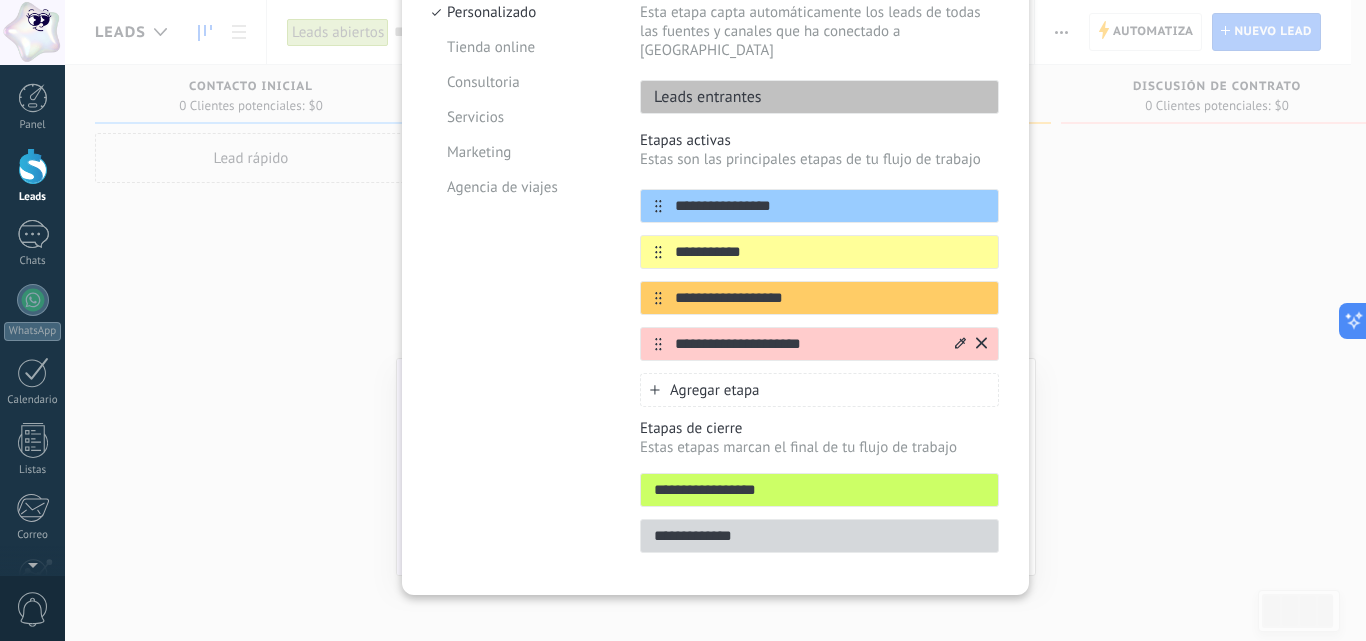click on "**********" at bounding box center [807, 344] 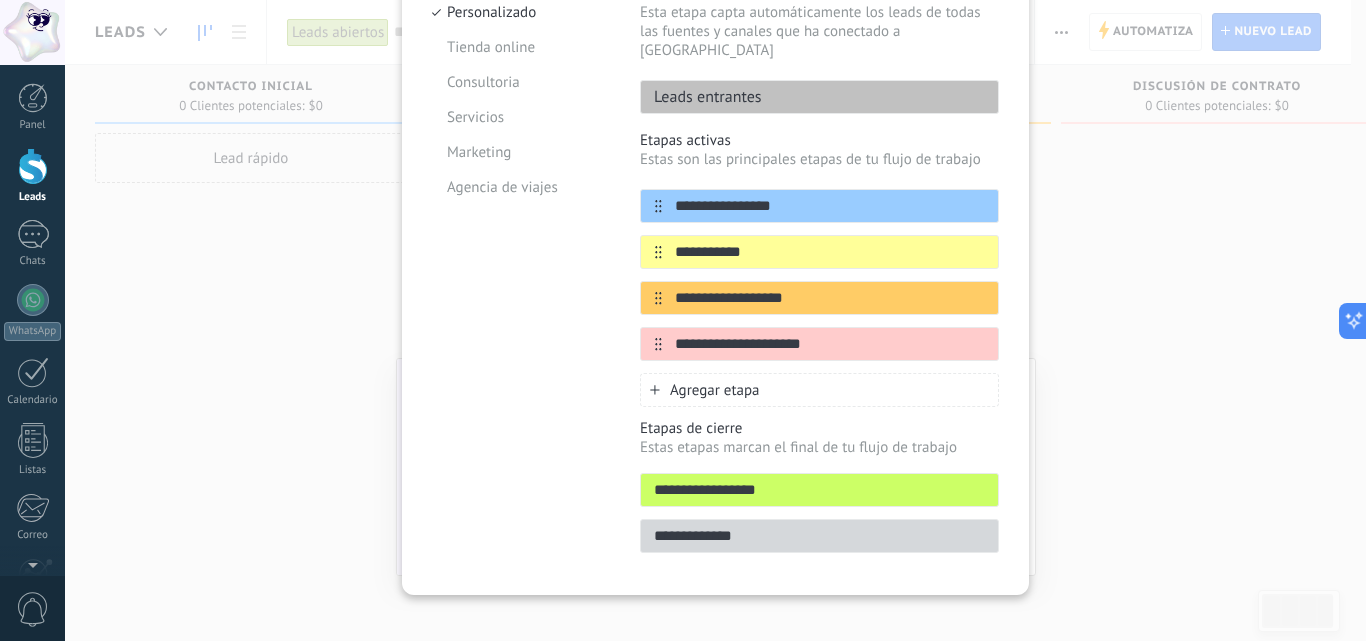 click on "Etapas de cierre" at bounding box center (819, 428) 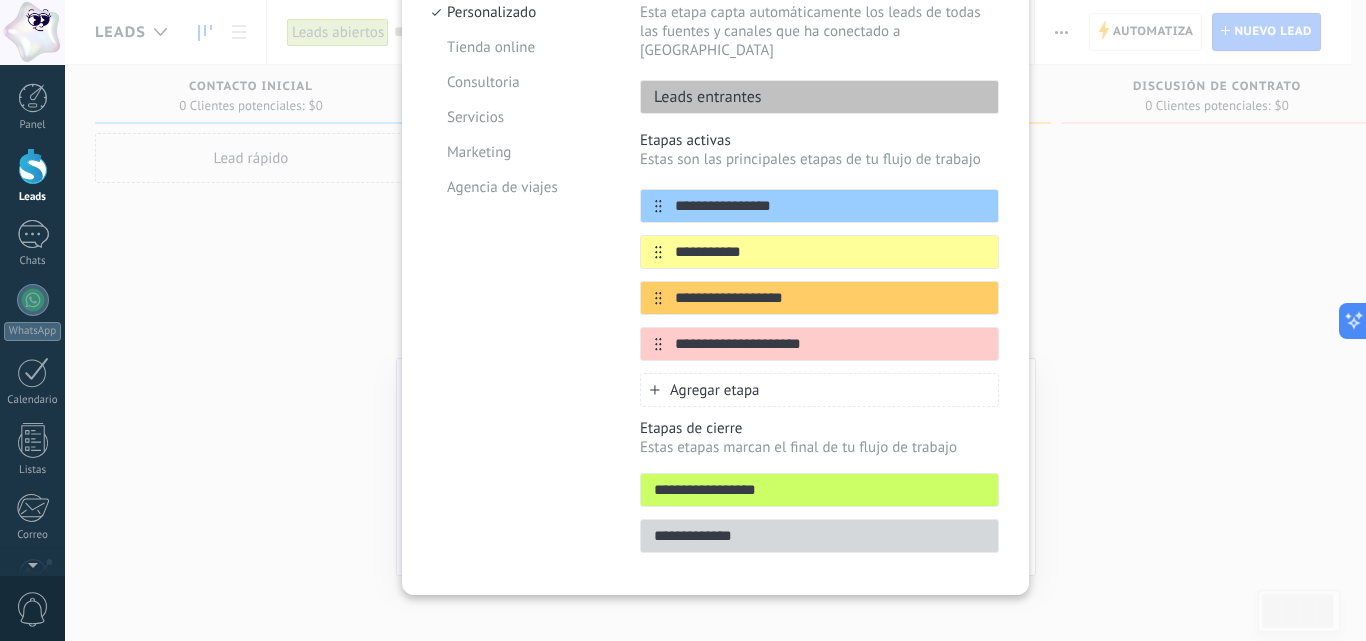 click on "**********" at bounding box center [819, 490] 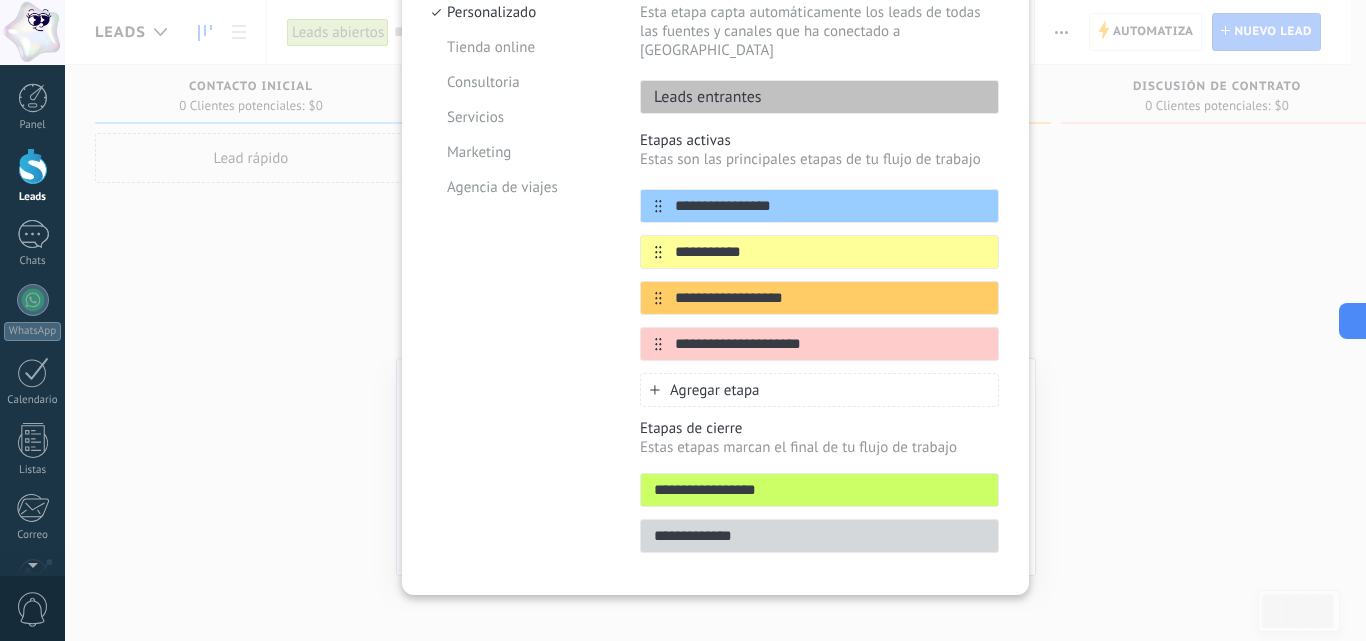 type on "**********" 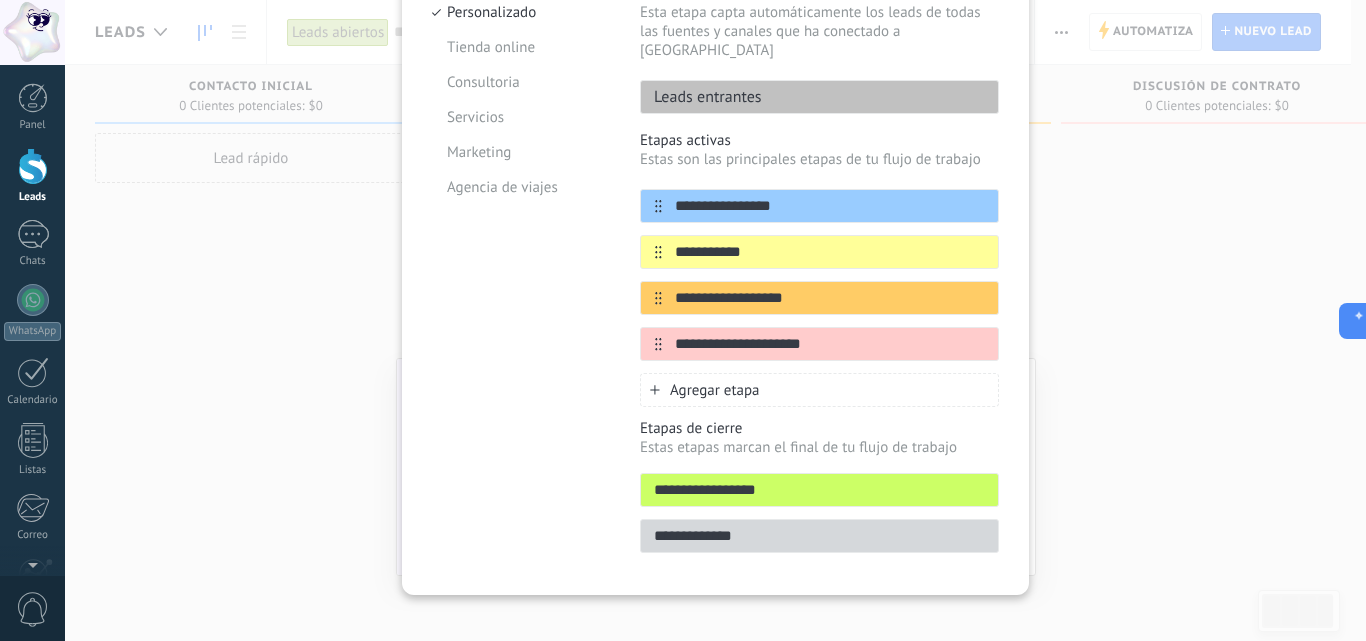 click on "**********" at bounding box center (819, 490) 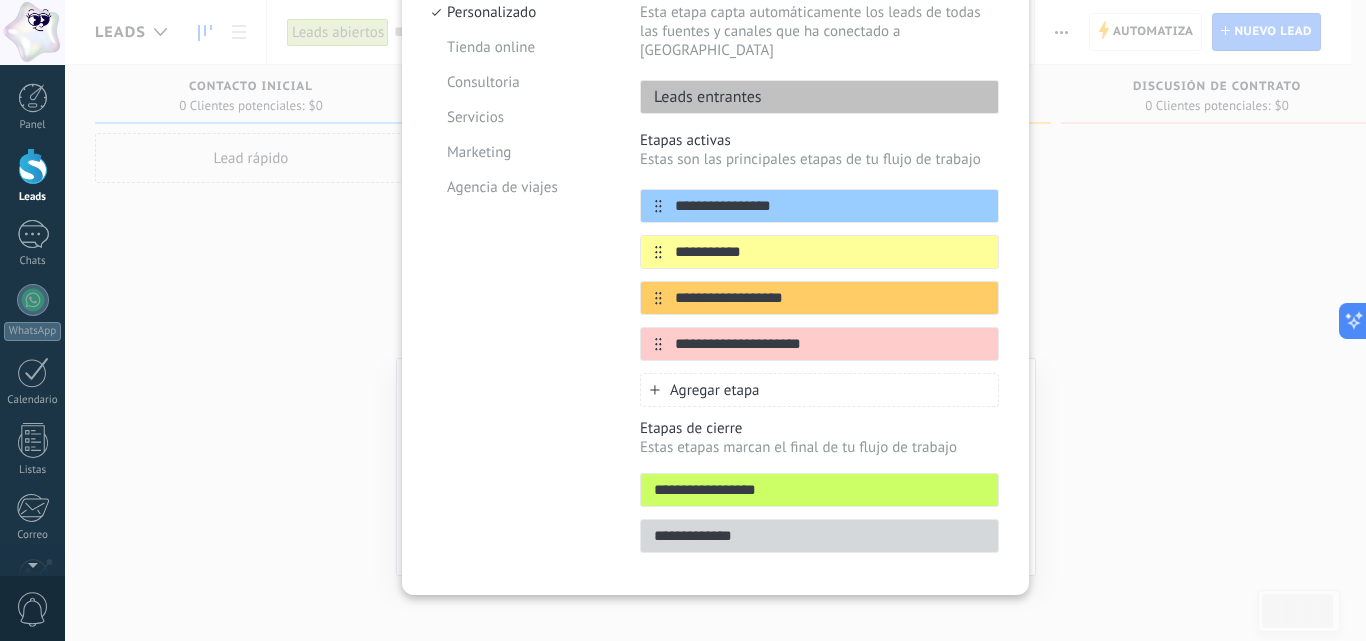 drag, startPoint x: 792, startPoint y: 466, endPoint x: 618, endPoint y: 468, distance: 174.01149 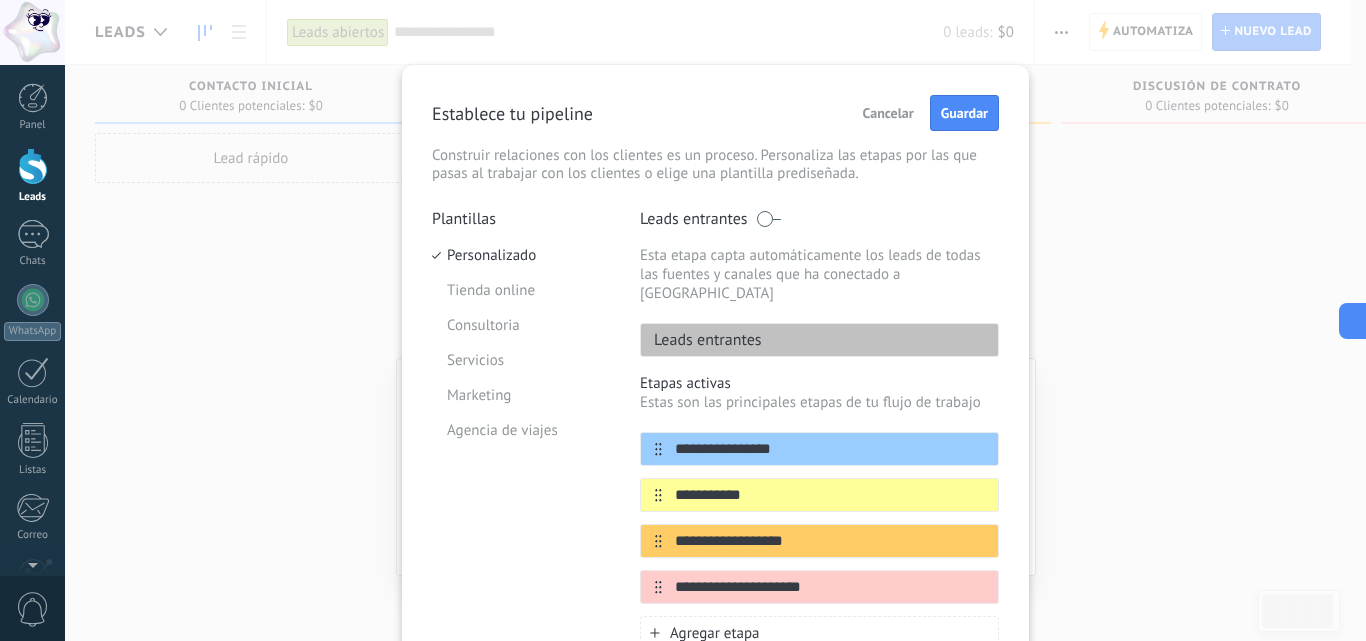 click on "Leads entrantes" at bounding box center [701, 340] 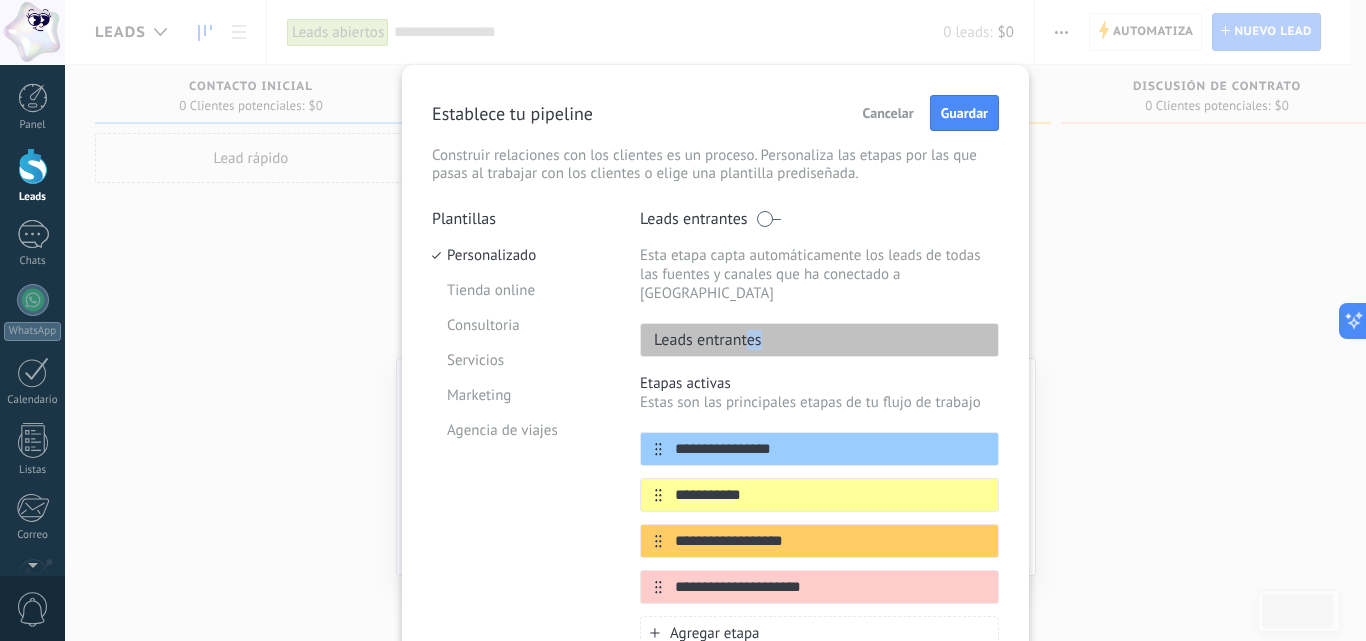 drag, startPoint x: 784, startPoint y: 321, endPoint x: 743, endPoint y: 319, distance: 41.04875 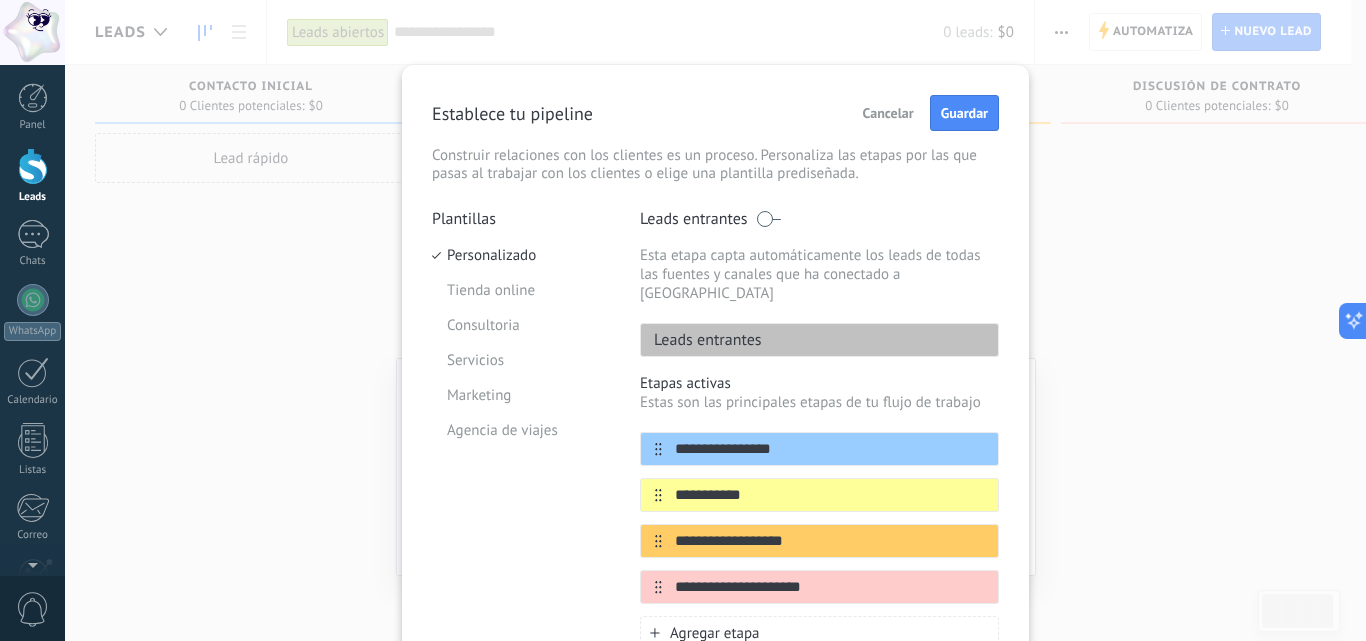 click on "Leads entrantes" at bounding box center (701, 340) 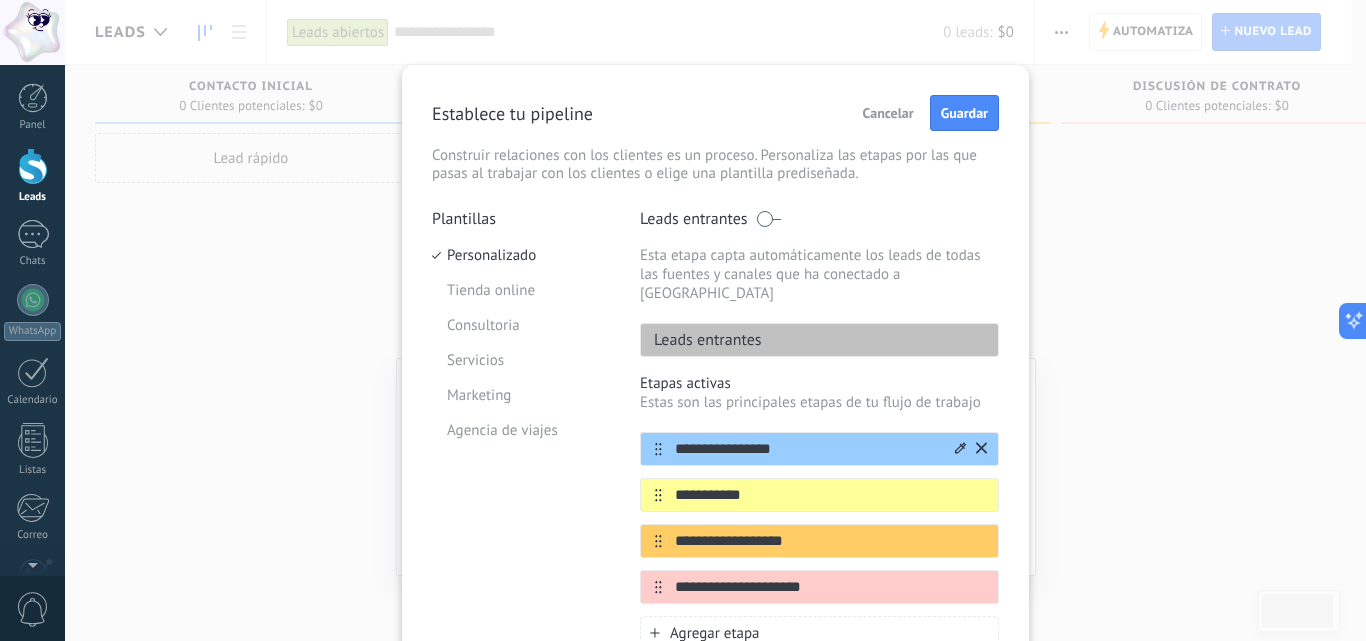 click on "**********" at bounding box center (807, 449) 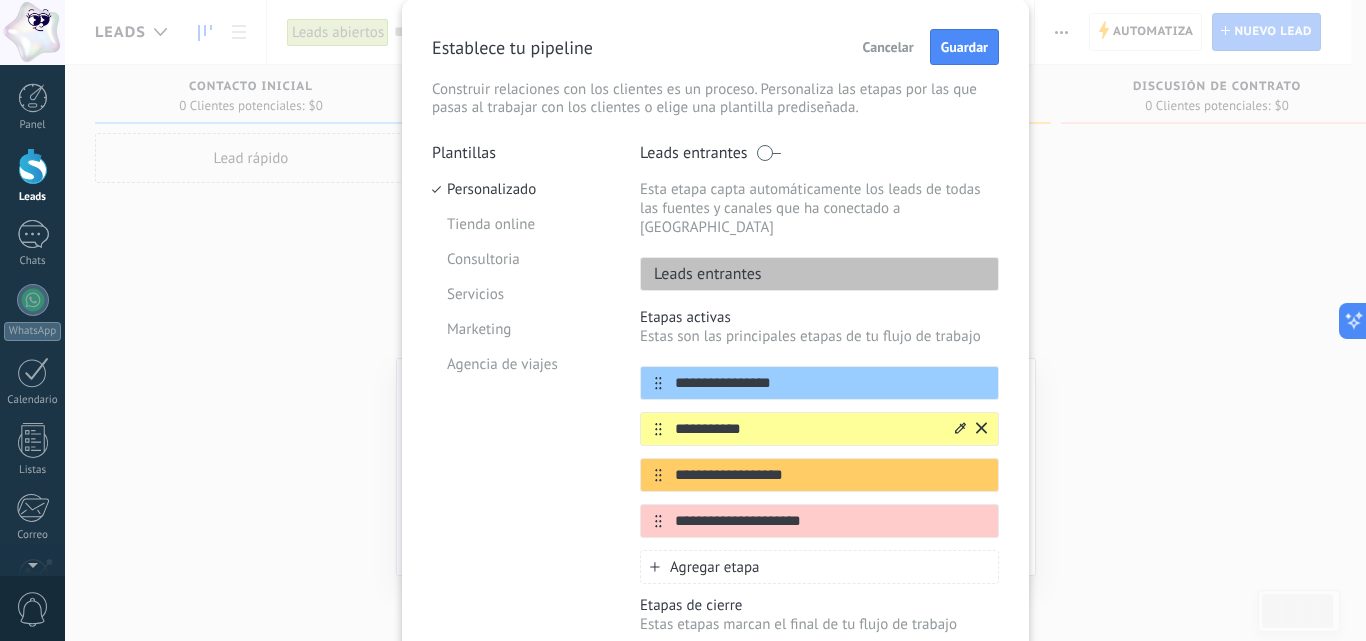 scroll, scrollTop: 100, scrollLeft: 0, axis: vertical 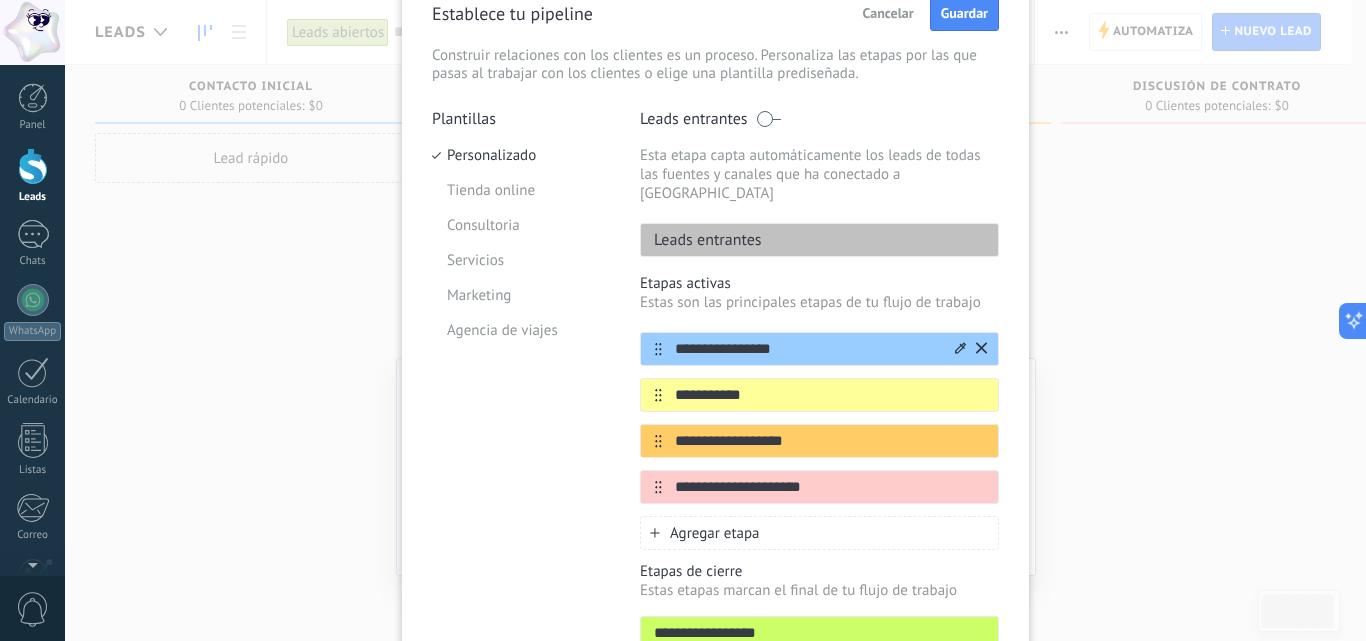 click on "**********" at bounding box center (807, 349) 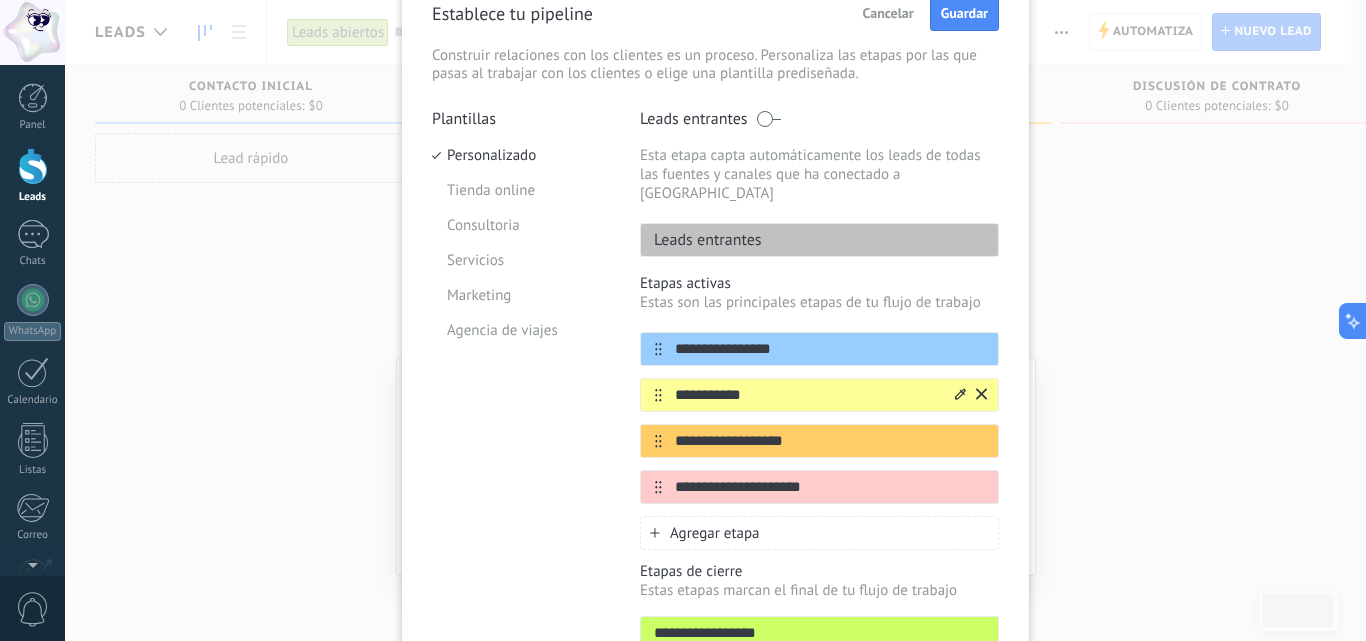 click on "**********" at bounding box center (819, 395) 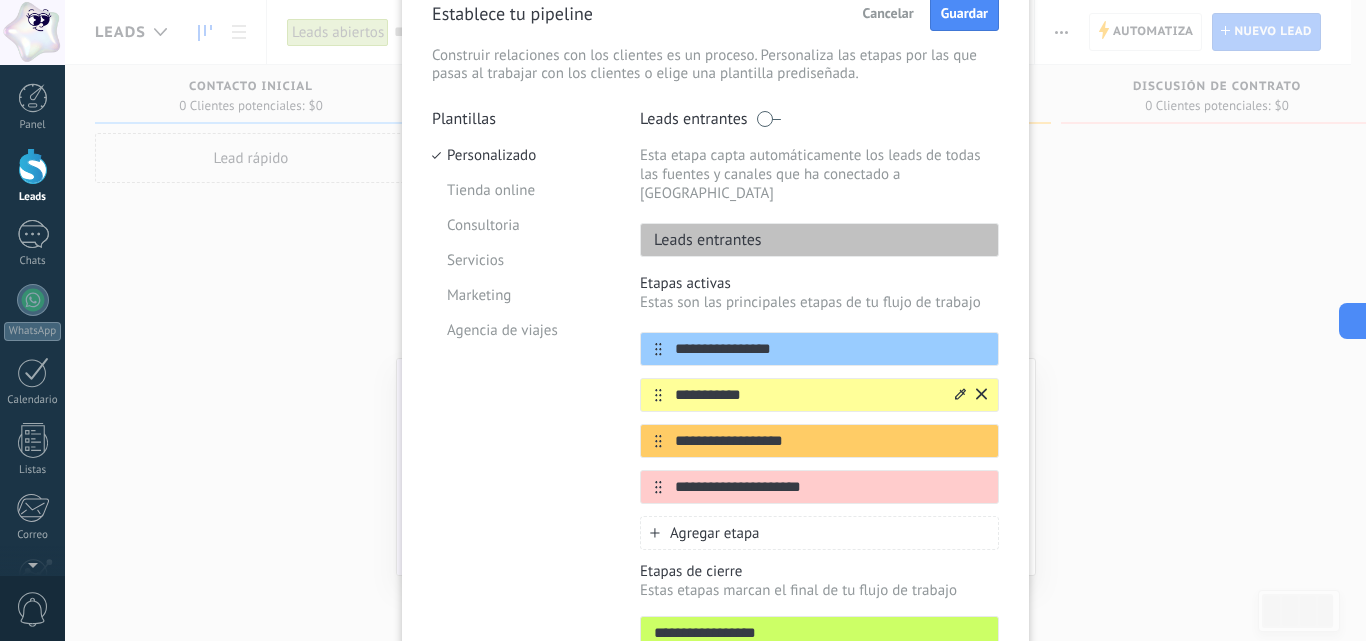 click on "**********" at bounding box center (807, 395) 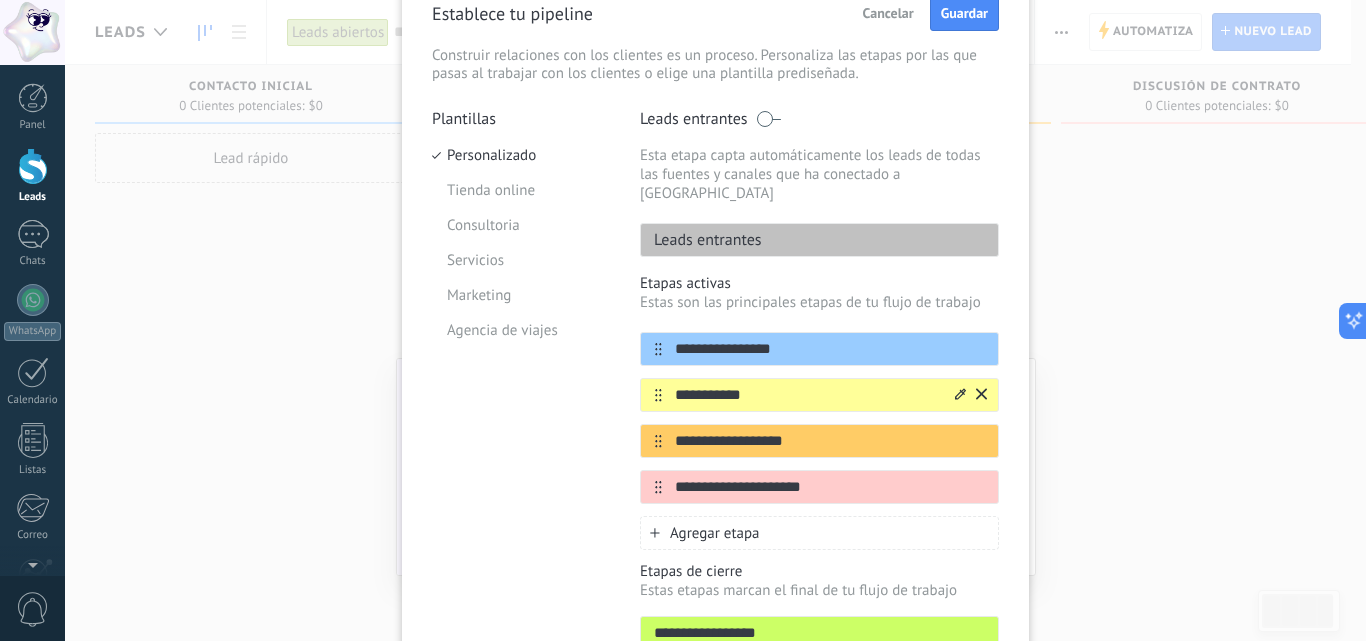 drag, startPoint x: 764, startPoint y: 379, endPoint x: 636, endPoint y: 365, distance: 128.76335 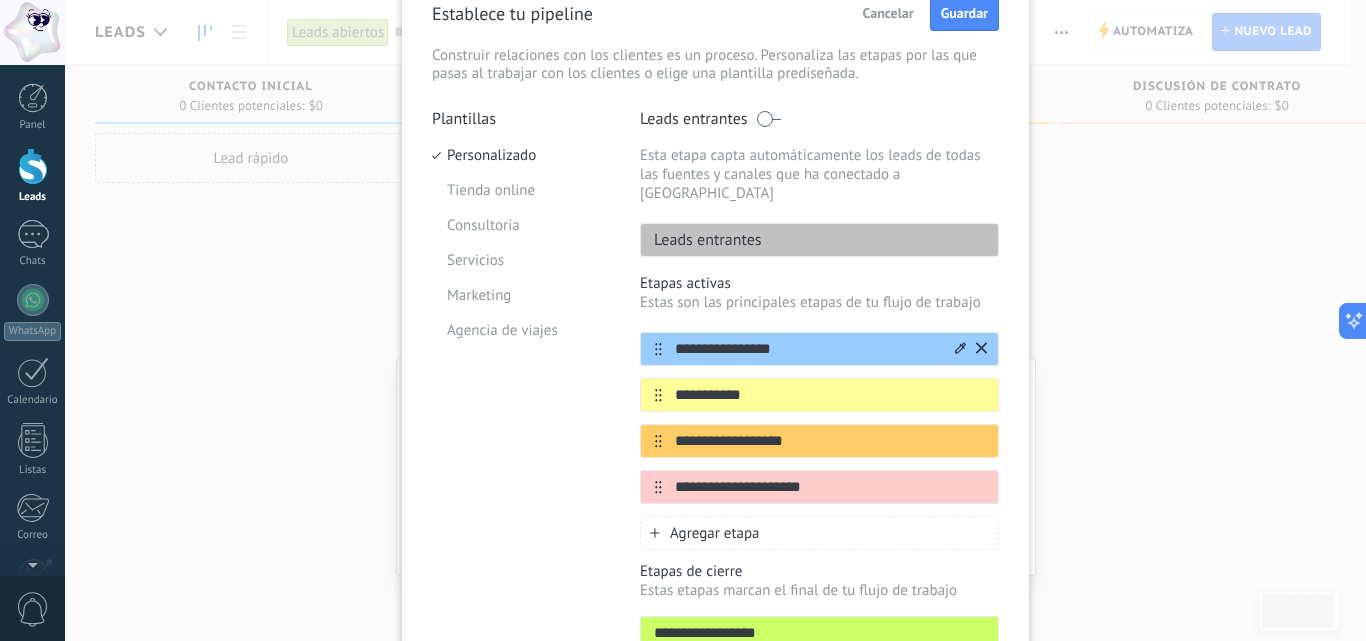 click on "**********" at bounding box center [807, 349] 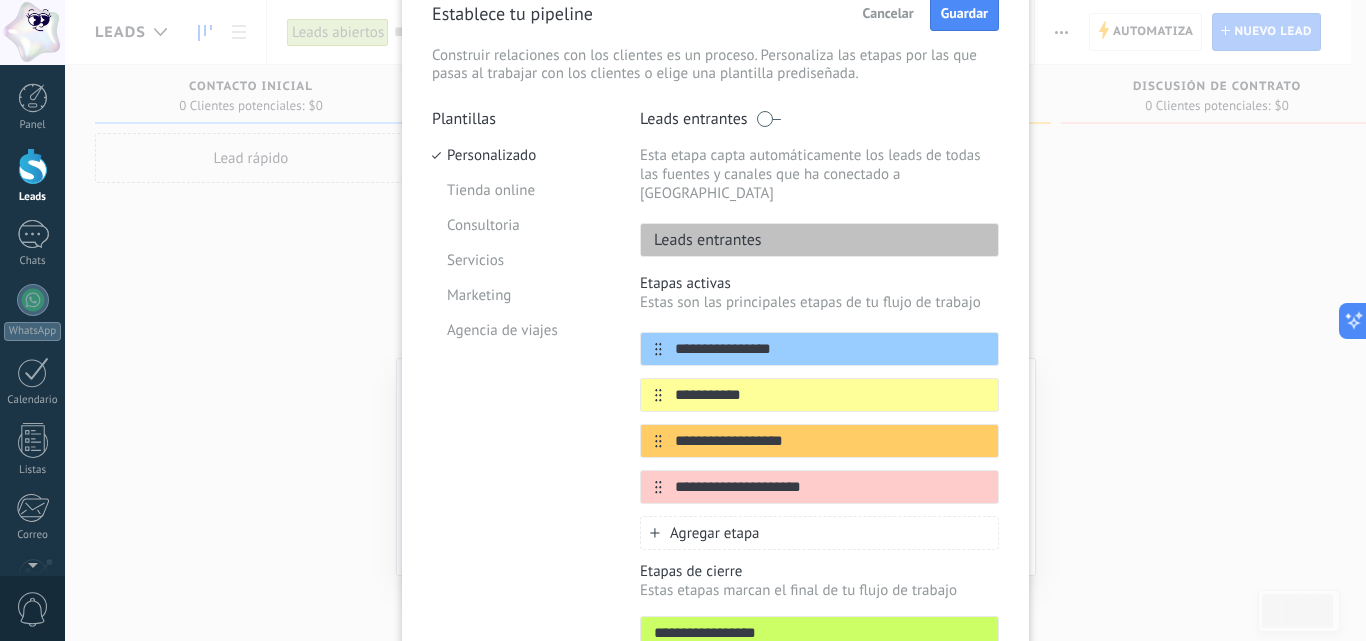 drag, startPoint x: 789, startPoint y: 336, endPoint x: 611, endPoint y: 336, distance: 178 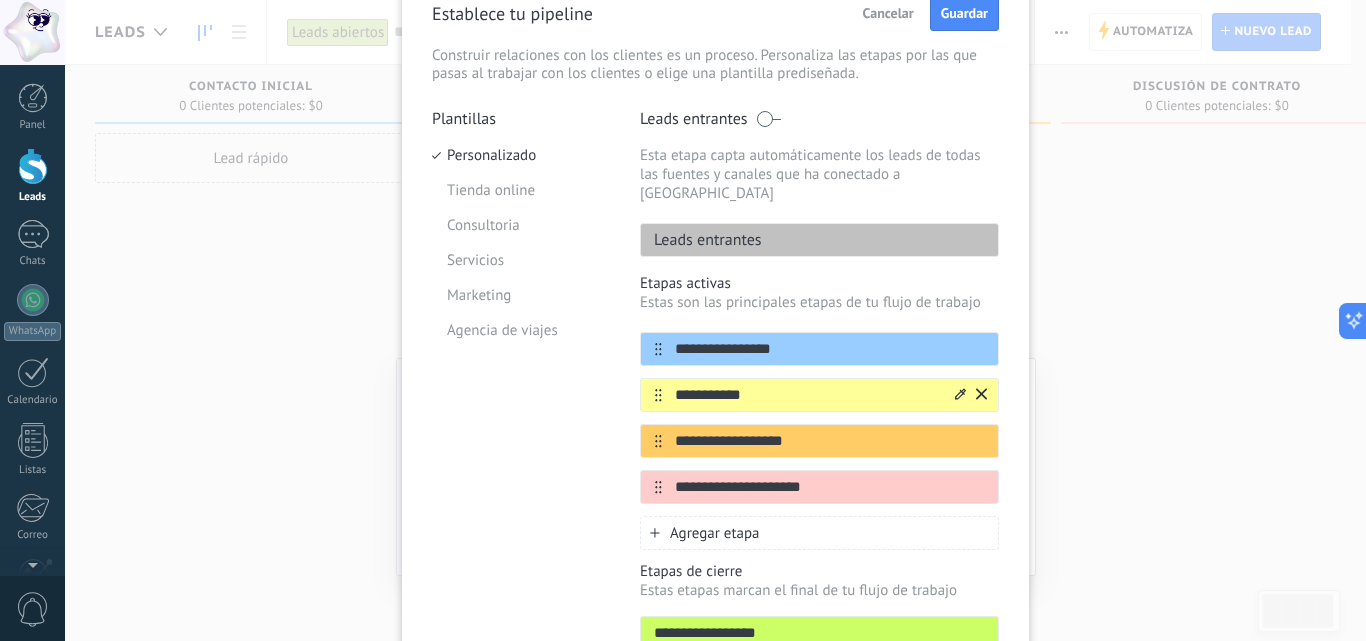 click on "**********" at bounding box center (819, 395) 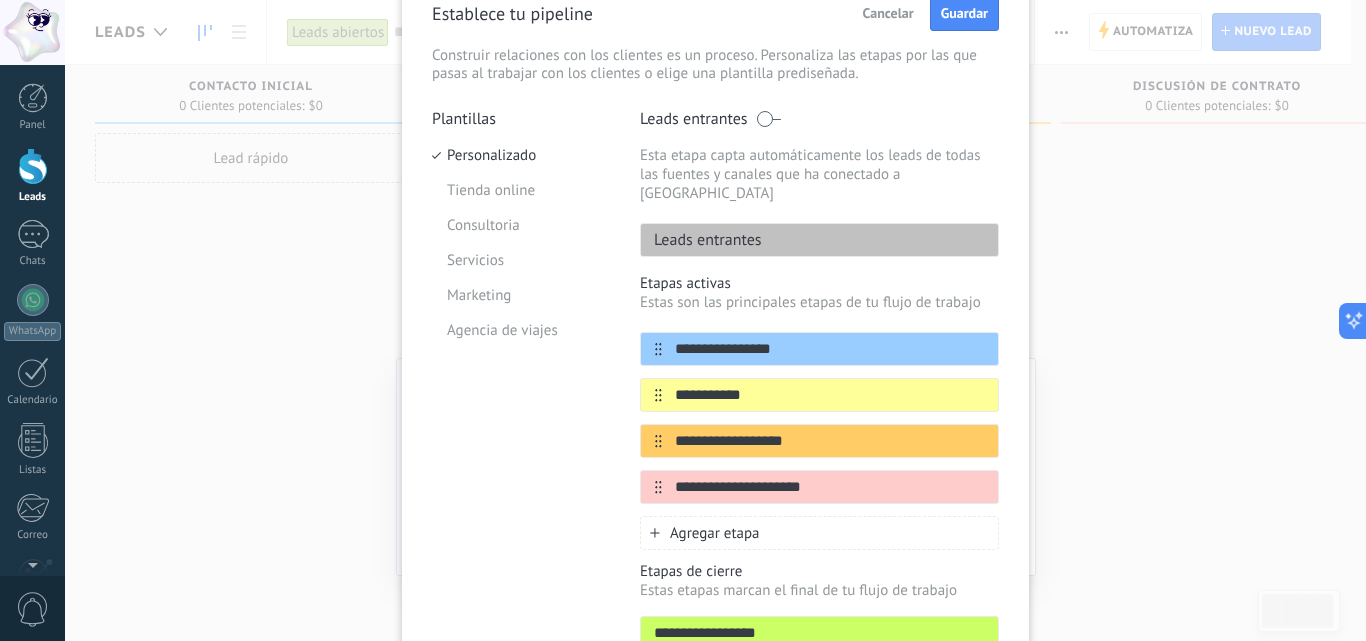 drag, startPoint x: 828, startPoint y: 424, endPoint x: 617, endPoint y: 415, distance: 211.19185 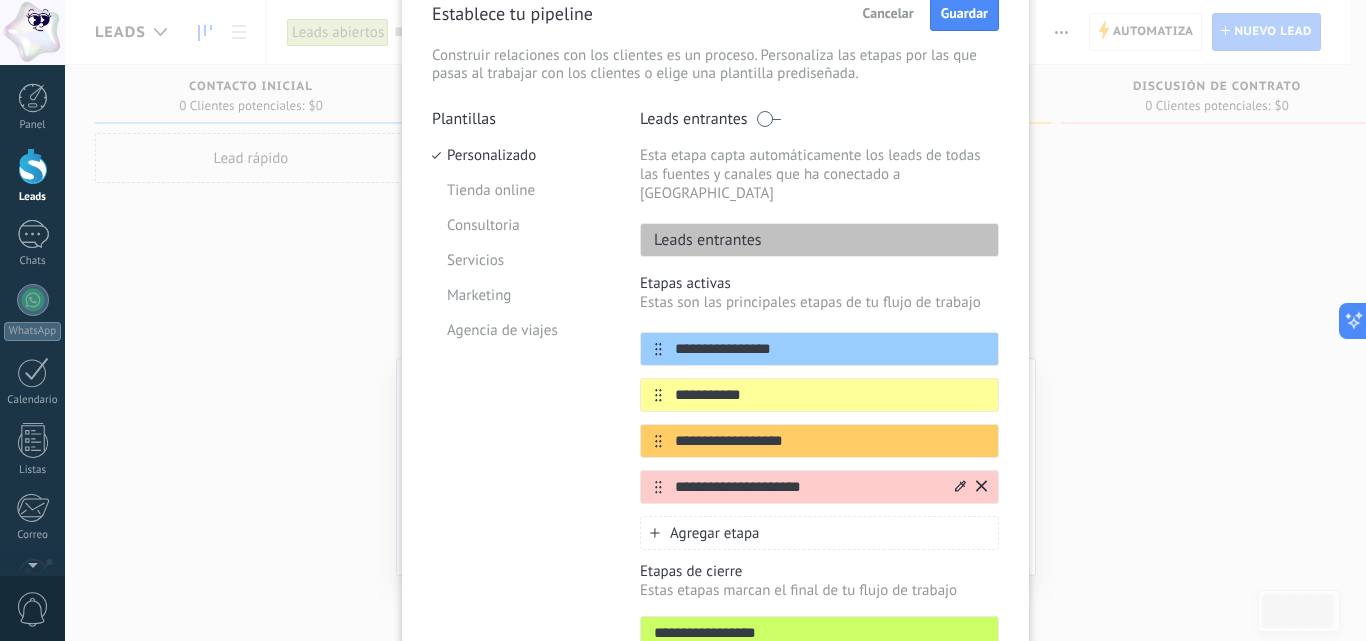 drag, startPoint x: 843, startPoint y: 480, endPoint x: 833, endPoint y: 473, distance: 12.206555 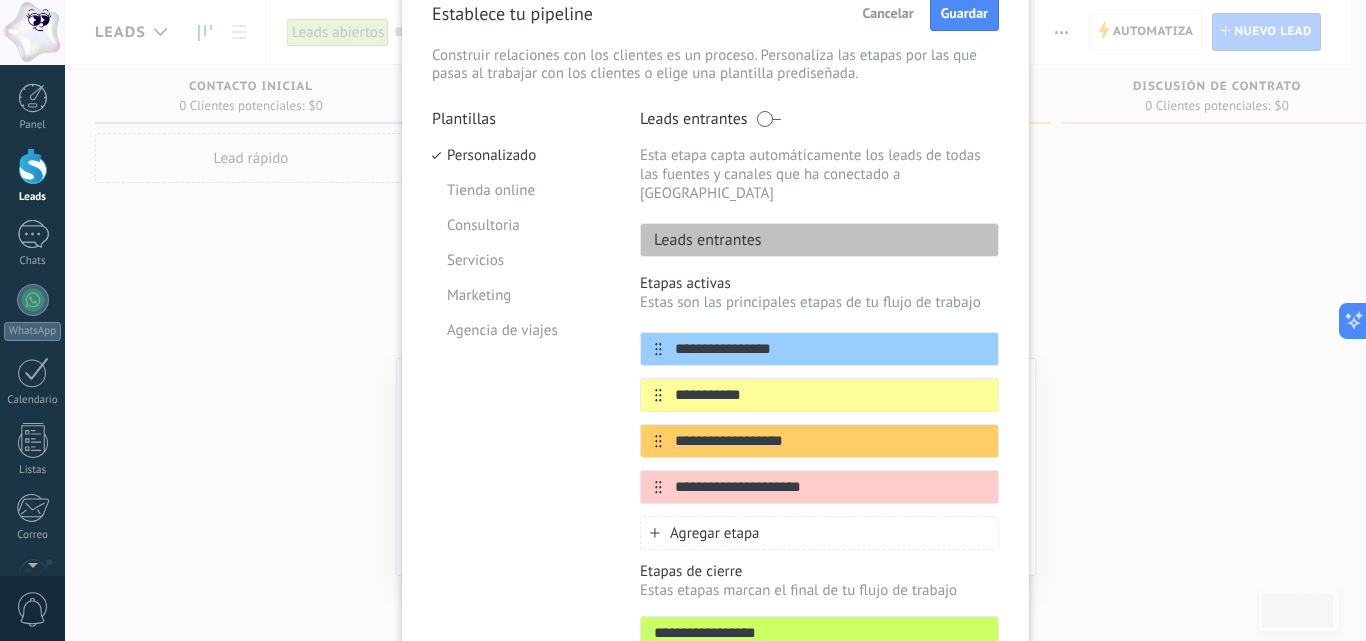 drag, startPoint x: 794, startPoint y: 473, endPoint x: 531, endPoint y: 453, distance: 263.75937 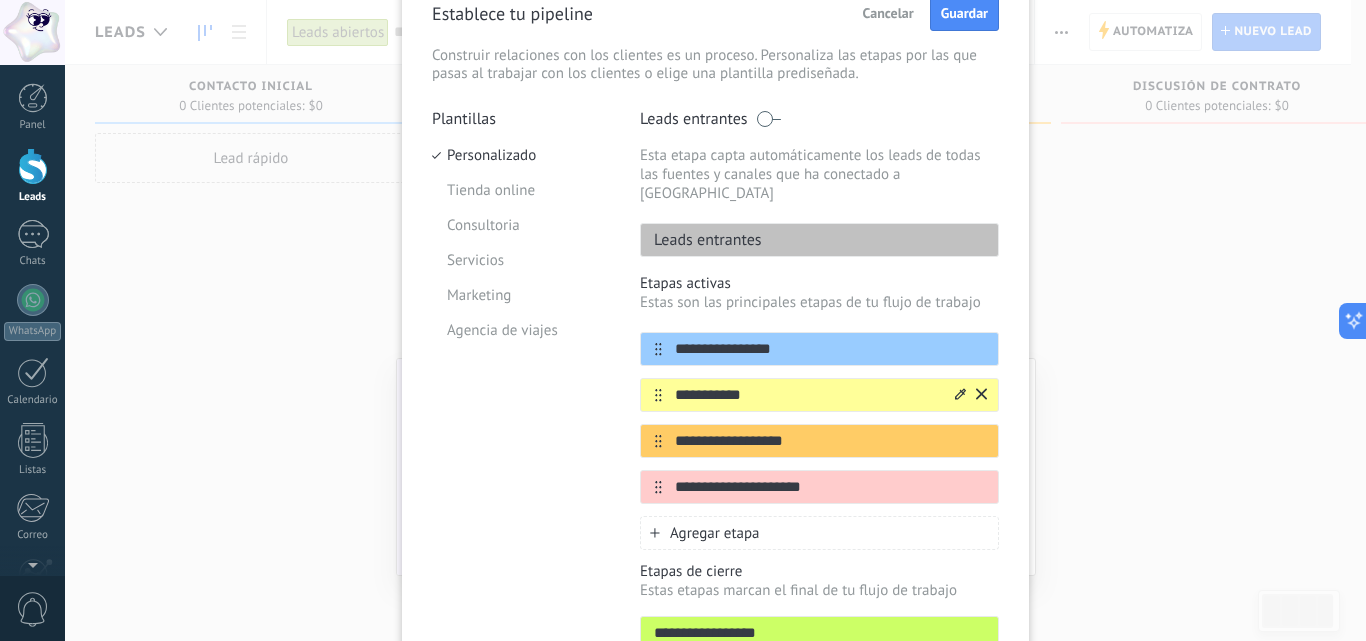 click on "**********" at bounding box center (807, 395) 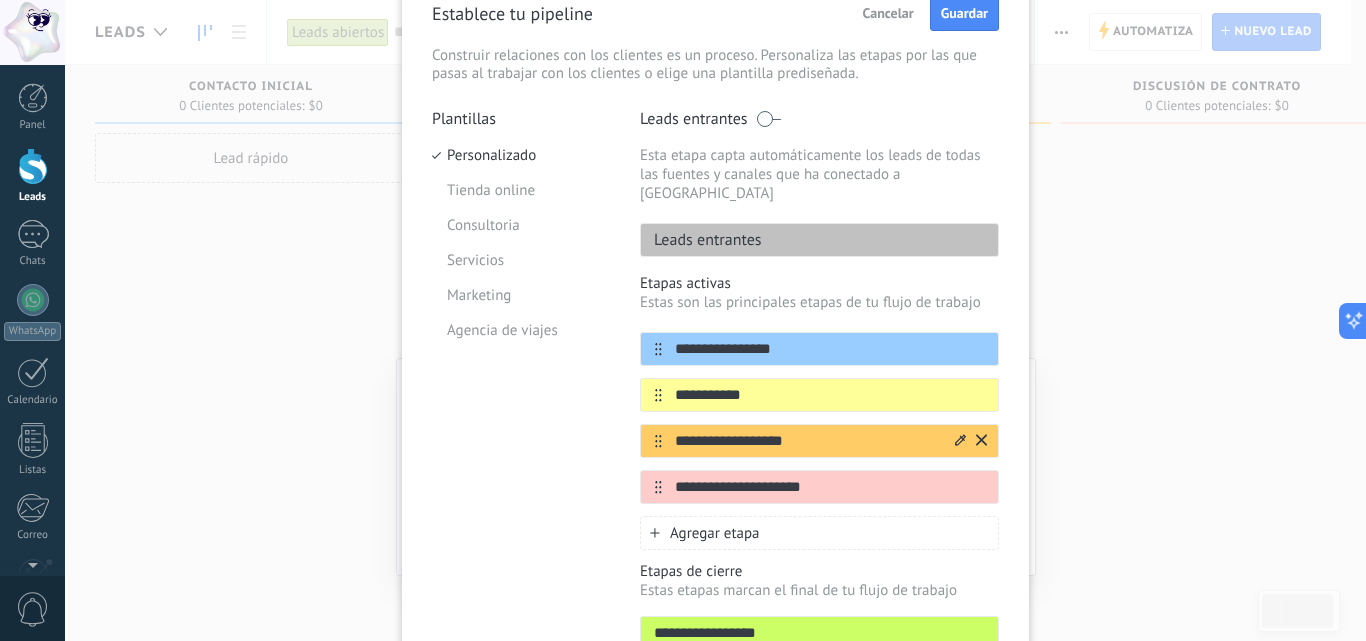 click on "**********" at bounding box center (807, 441) 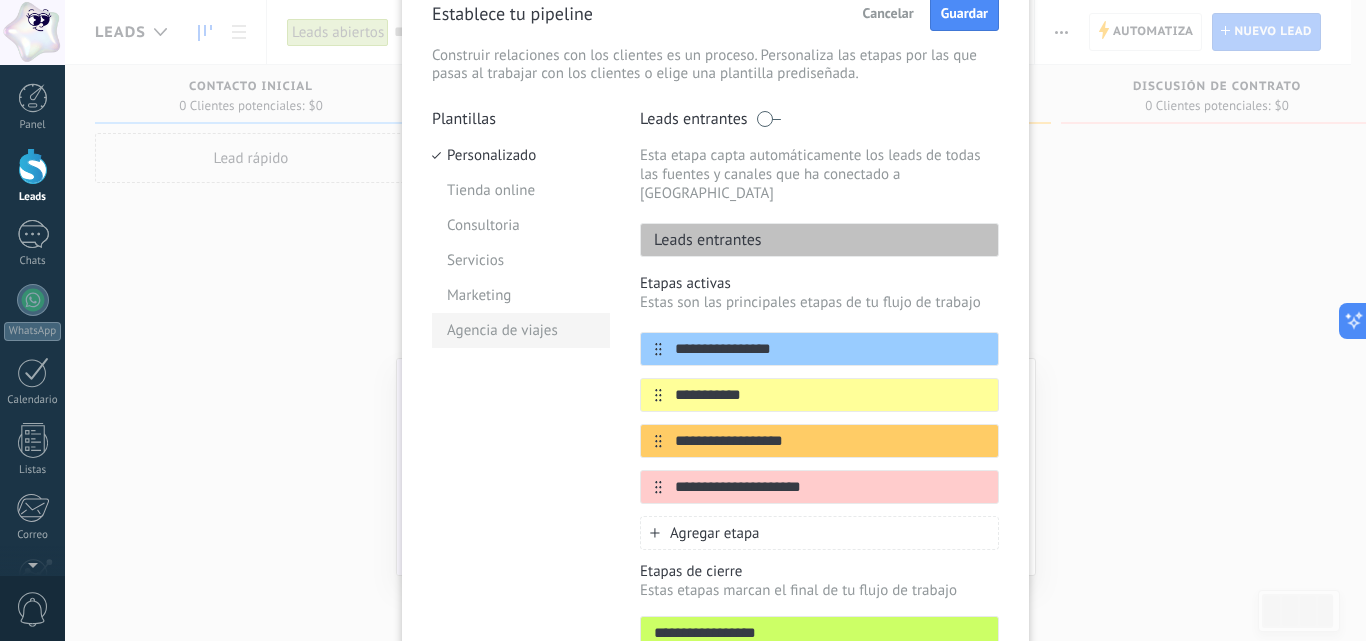 drag, startPoint x: 806, startPoint y: 373, endPoint x: 569, endPoint y: 338, distance: 239.57045 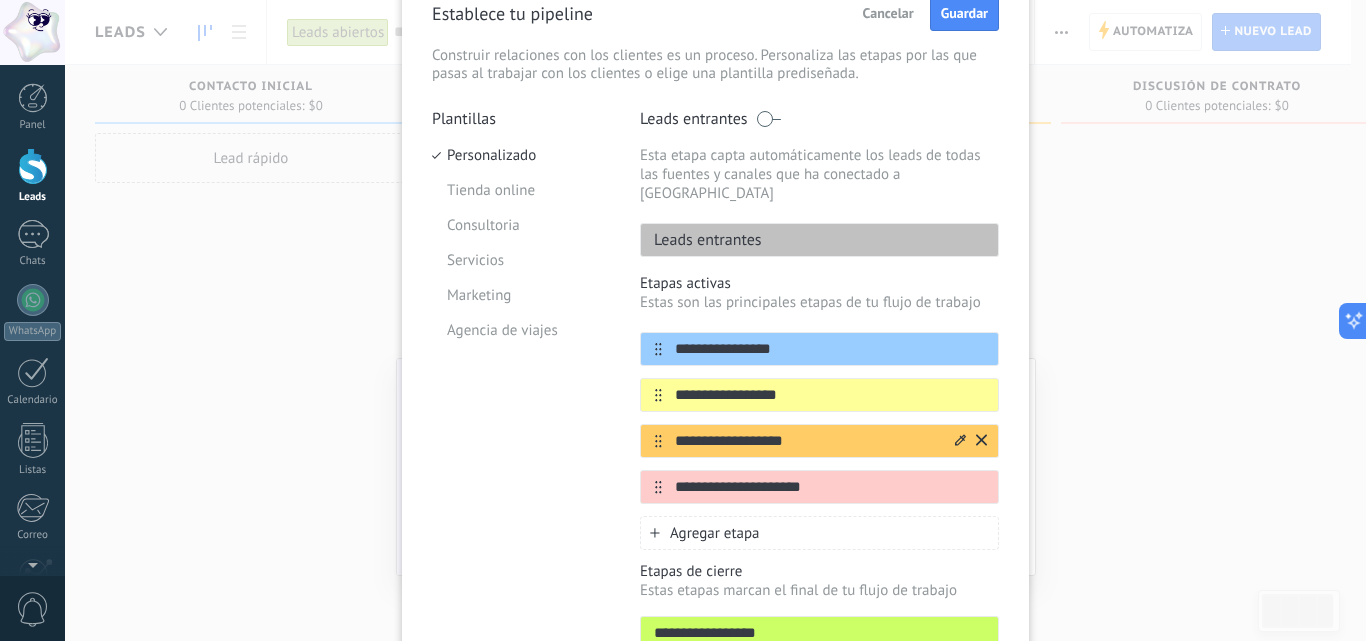 drag, startPoint x: 781, startPoint y: 421, endPoint x: 794, endPoint y: 422, distance: 13.038404 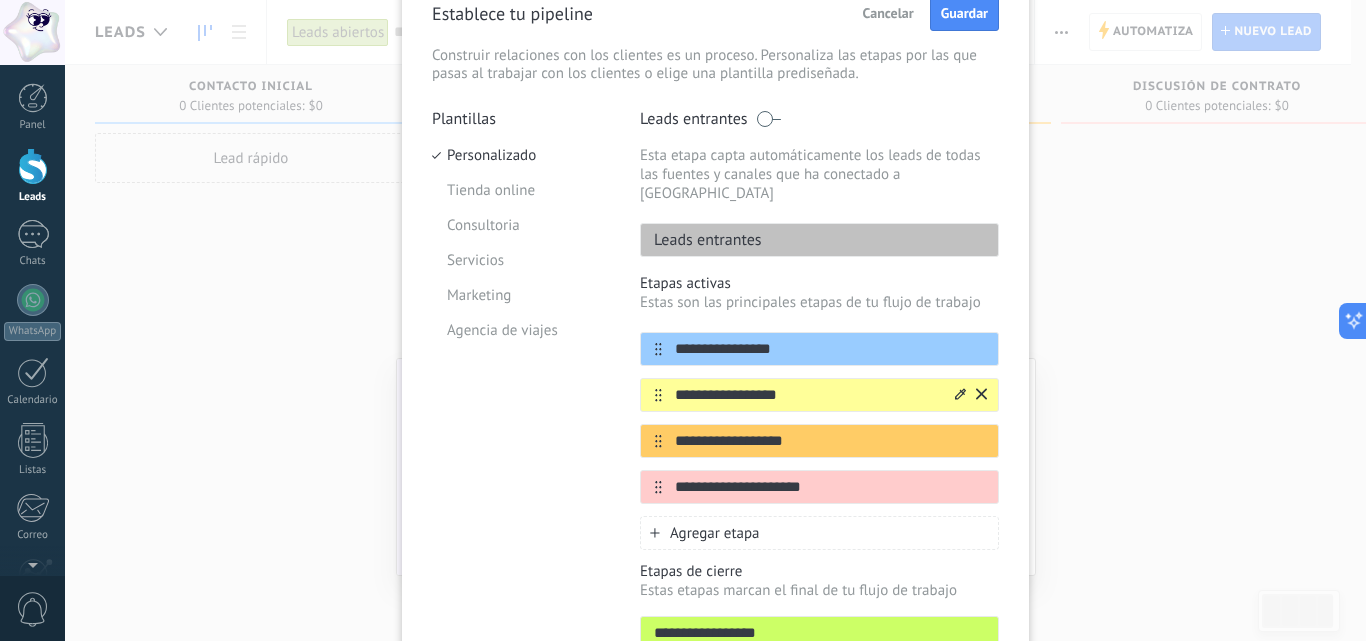 click on "**********" at bounding box center (819, 395) 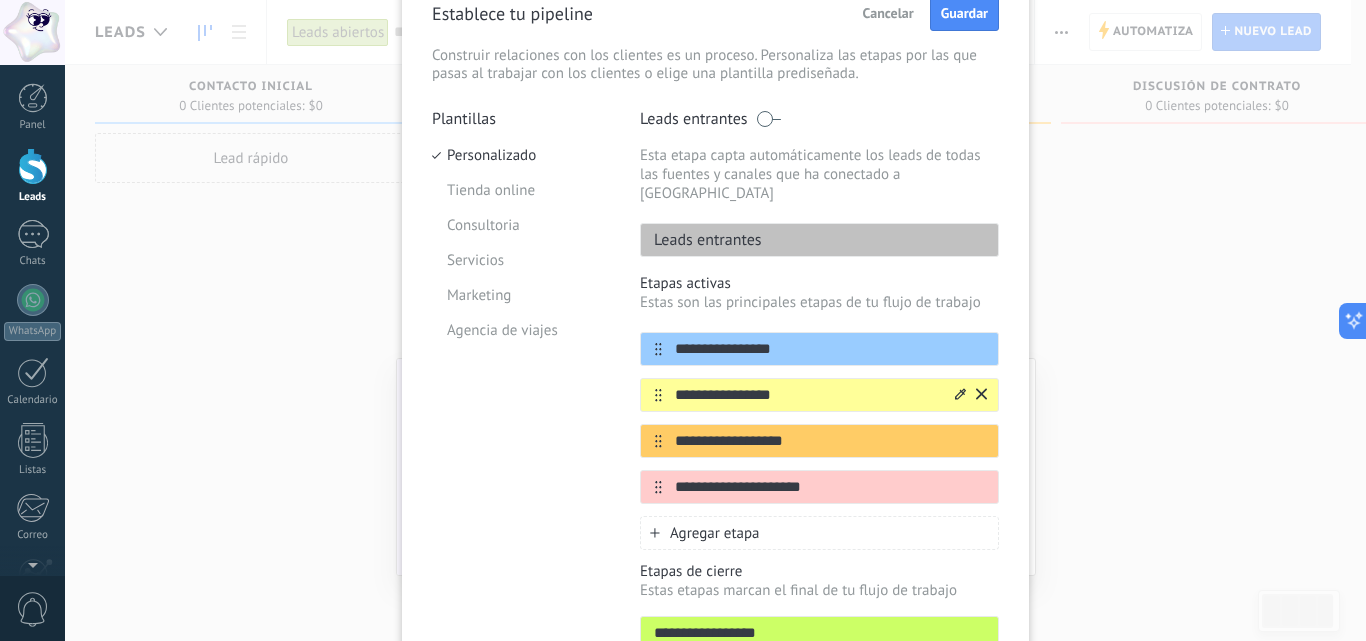 click on "**********" at bounding box center [807, 395] 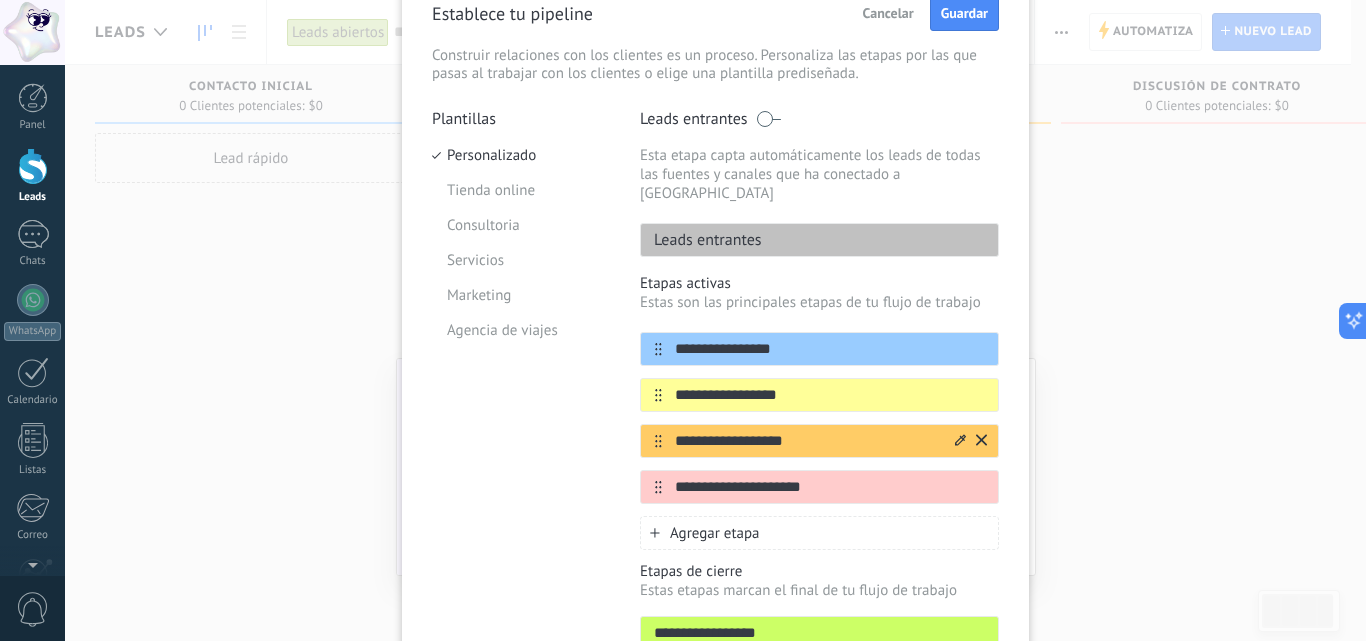 type on "**********" 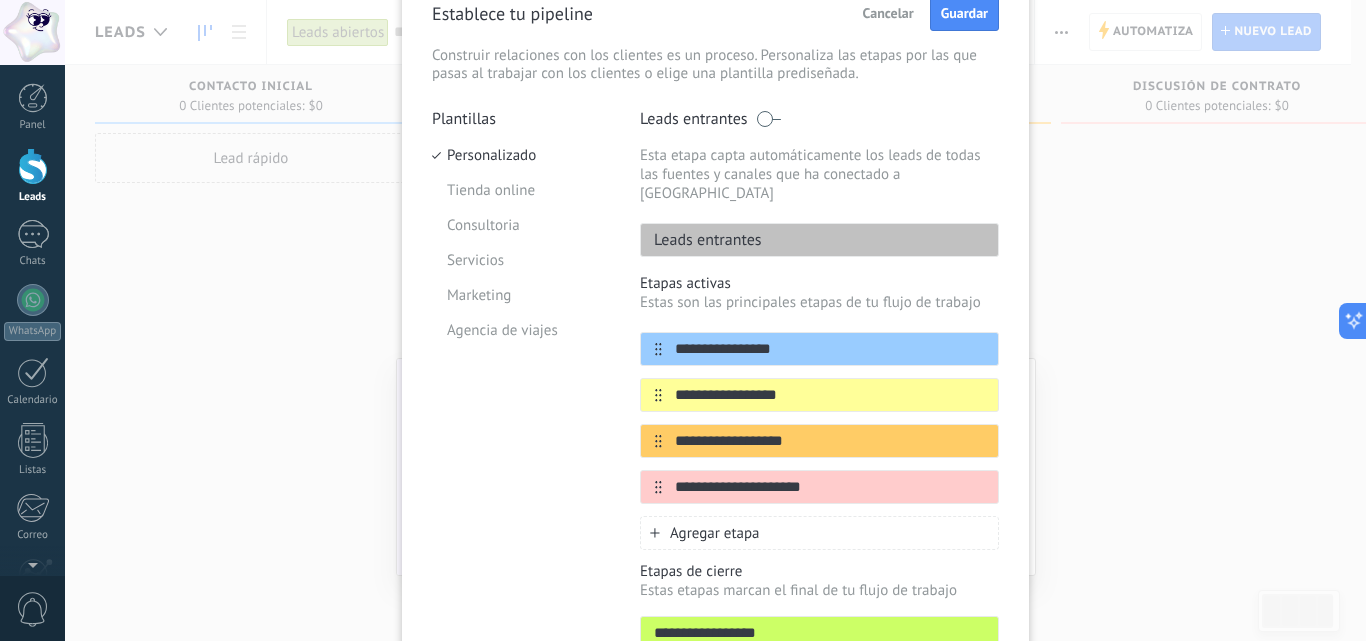 drag, startPoint x: 842, startPoint y: 426, endPoint x: 574, endPoint y: 426, distance: 268 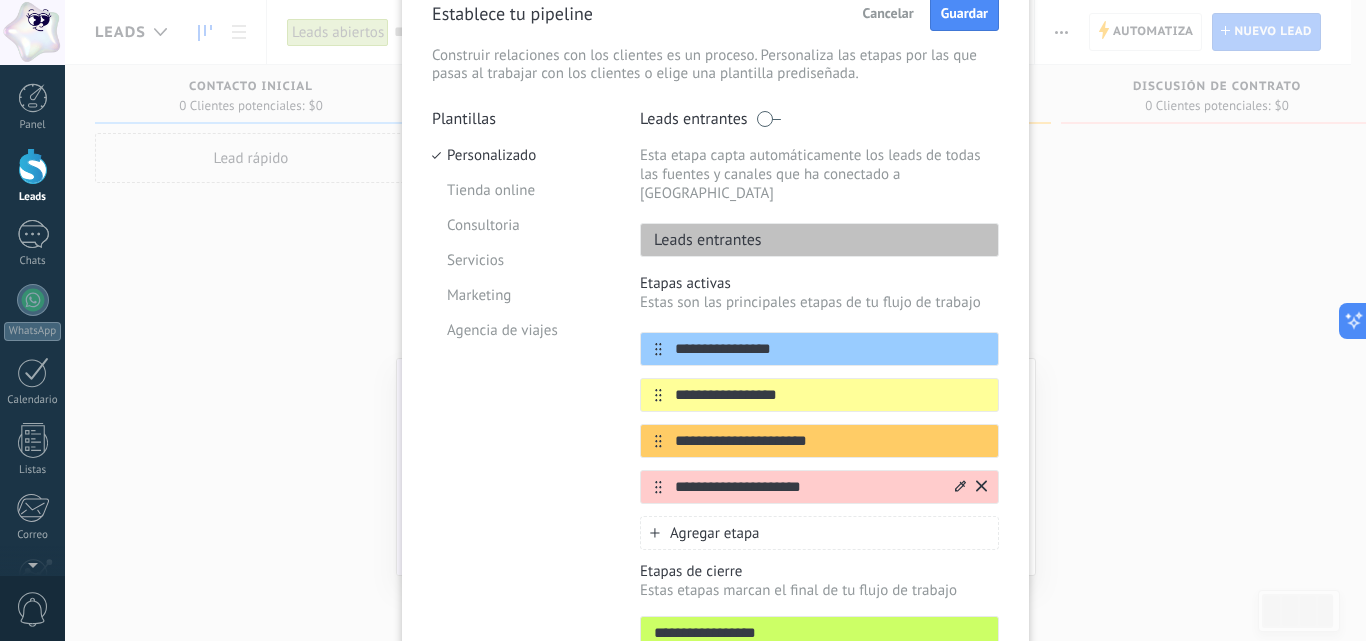 click on "**********" at bounding box center [807, 487] 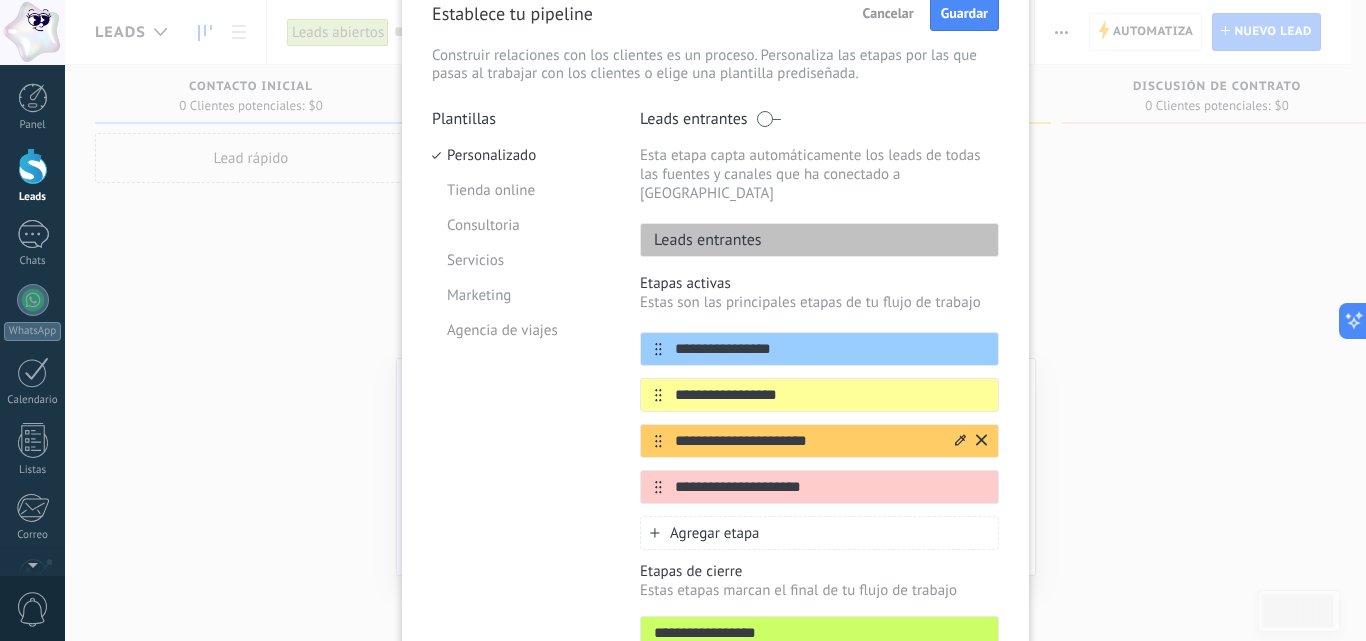 click on "**********" at bounding box center (807, 441) 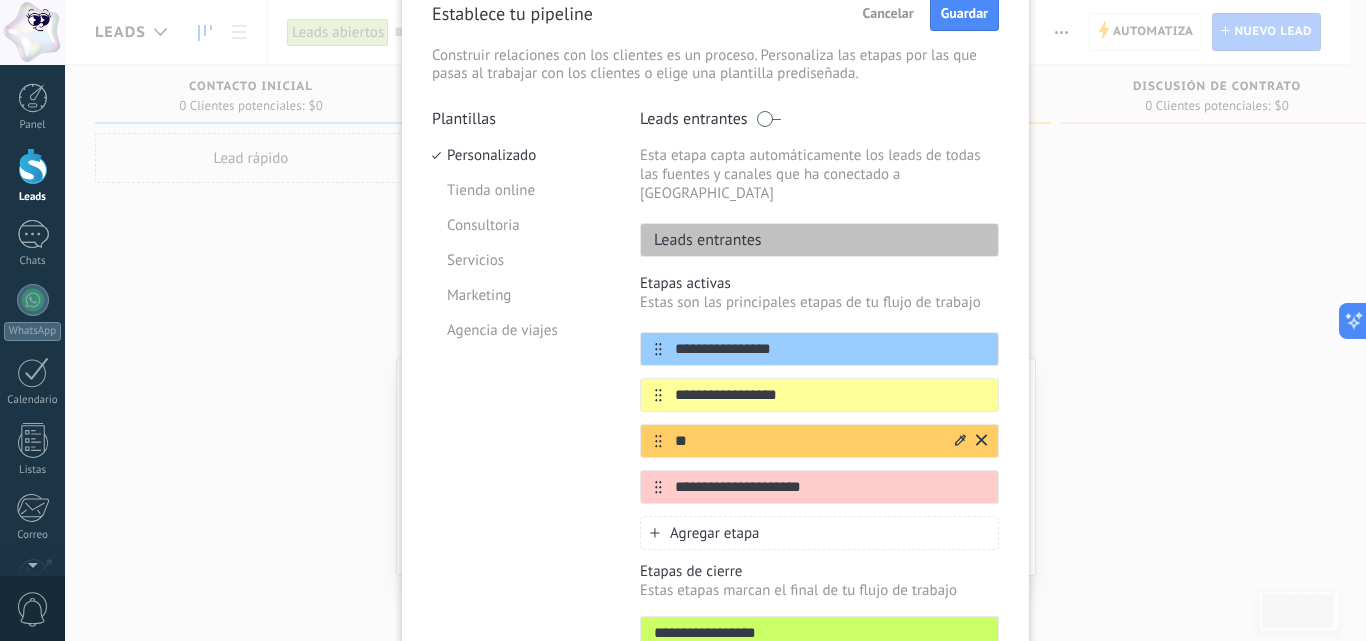 type on "*" 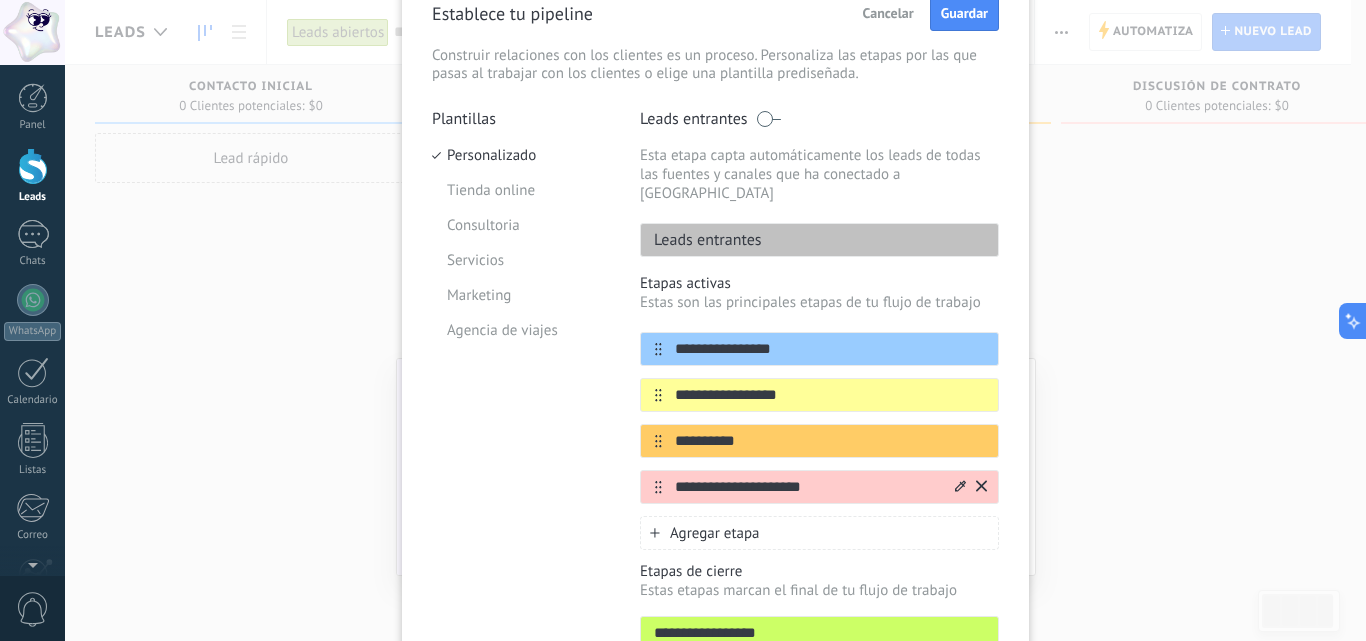 type on "**********" 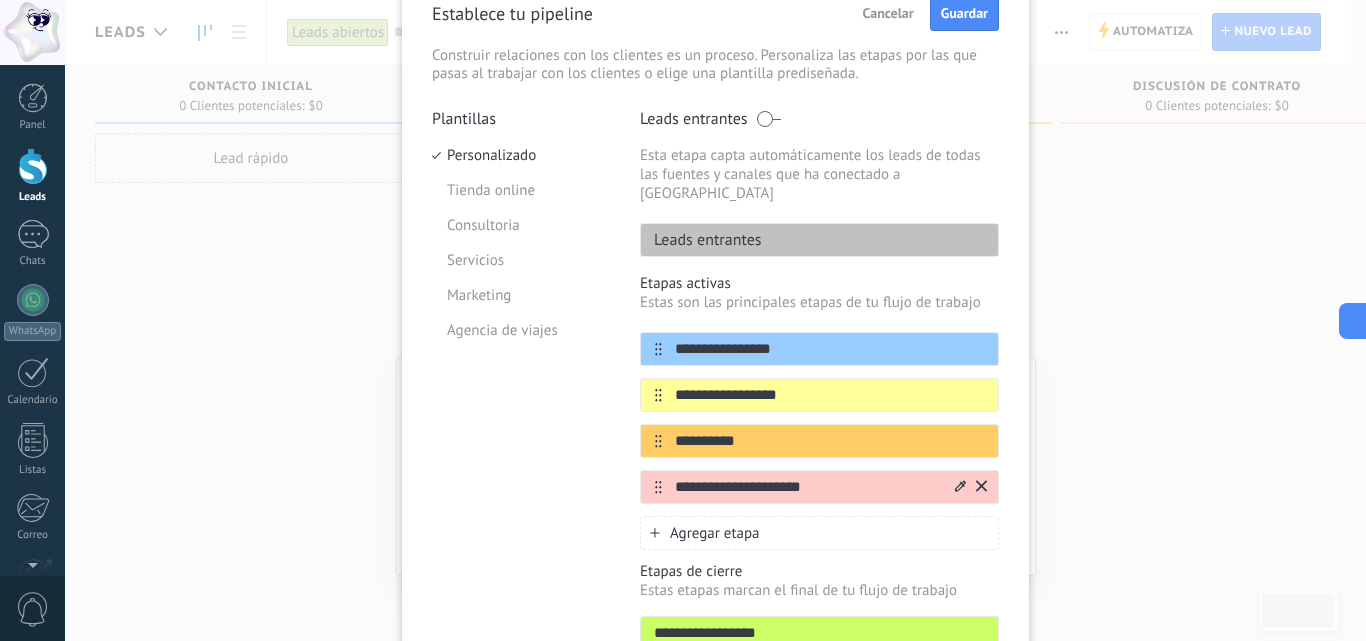 click on "**********" at bounding box center [807, 487] 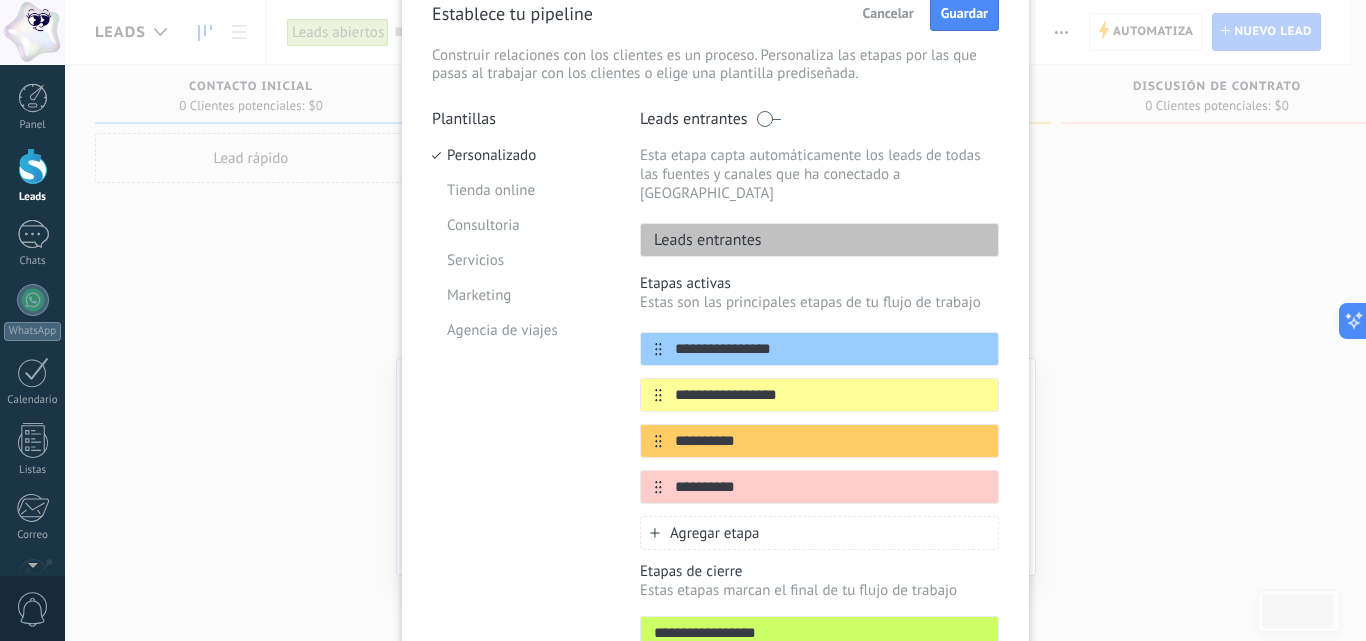 type on "**********" 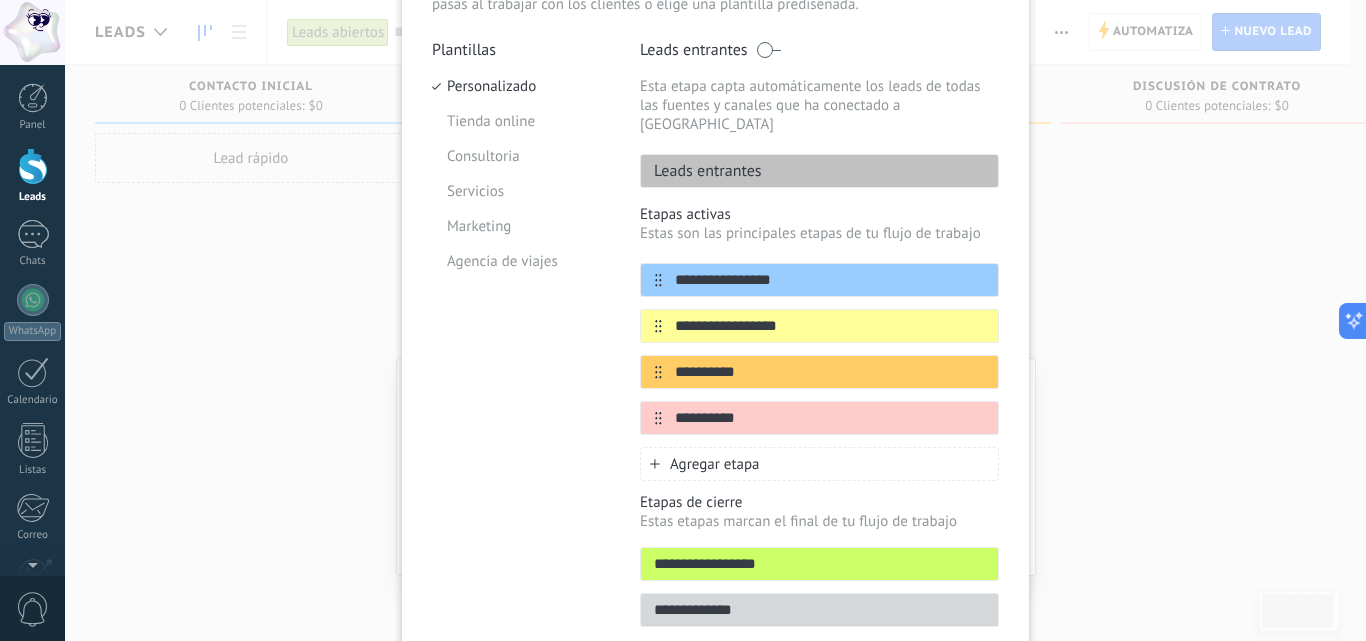 scroll, scrollTop: 243, scrollLeft: 0, axis: vertical 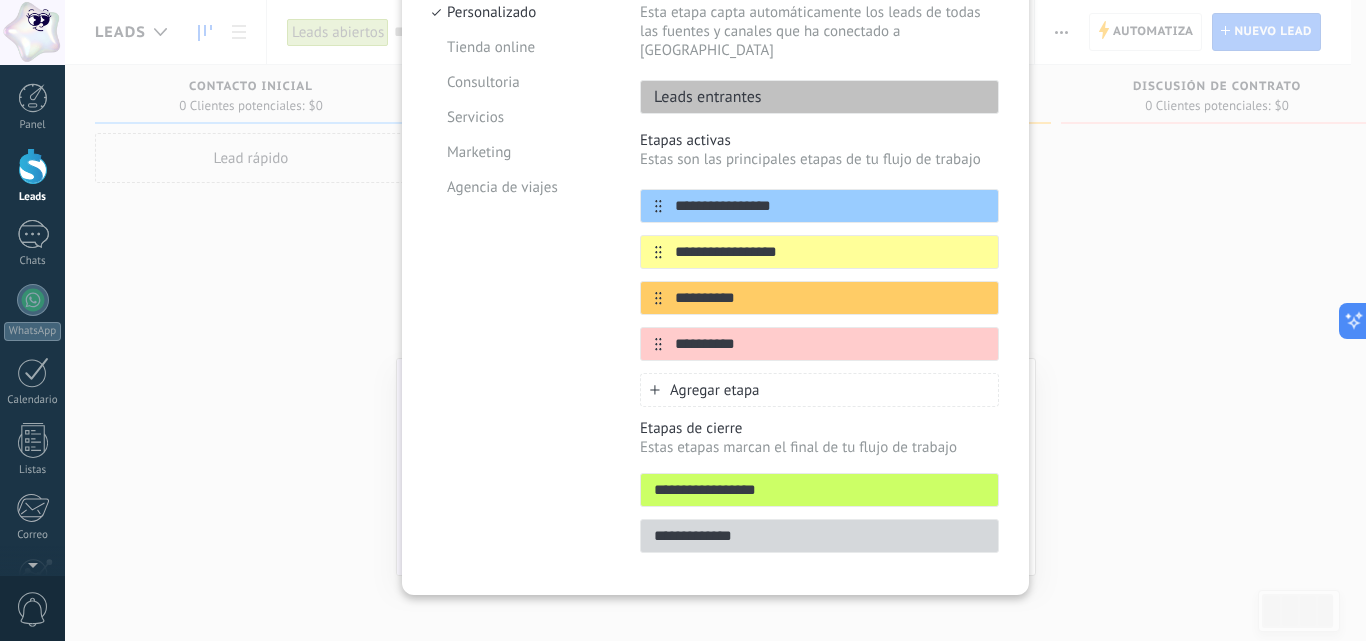 click on "**********" at bounding box center [819, 490] 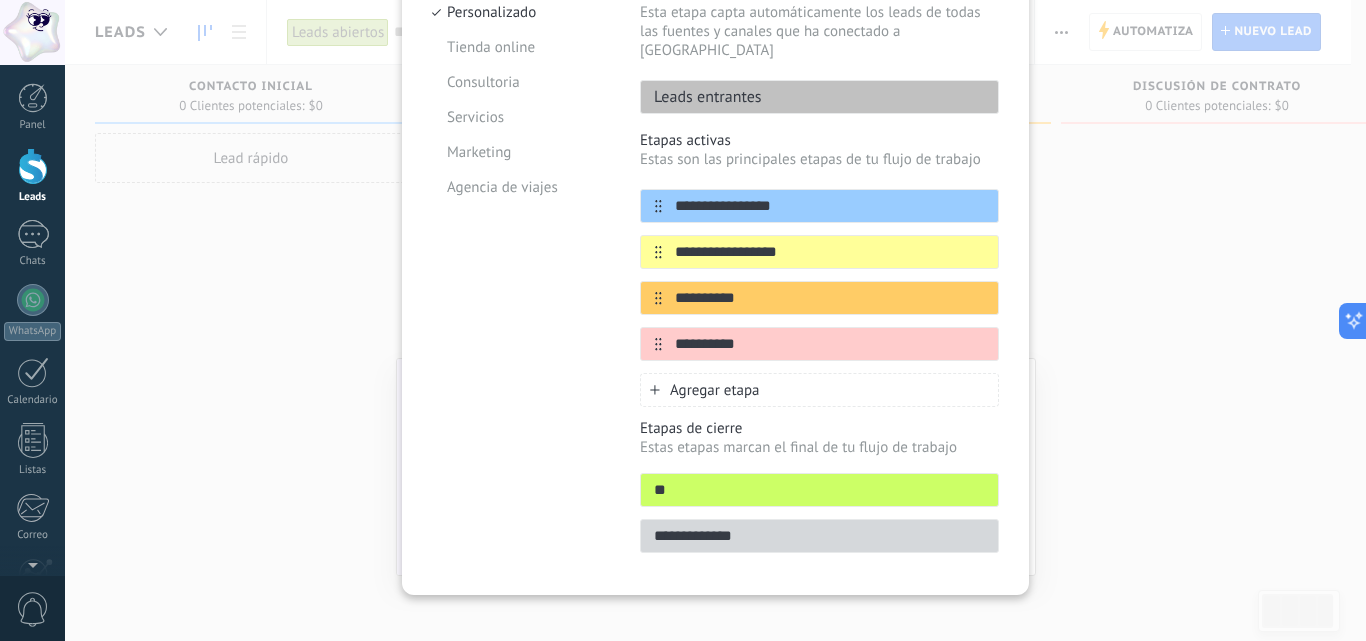 type on "*" 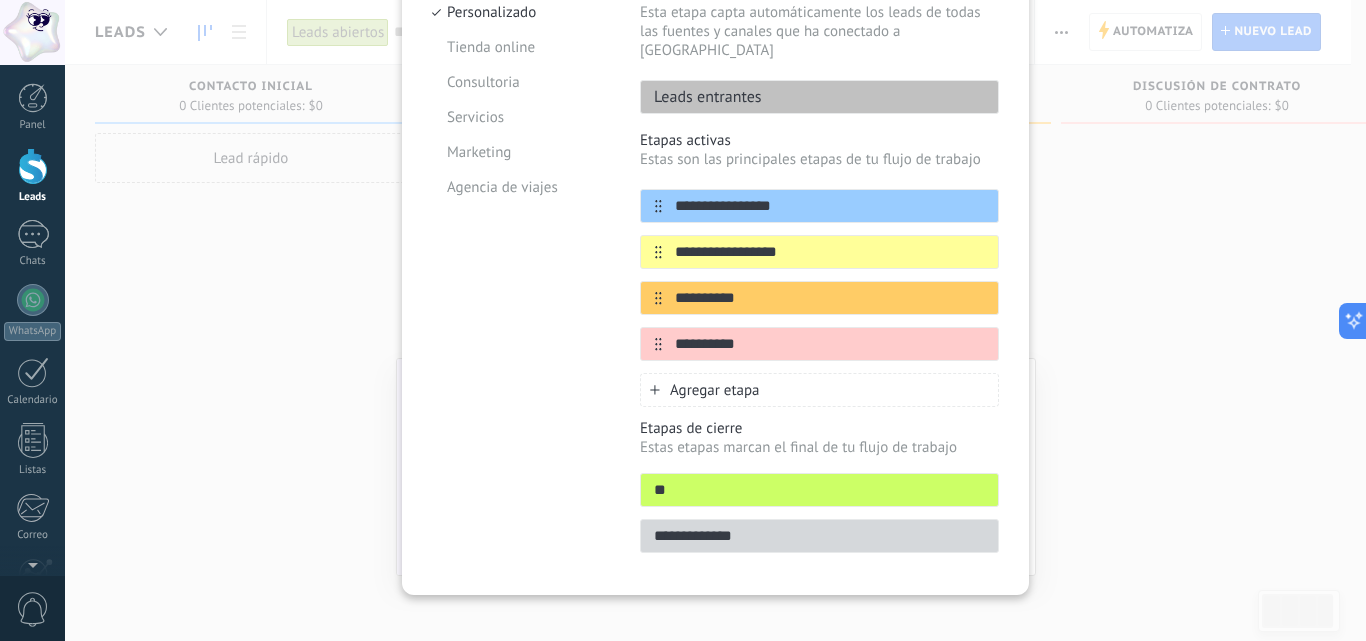 type on "*" 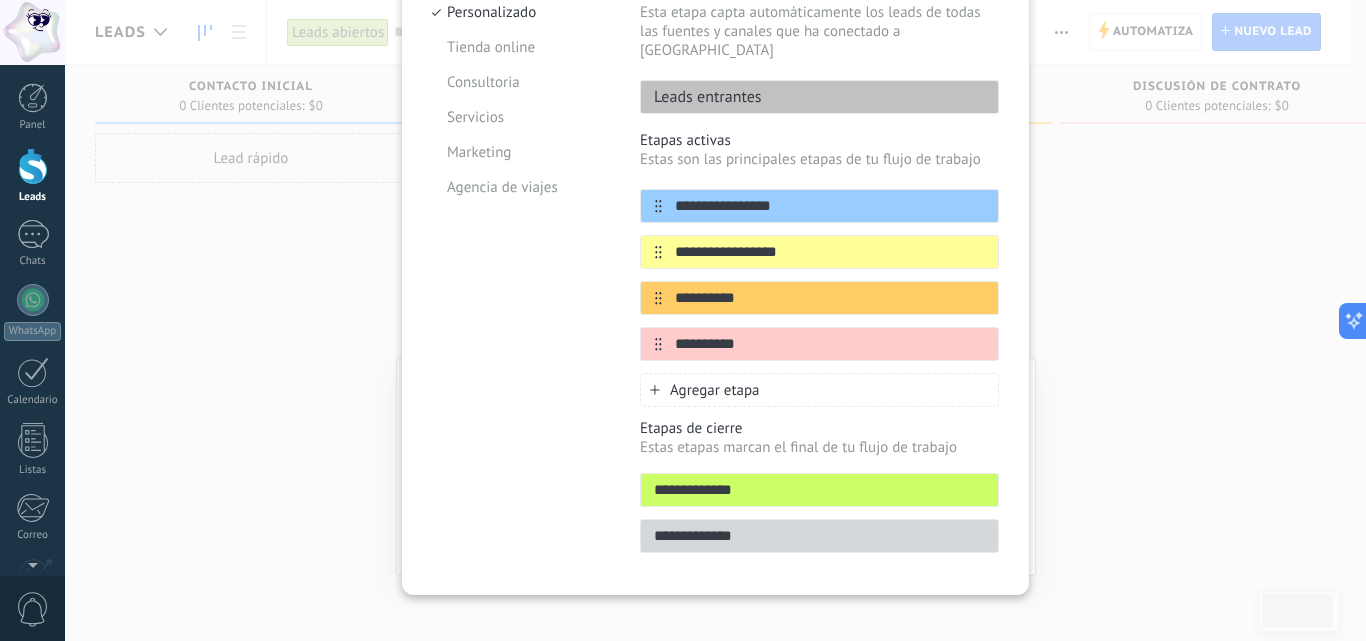 type on "**********" 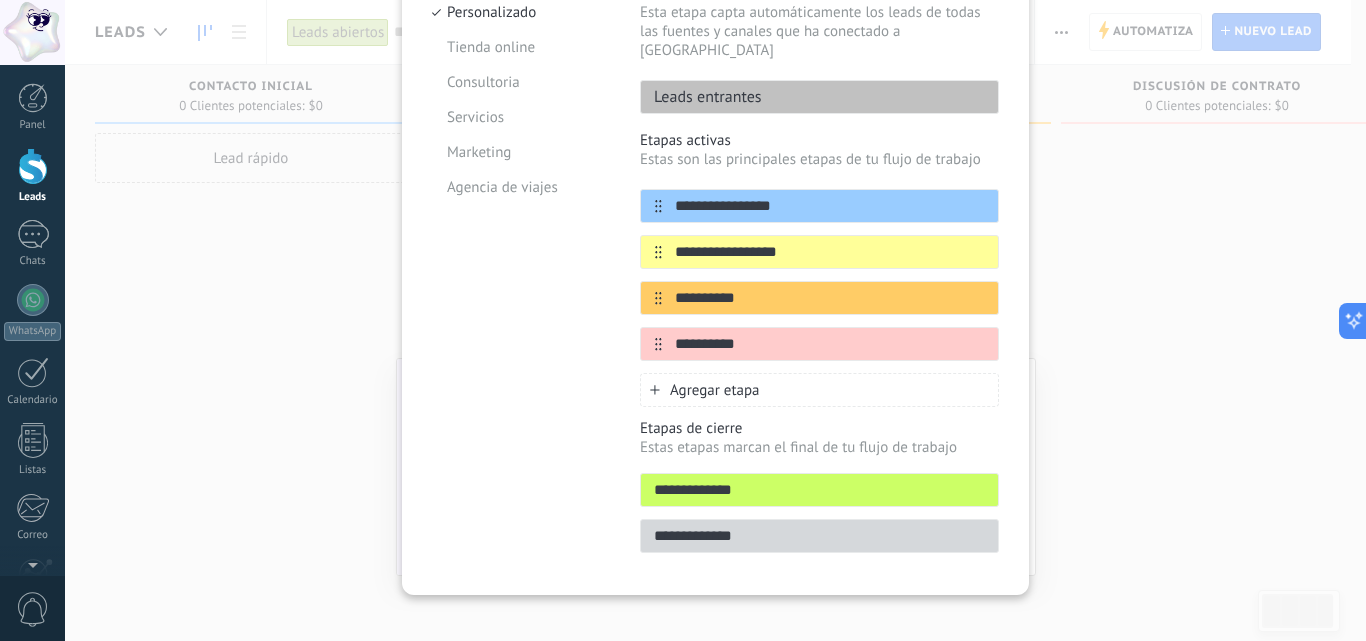 click on "**********" at bounding box center (819, 536) 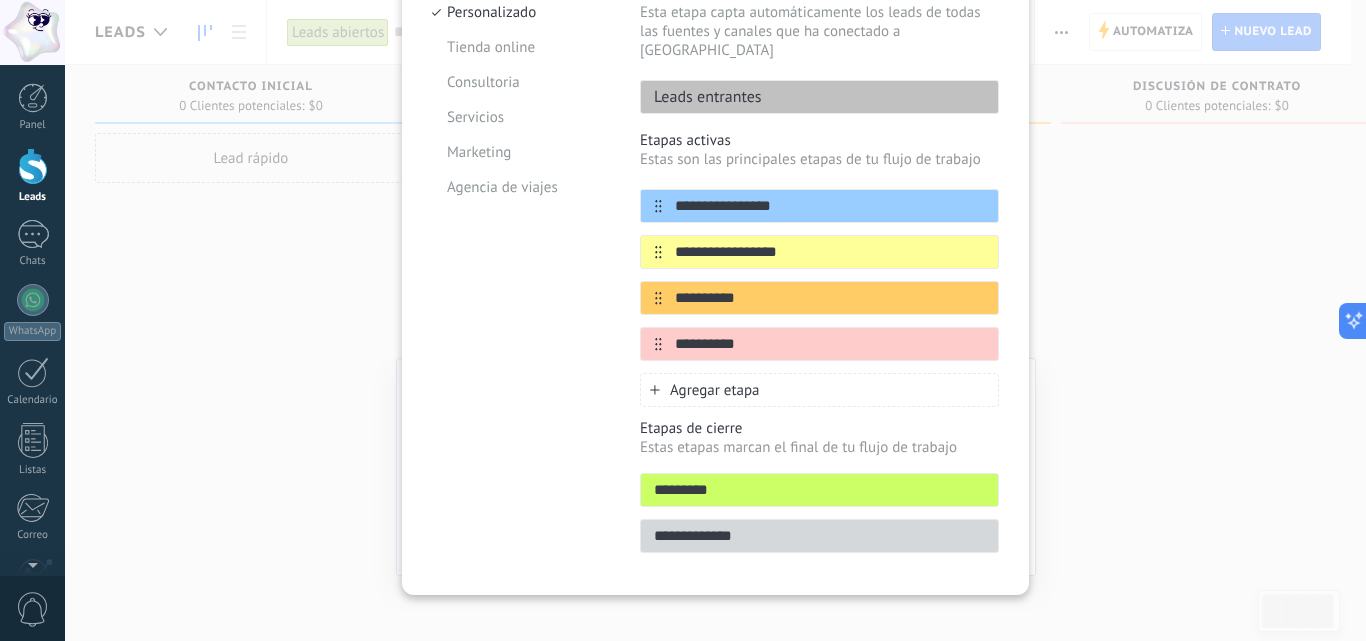 click on "*********" at bounding box center [819, 490] 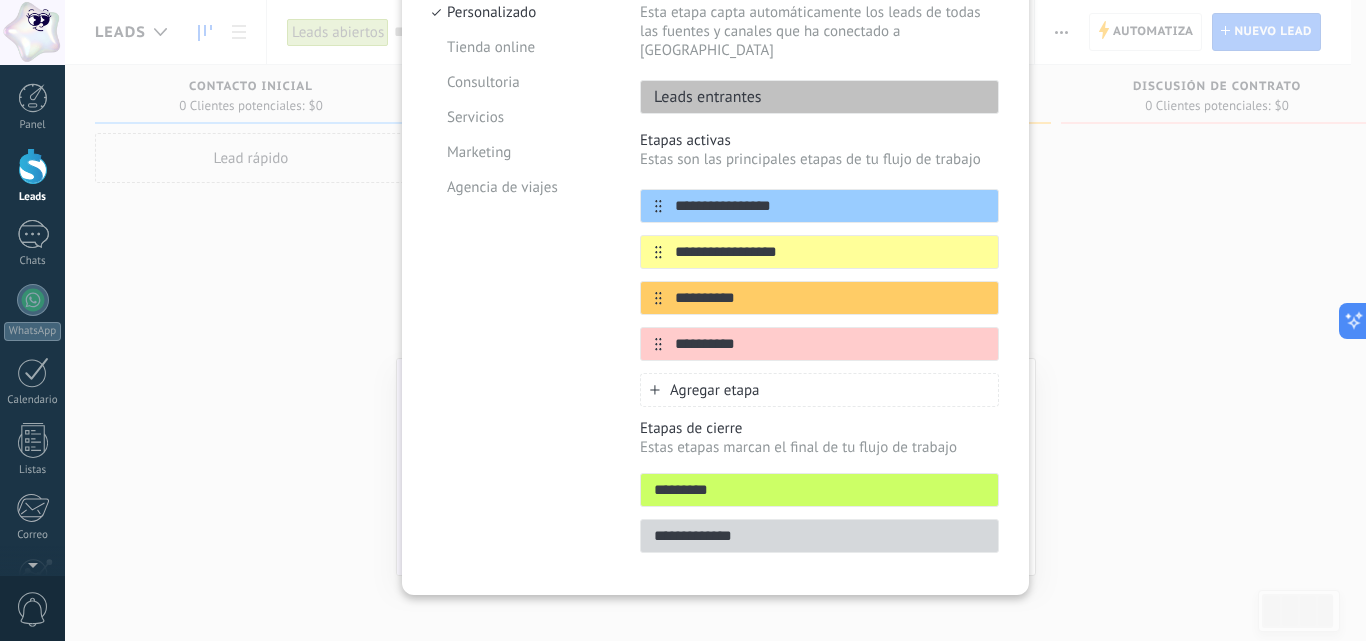 click on "*********" at bounding box center [819, 490] 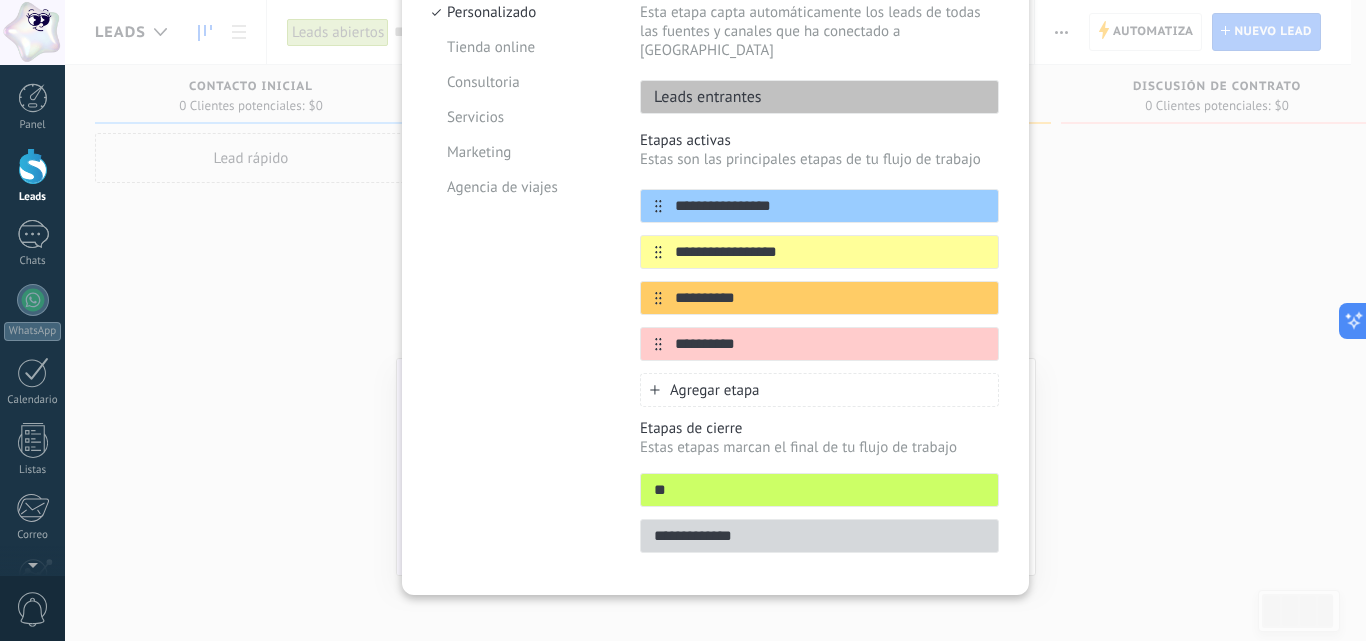 type on "*" 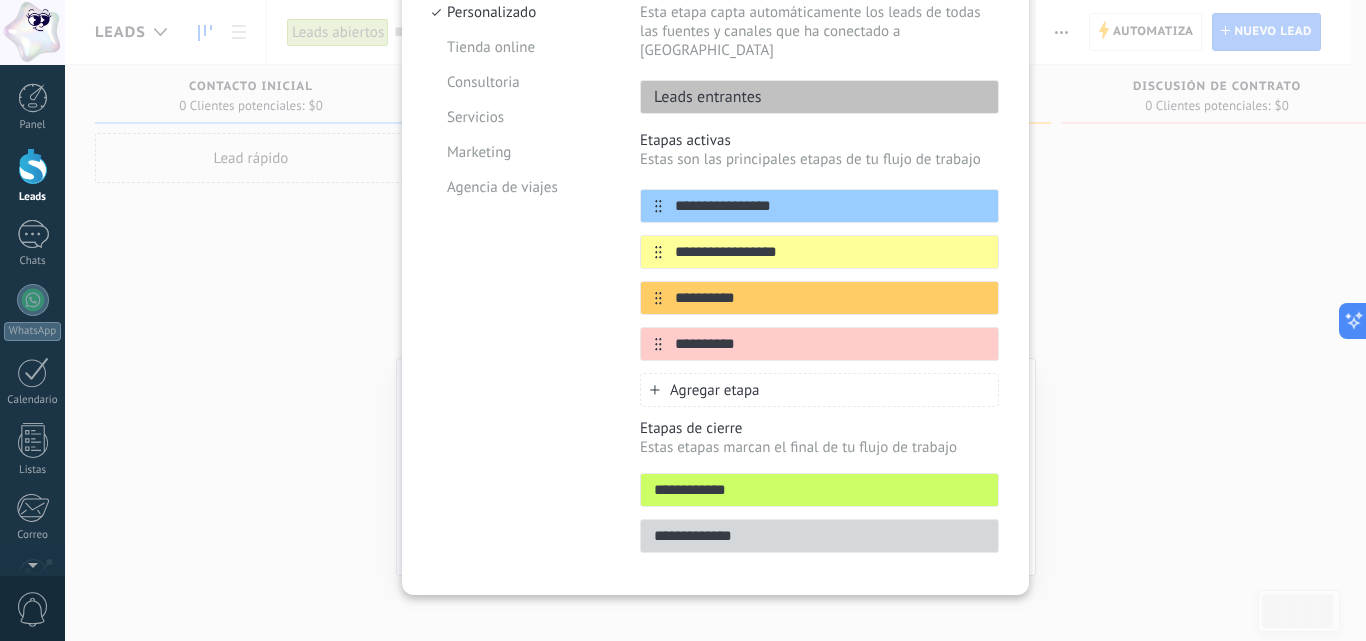 type on "**********" 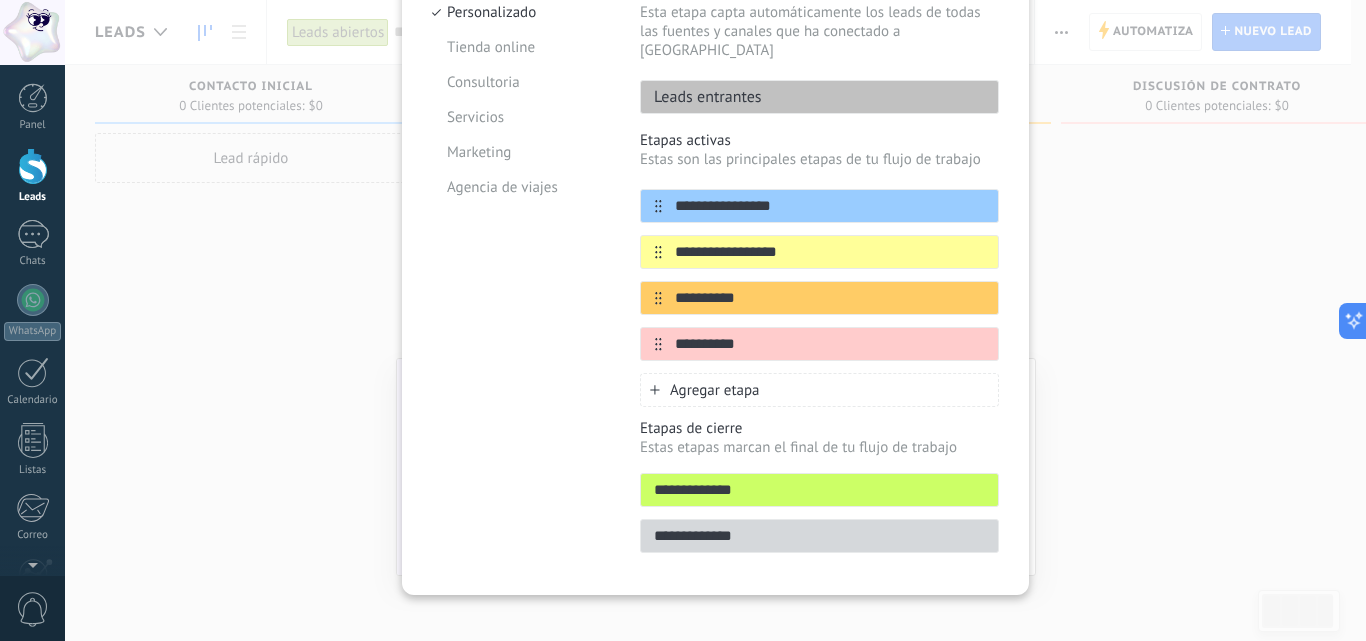 click on "**********" at bounding box center (819, 536) 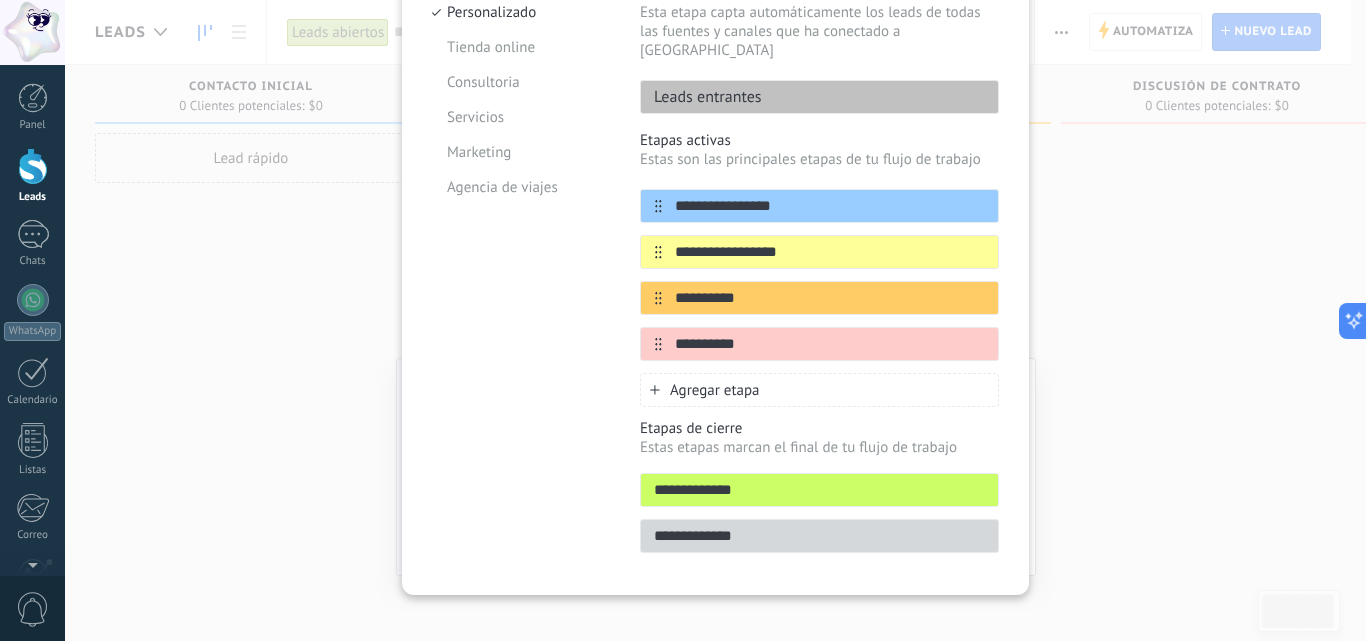 click on "**********" at bounding box center (819, 536) 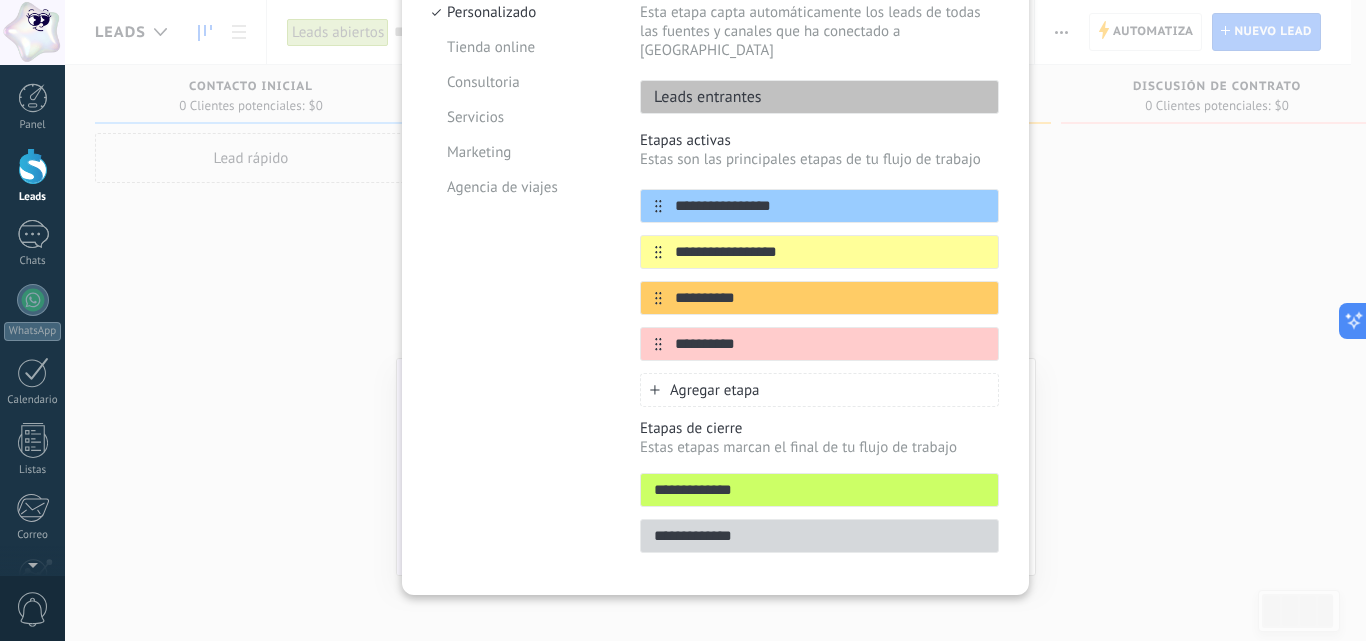 click on "**********" at bounding box center (819, 536) 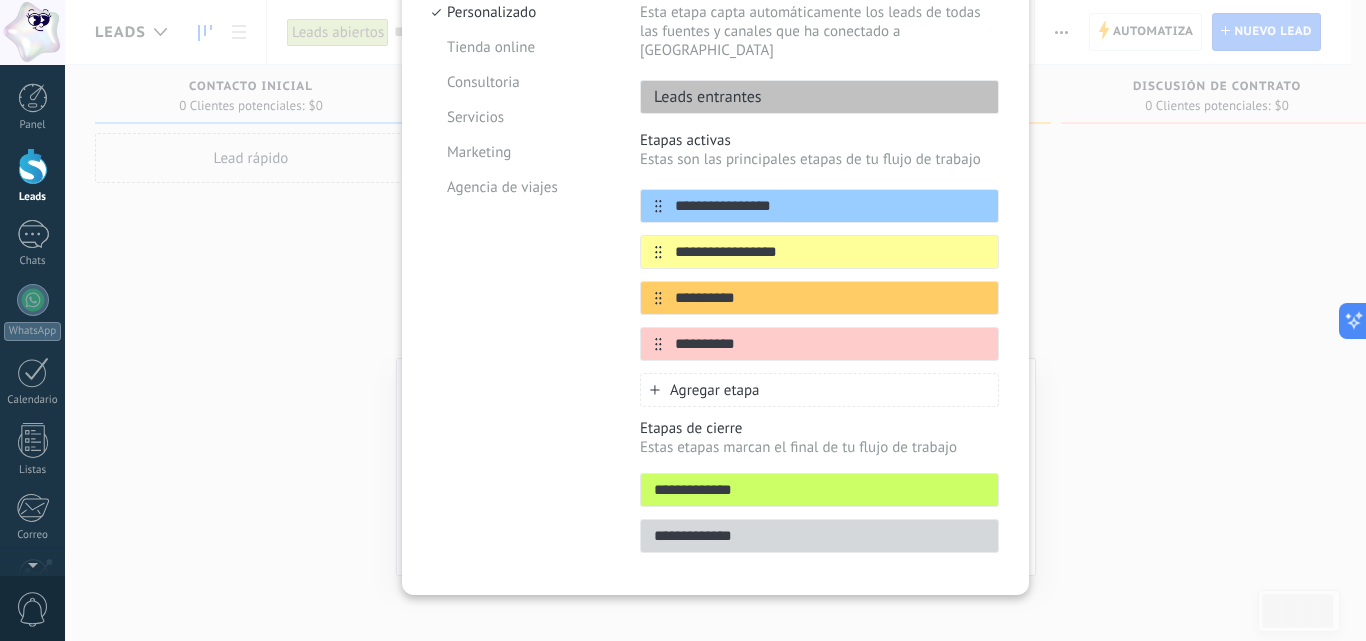 type on "*" 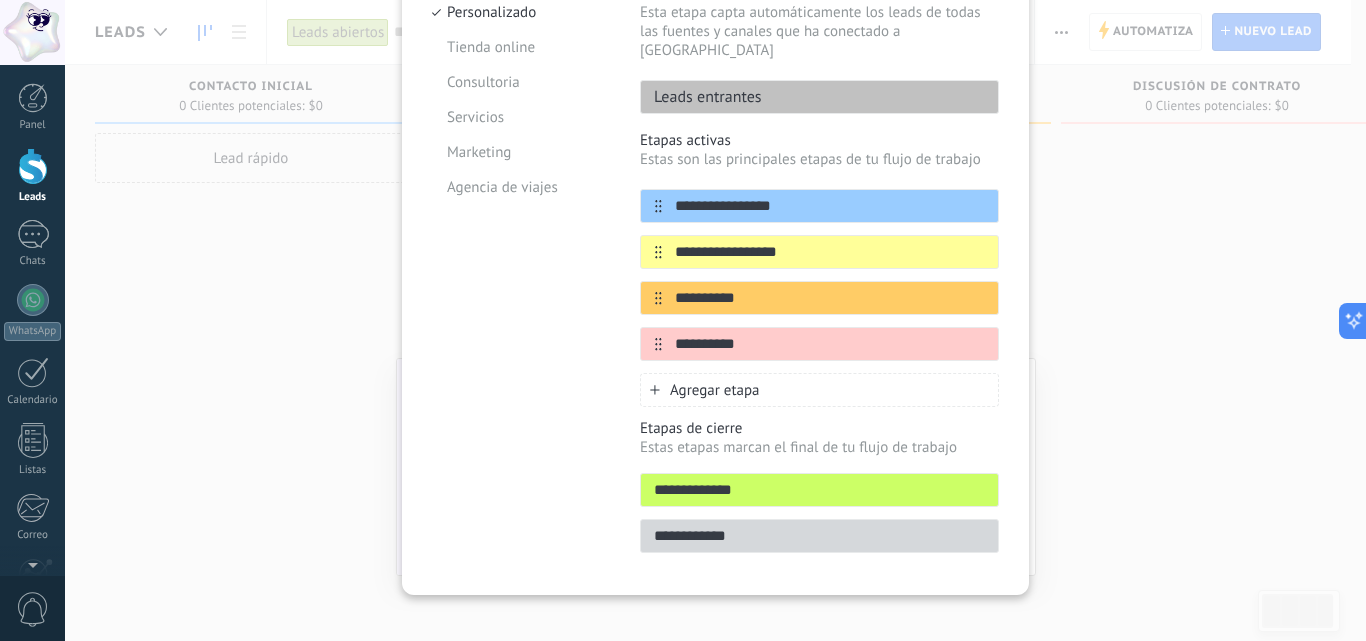 type on "**********" 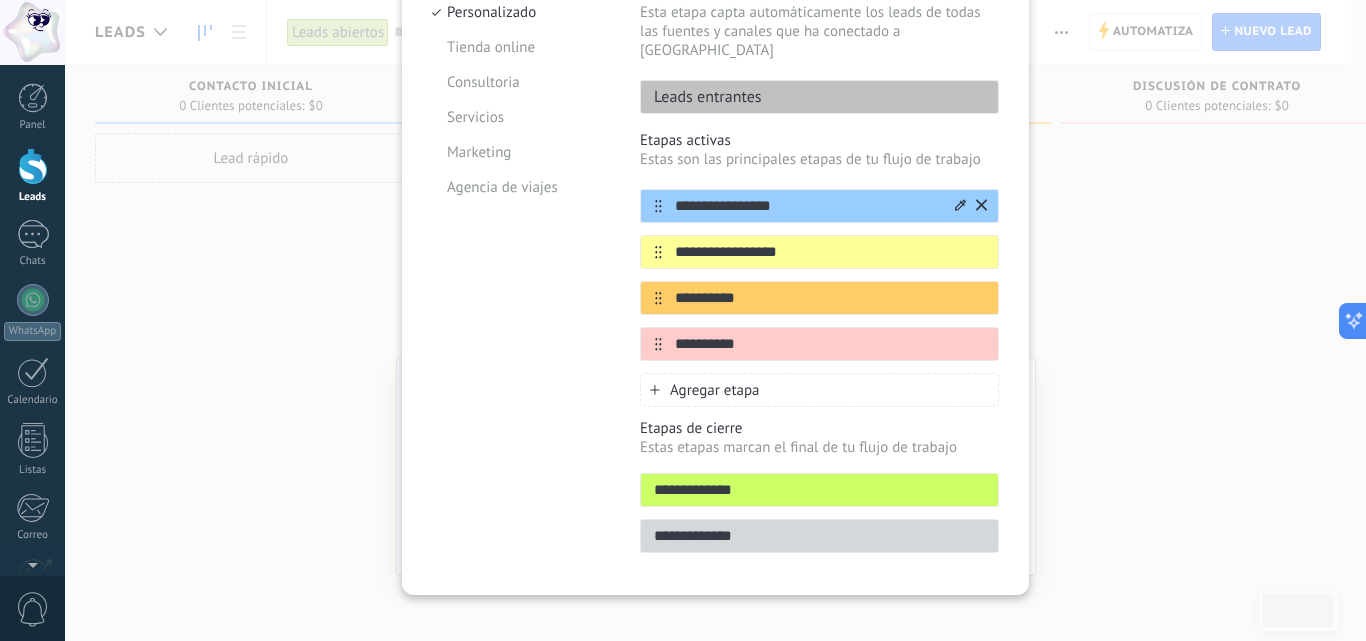 click on "**********" at bounding box center (807, 206) 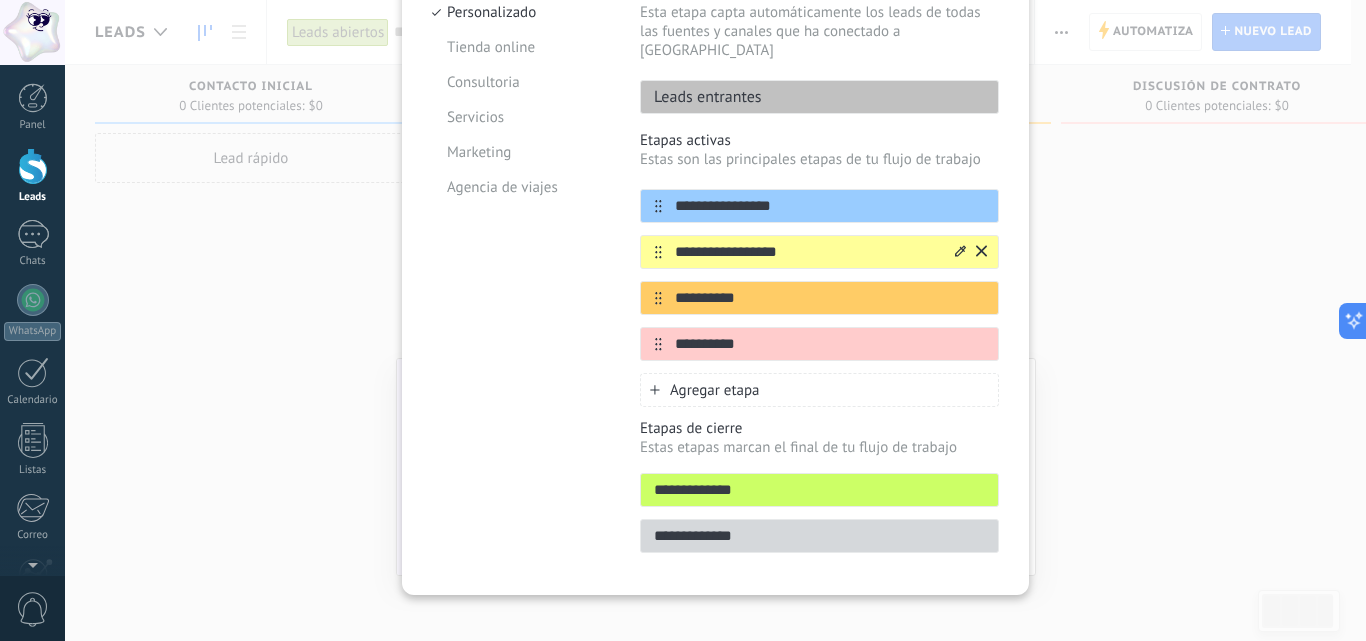 click on "**********" at bounding box center (807, 252) 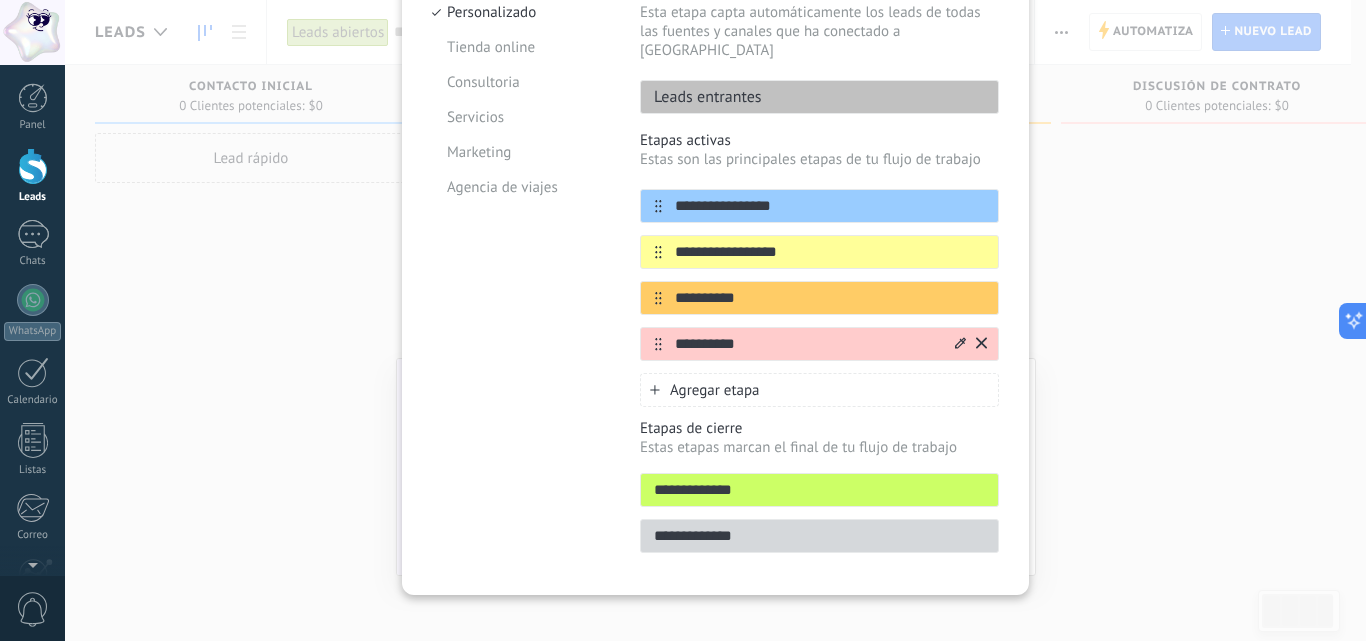 click on "**********" at bounding box center [807, 344] 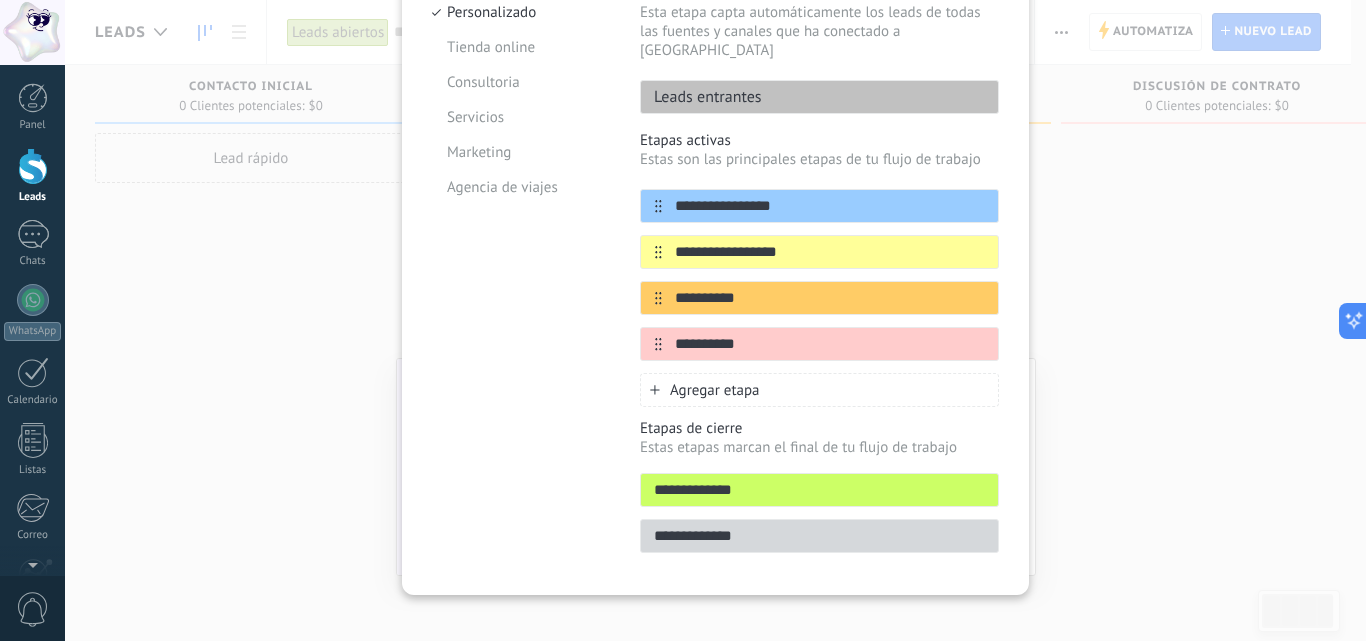 click on "Agregar etapa" at bounding box center (715, 390) 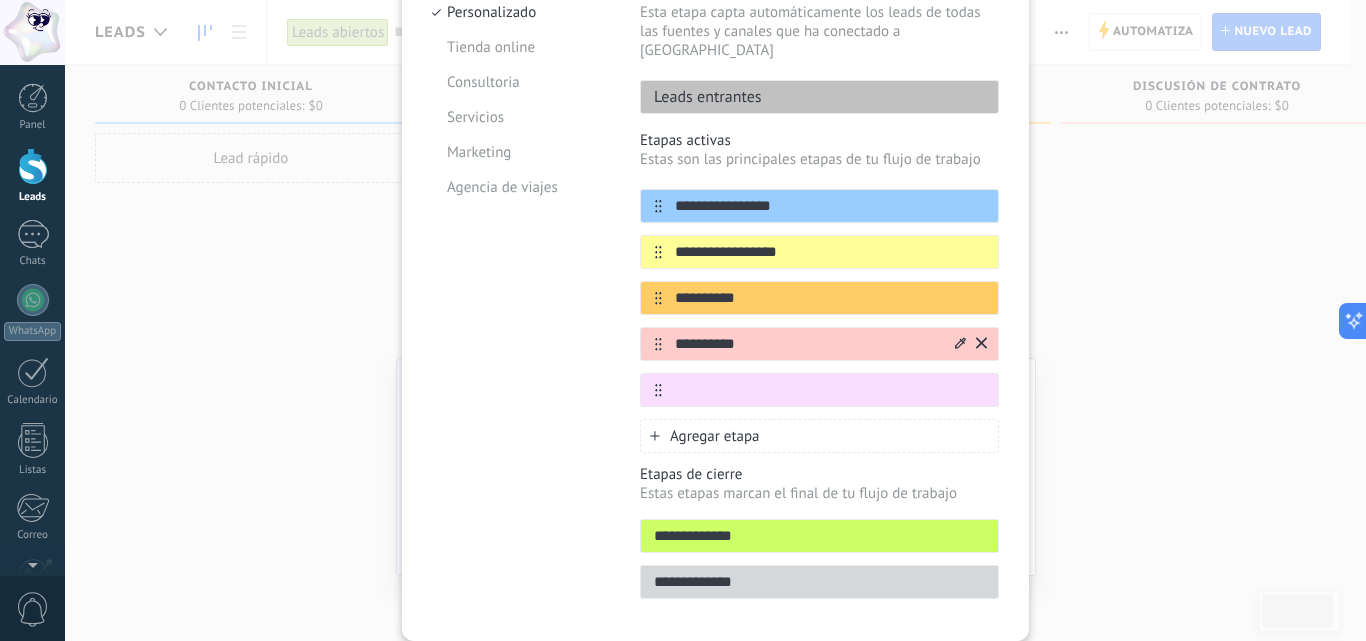 click on "**********" at bounding box center [807, 344] 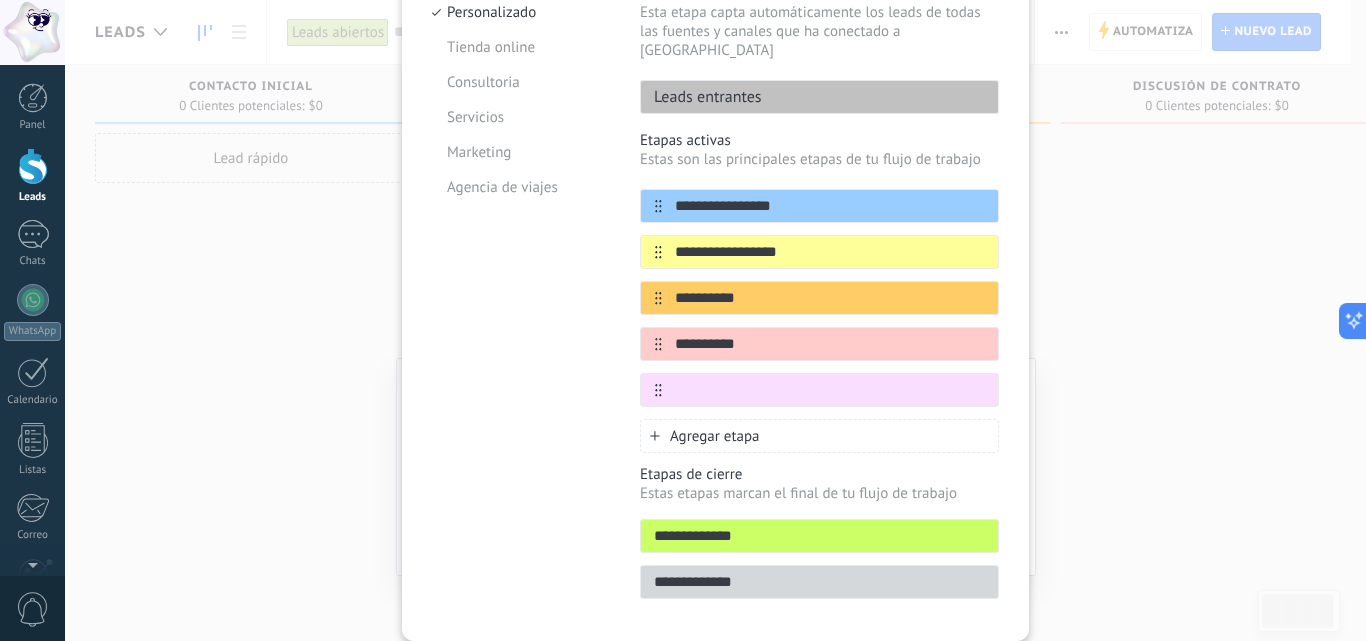 drag, startPoint x: 795, startPoint y: 326, endPoint x: 607, endPoint y: 318, distance: 188.17014 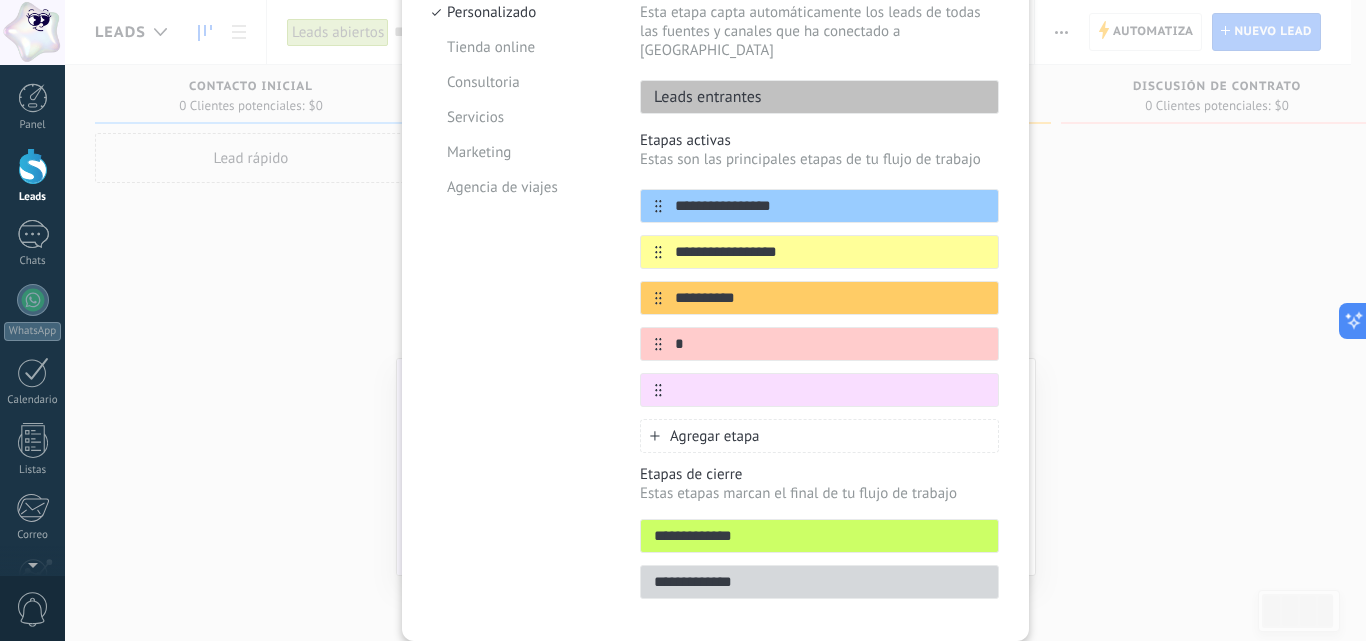 type on "*" 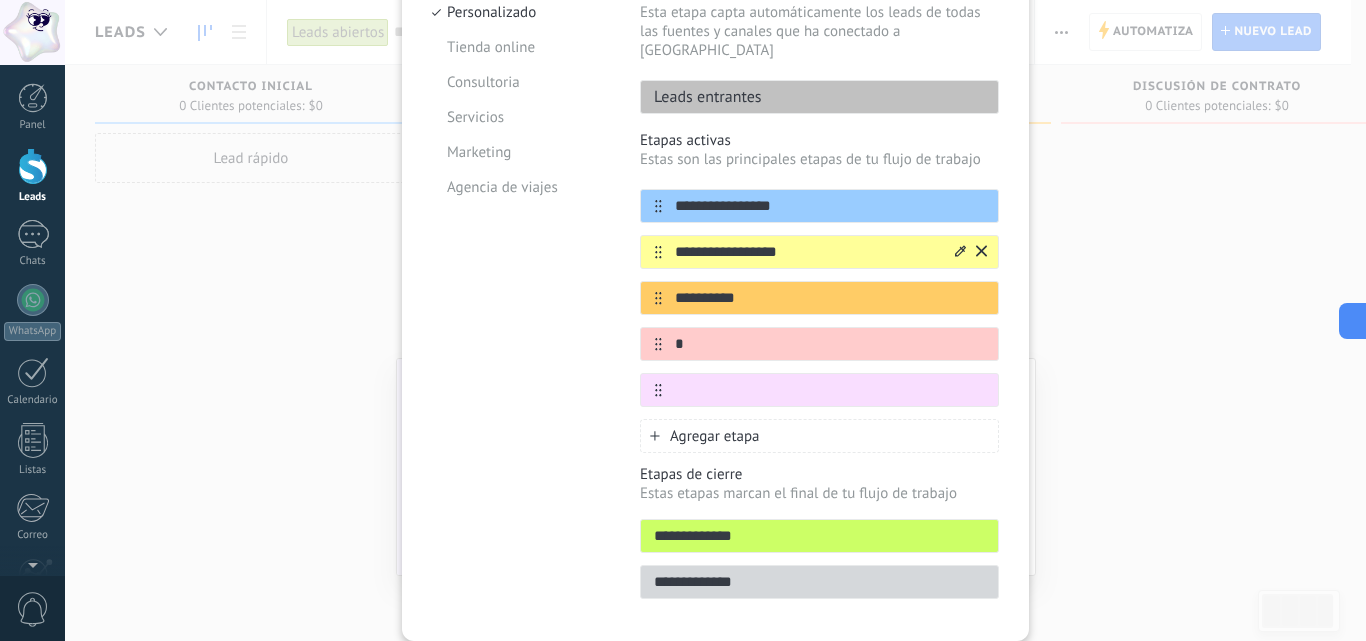 click on "**********" at bounding box center (807, 252) 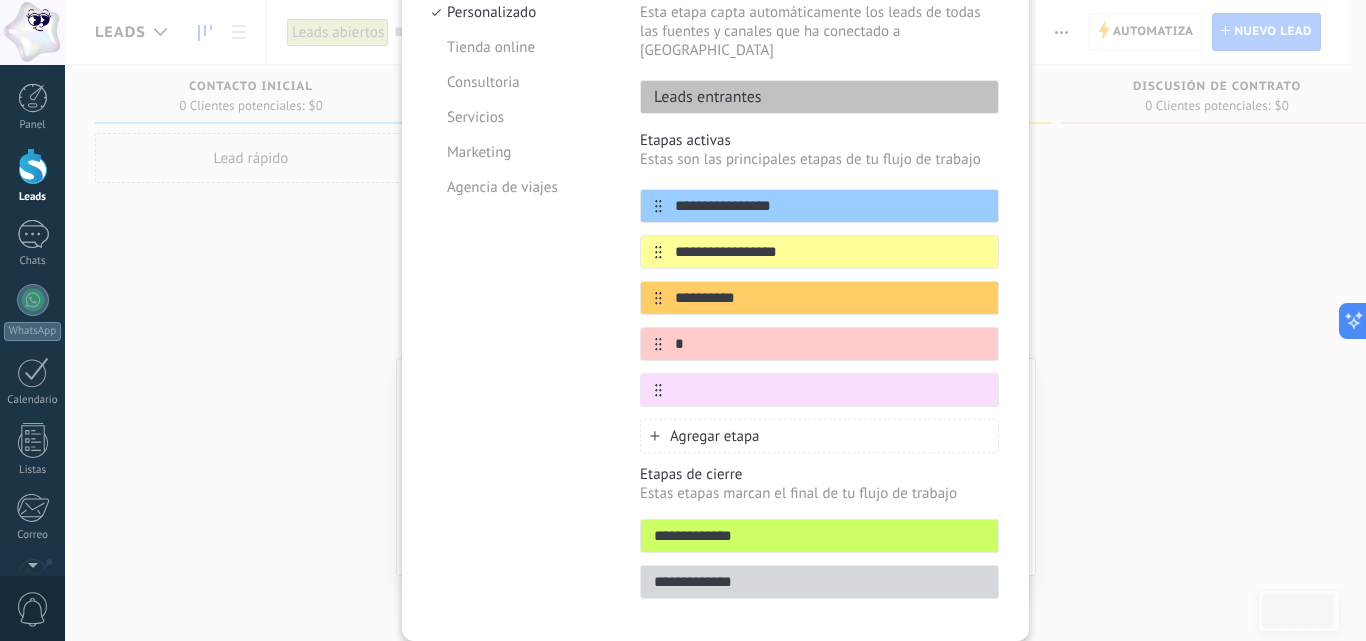 drag, startPoint x: 801, startPoint y: 235, endPoint x: 609, endPoint y: 237, distance: 192.01042 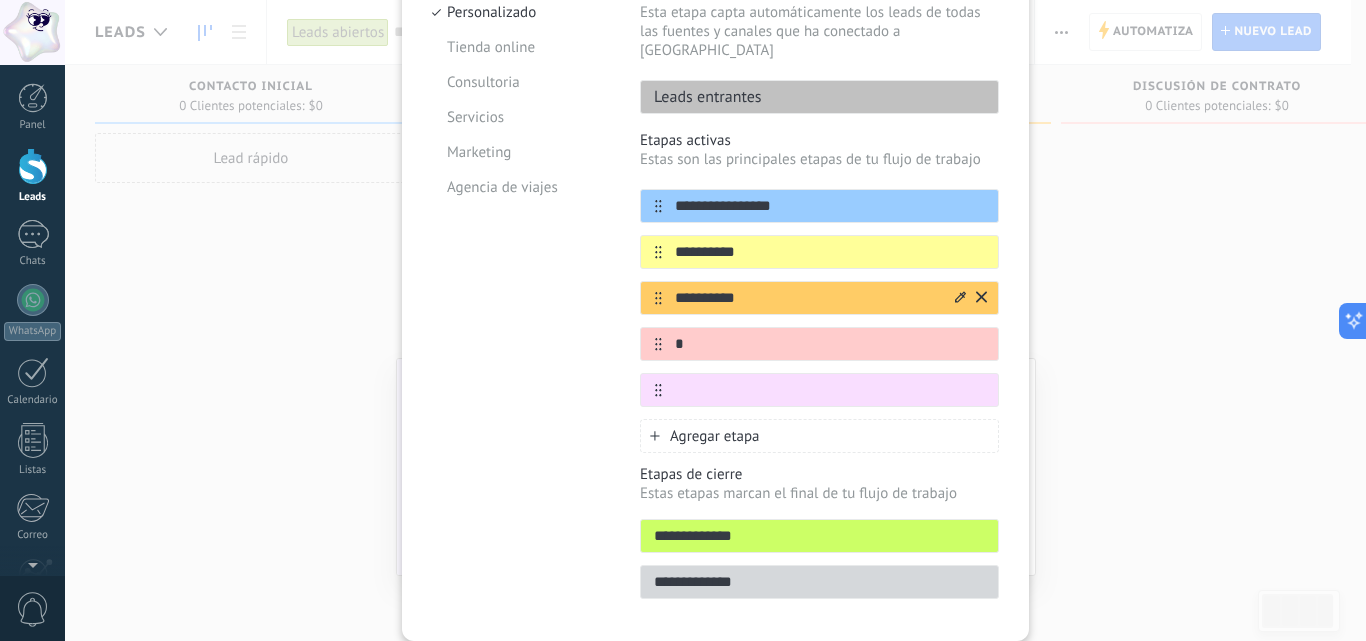 type on "**********" 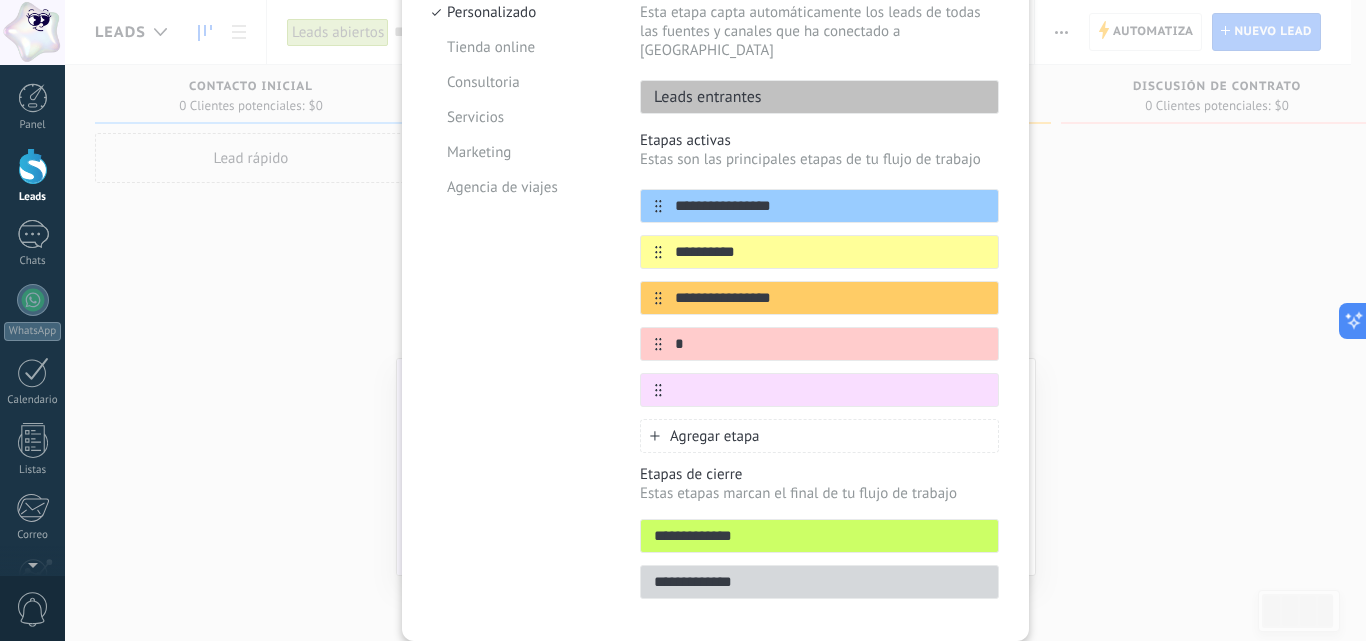 type on "**********" 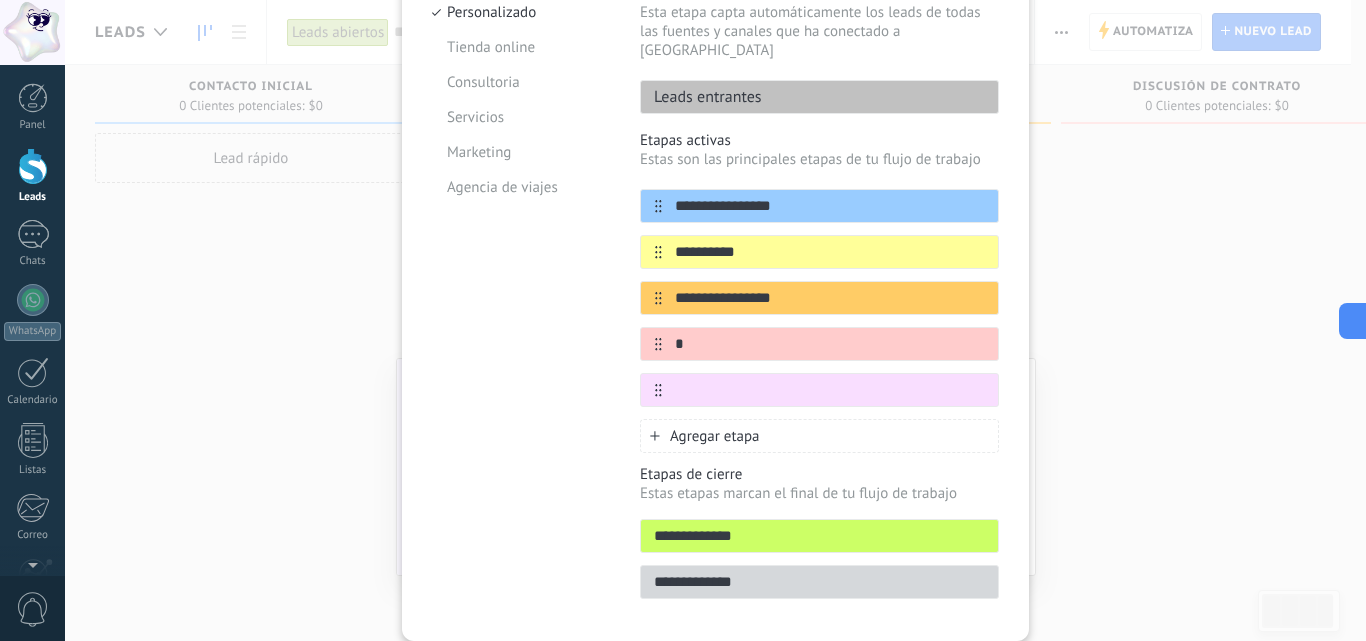 drag, startPoint x: 695, startPoint y: 334, endPoint x: 629, endPoint y: 335, distance: 66.007576 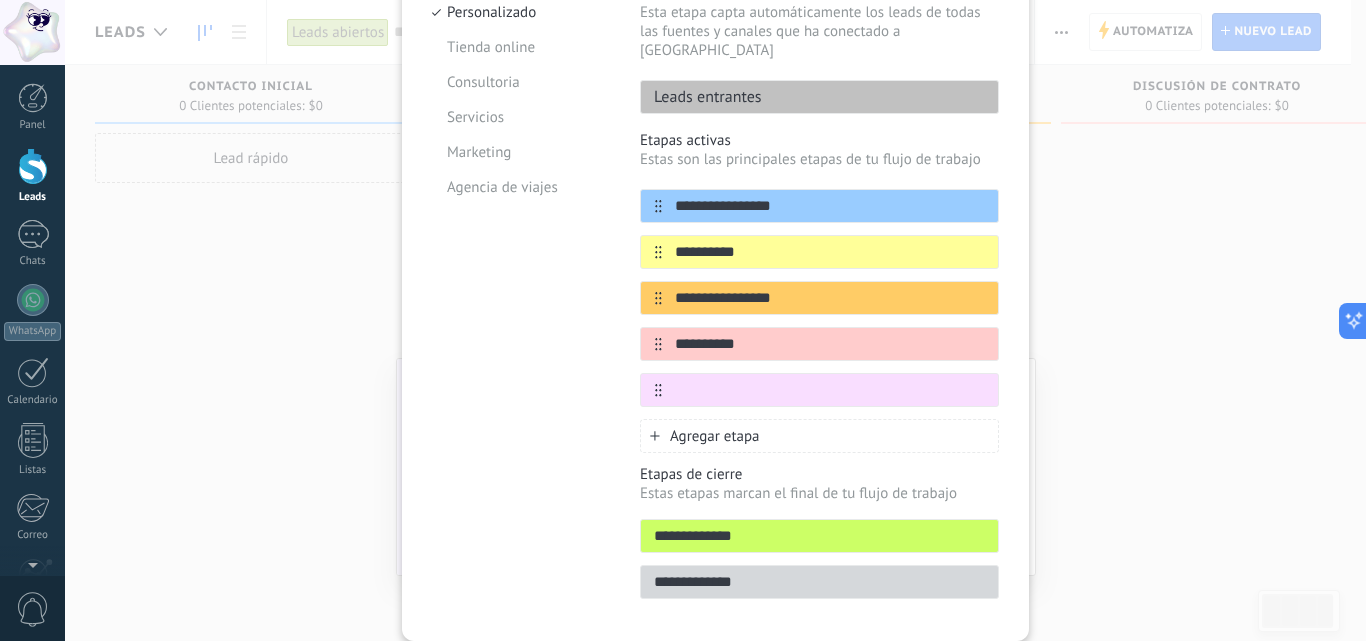 type on "**********" 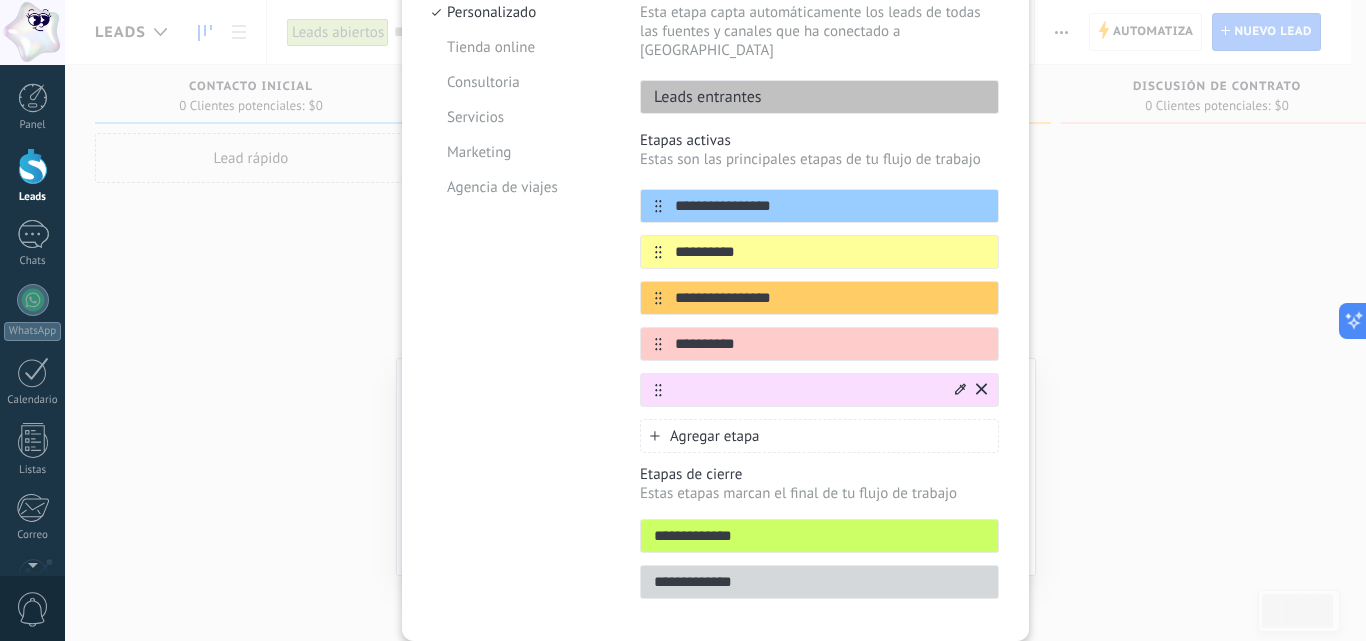 click at bounding box center (807, 390) 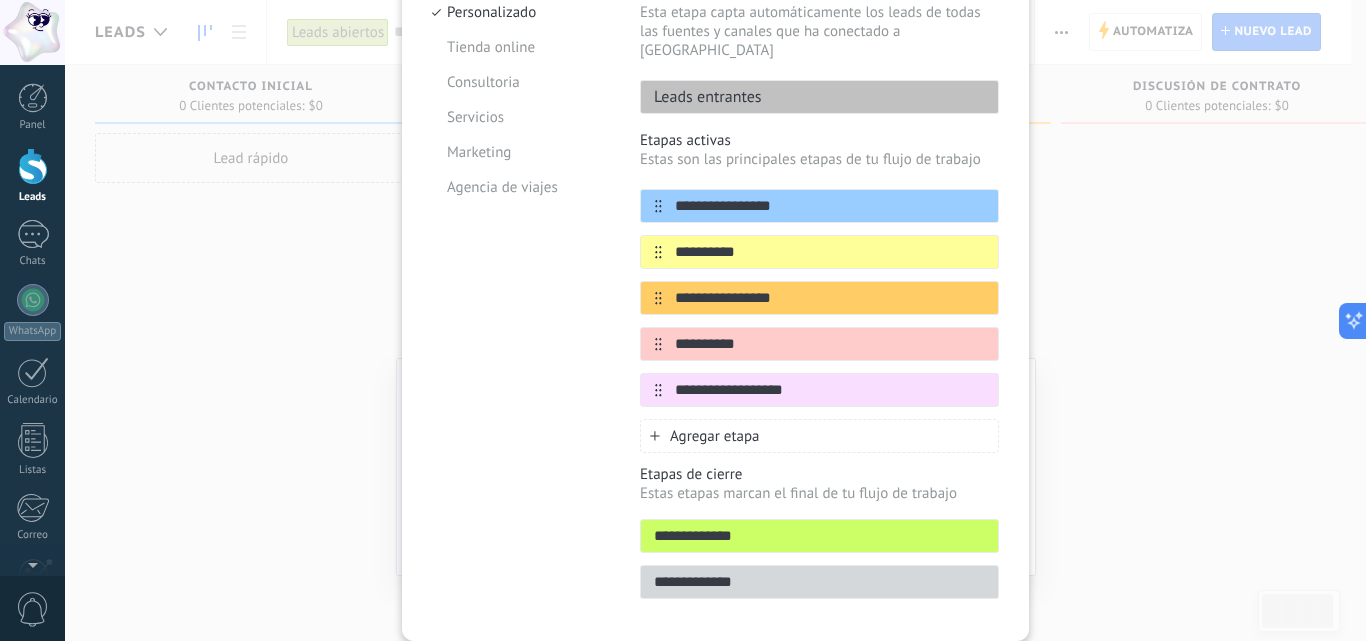 type on "**********" 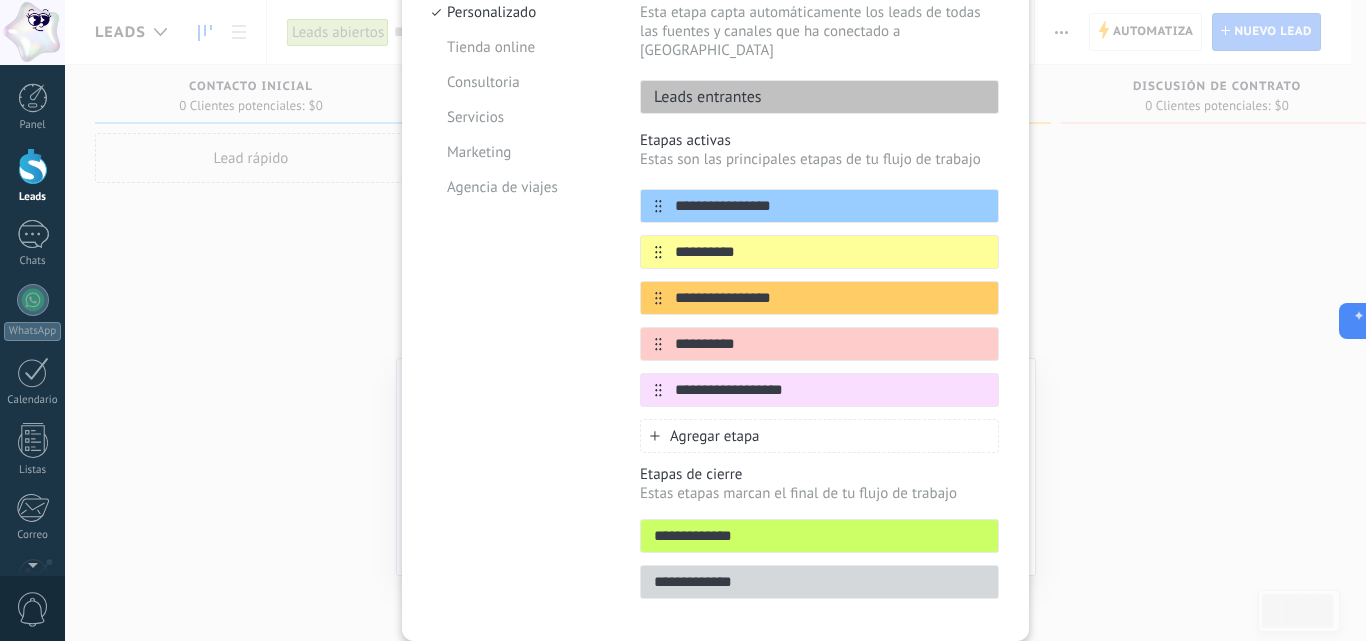 scroll, scrollTop: 289, scrollLeft: 0, axis: vertical 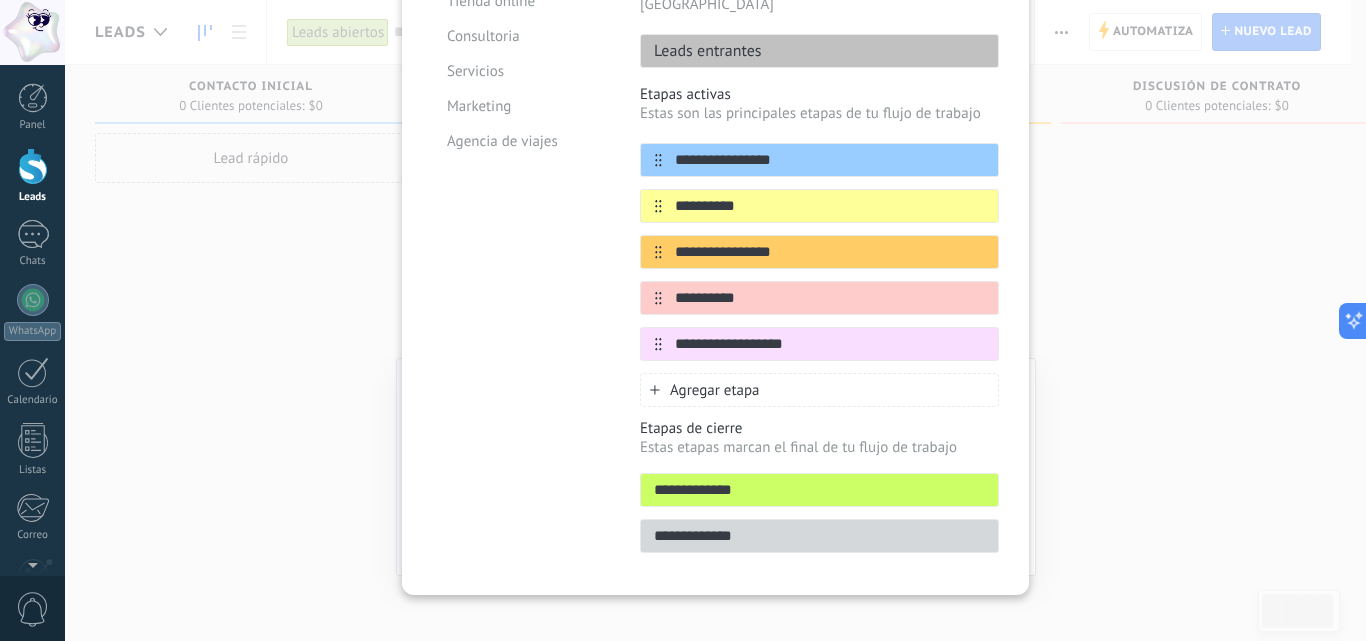 click on "**********" at bounding box center (819, 490) 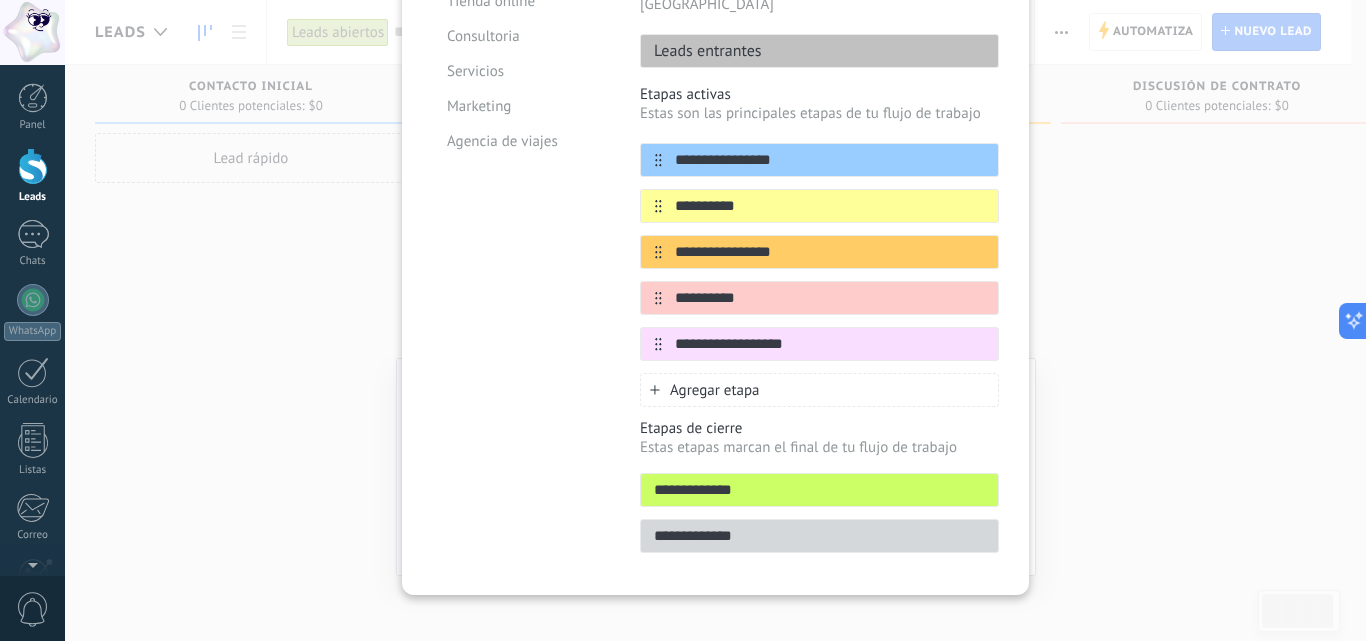scroll, scrollTop: 189, scrollLeft: 0, axis: vertical 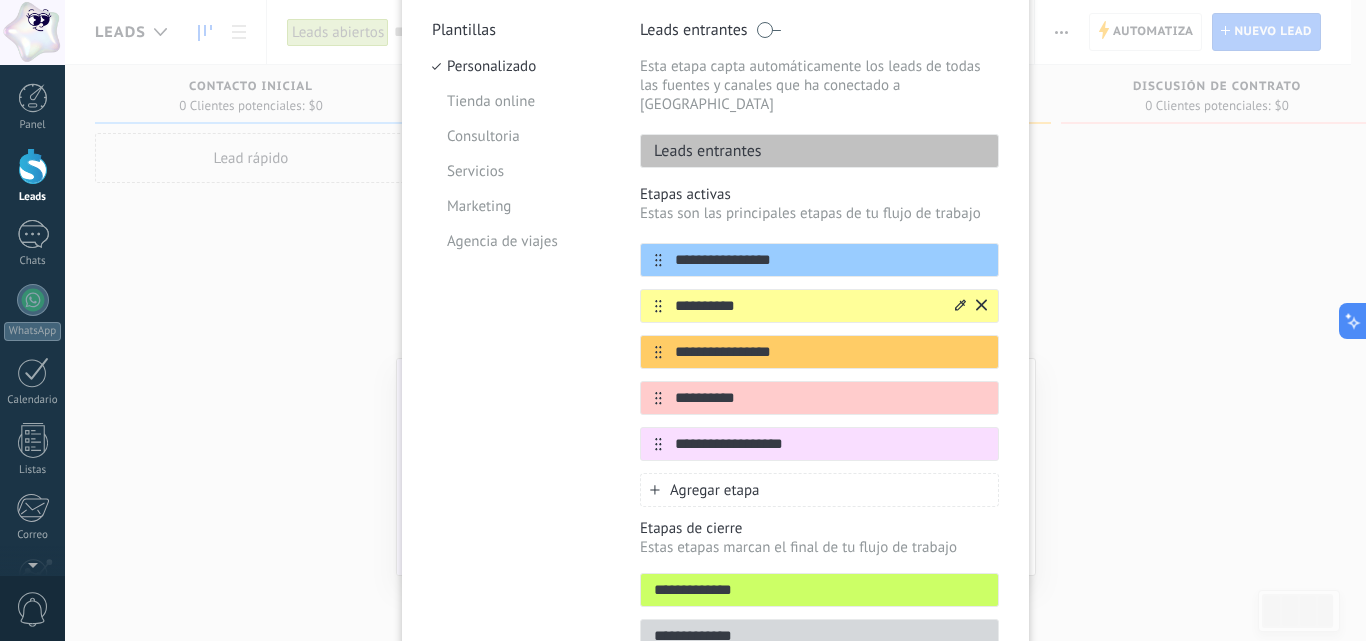 click on "**********" at bounding box center [807, 306] 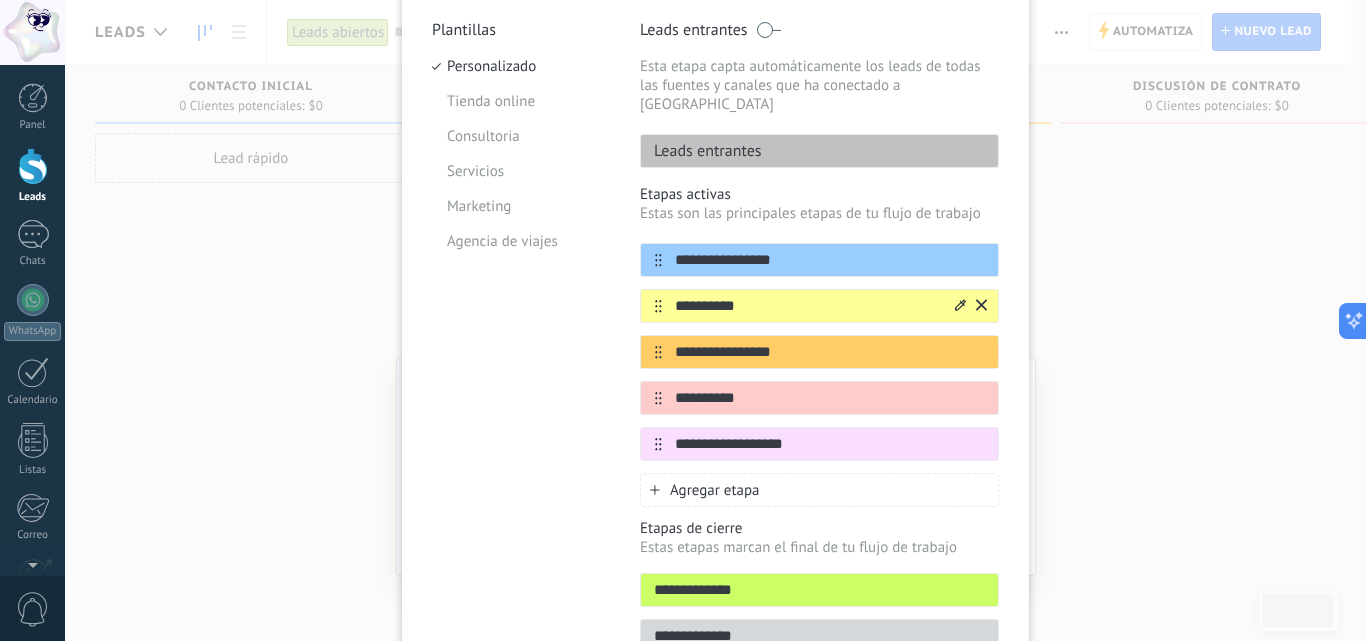 click on "**********" at bounding box center [807, 306] 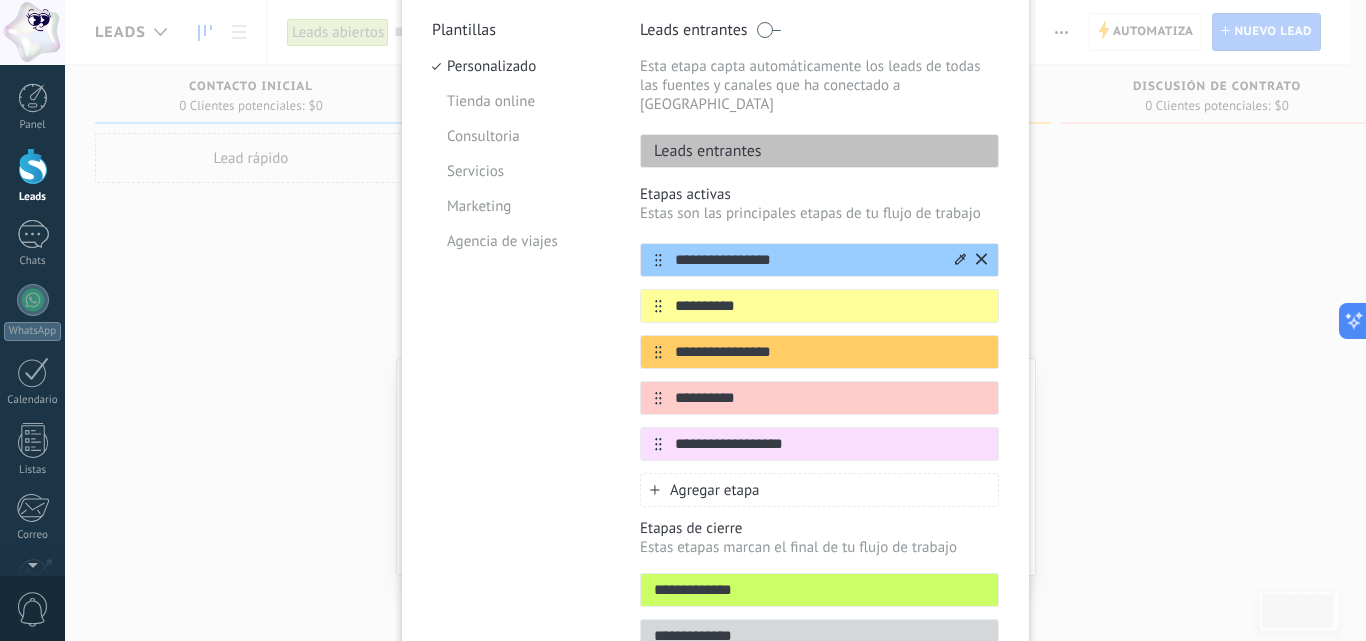 click on "**********" at bounding box center (807, 260) 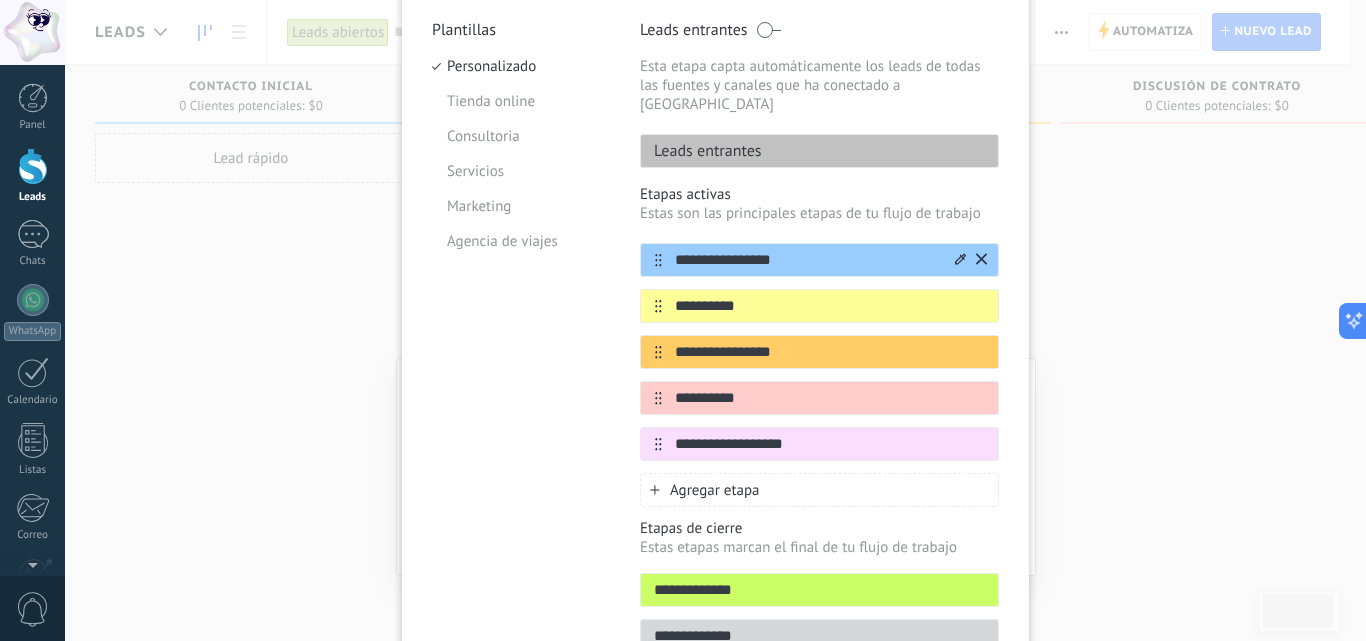 click 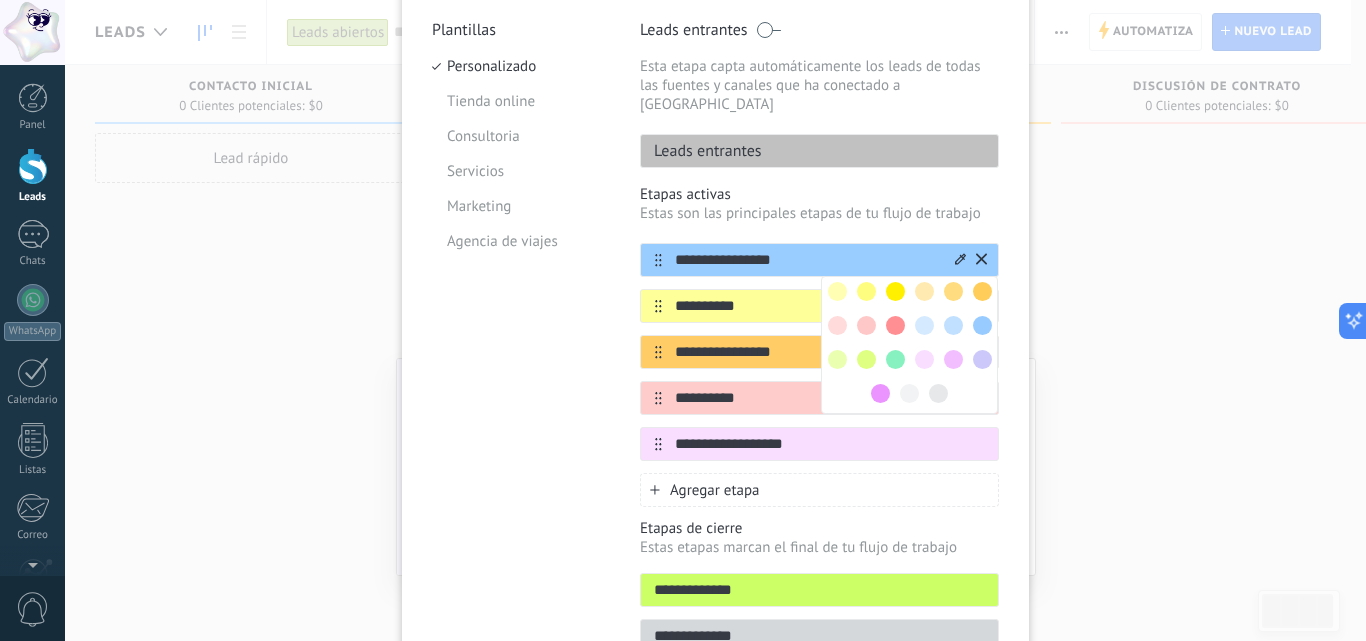 click at bounding box center [837, 291] 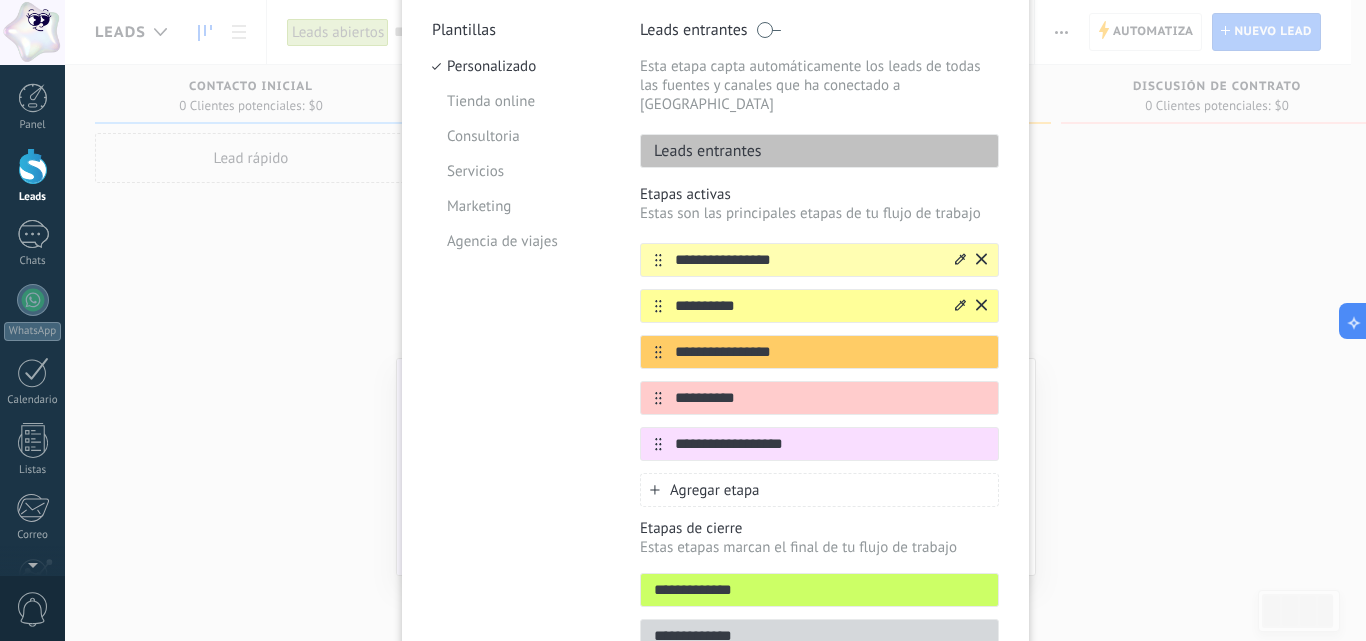 click on "**********" at bounding box center [807, 306] 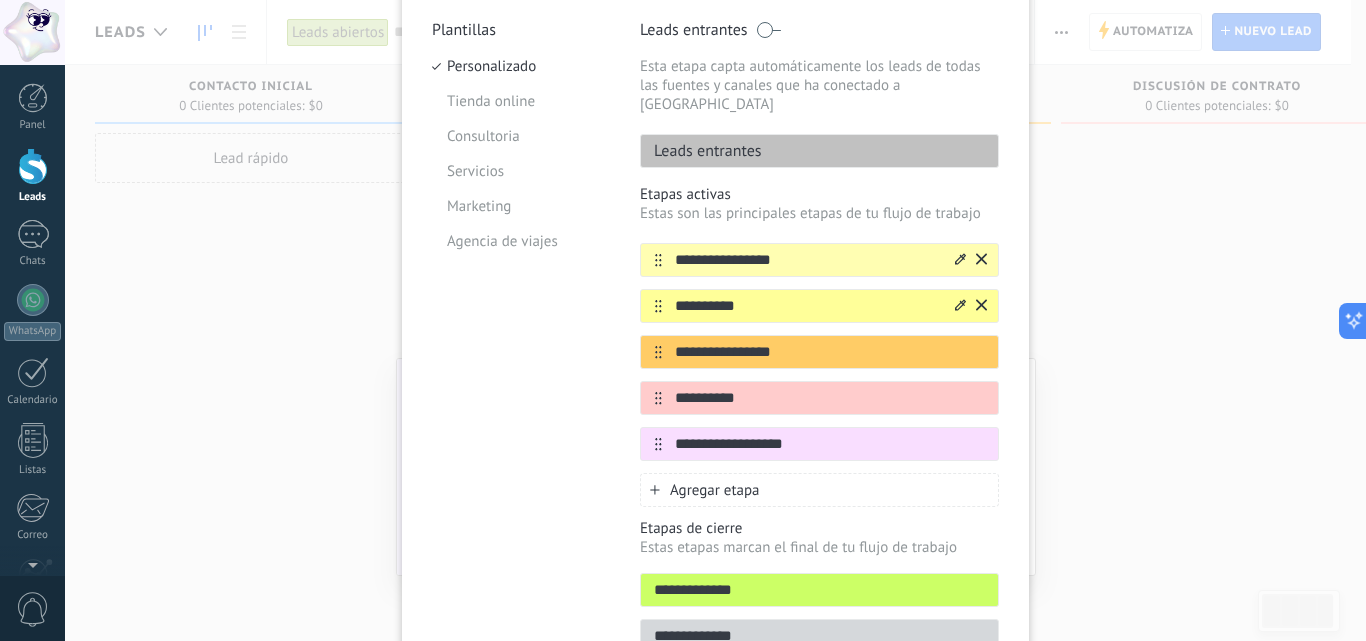 click at bounding box center [969, 306] 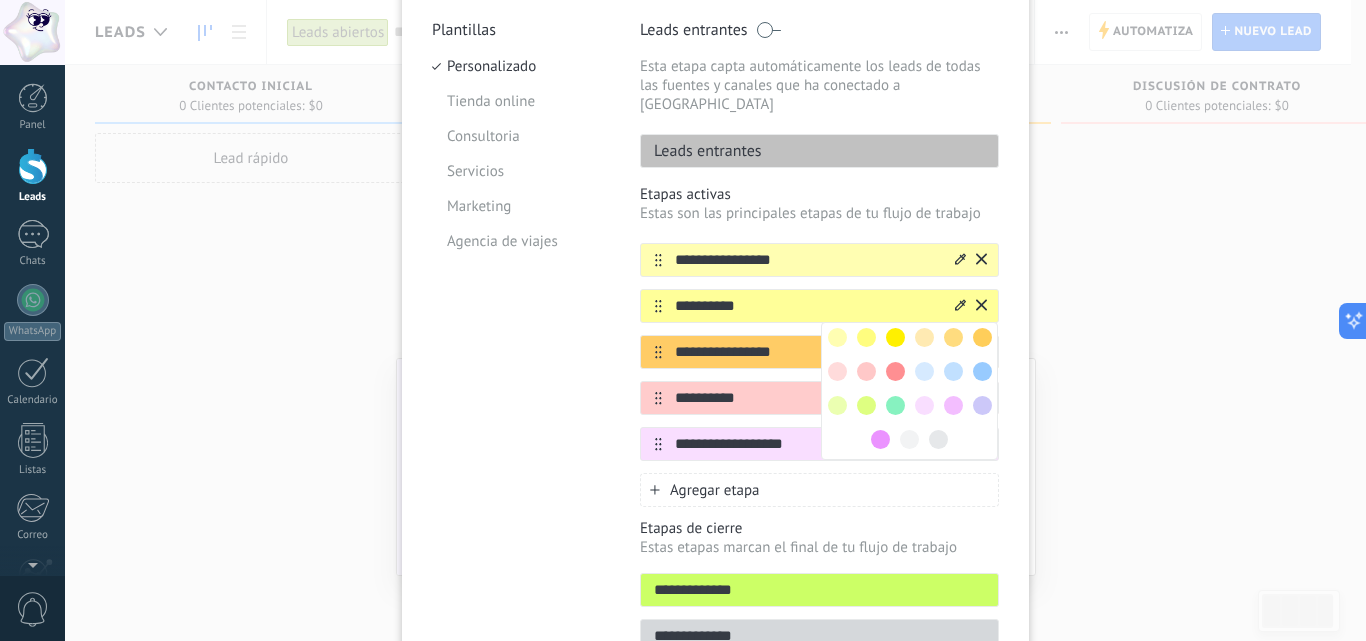 click at bounding box center (866, 337) 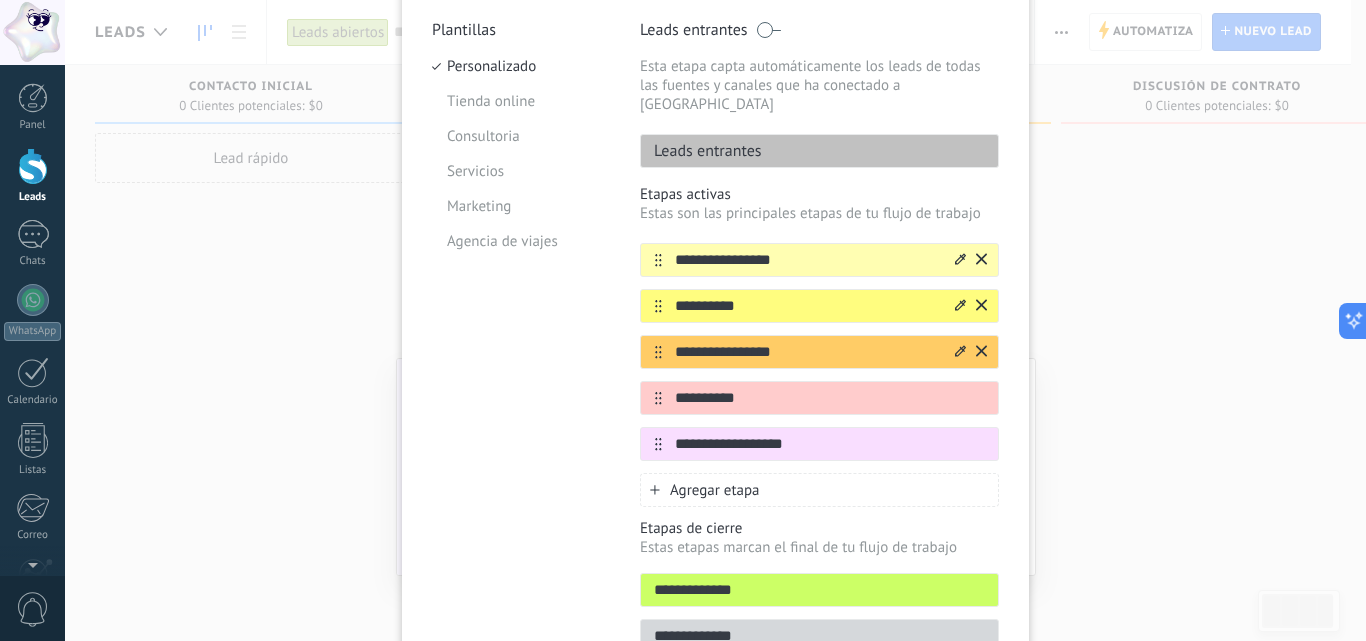 click on "**********" at bounding box center [807, 352] 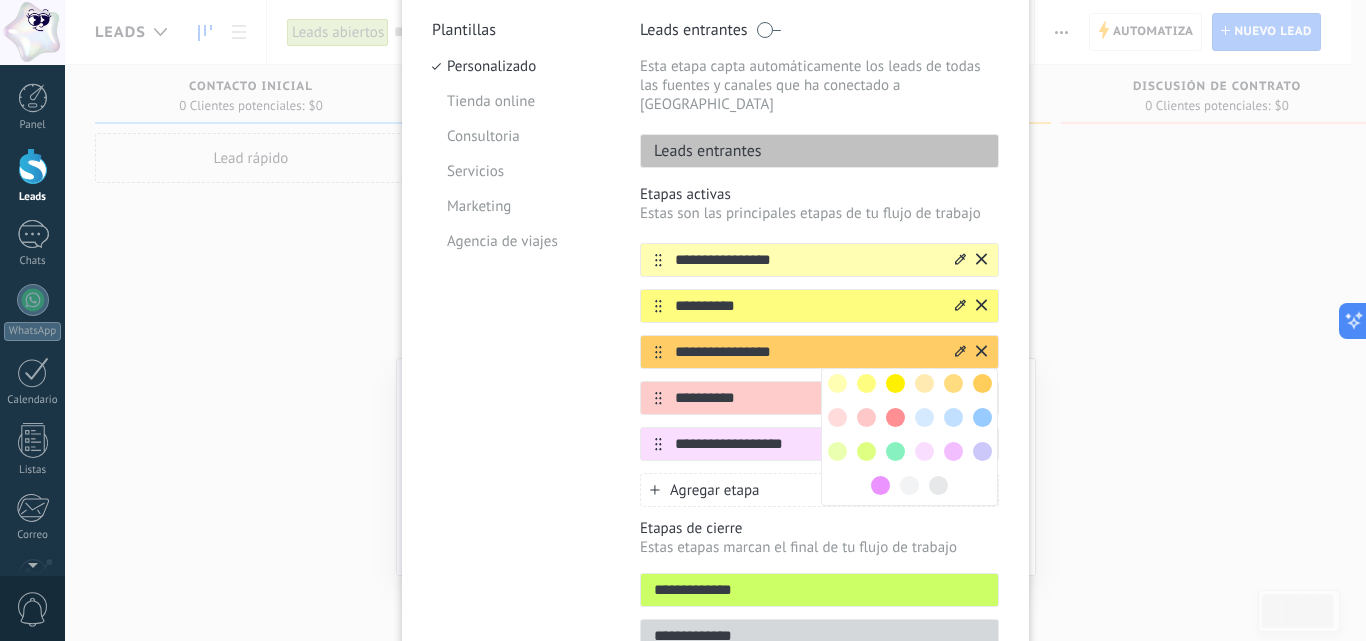 click at bounding box center [895, 383] 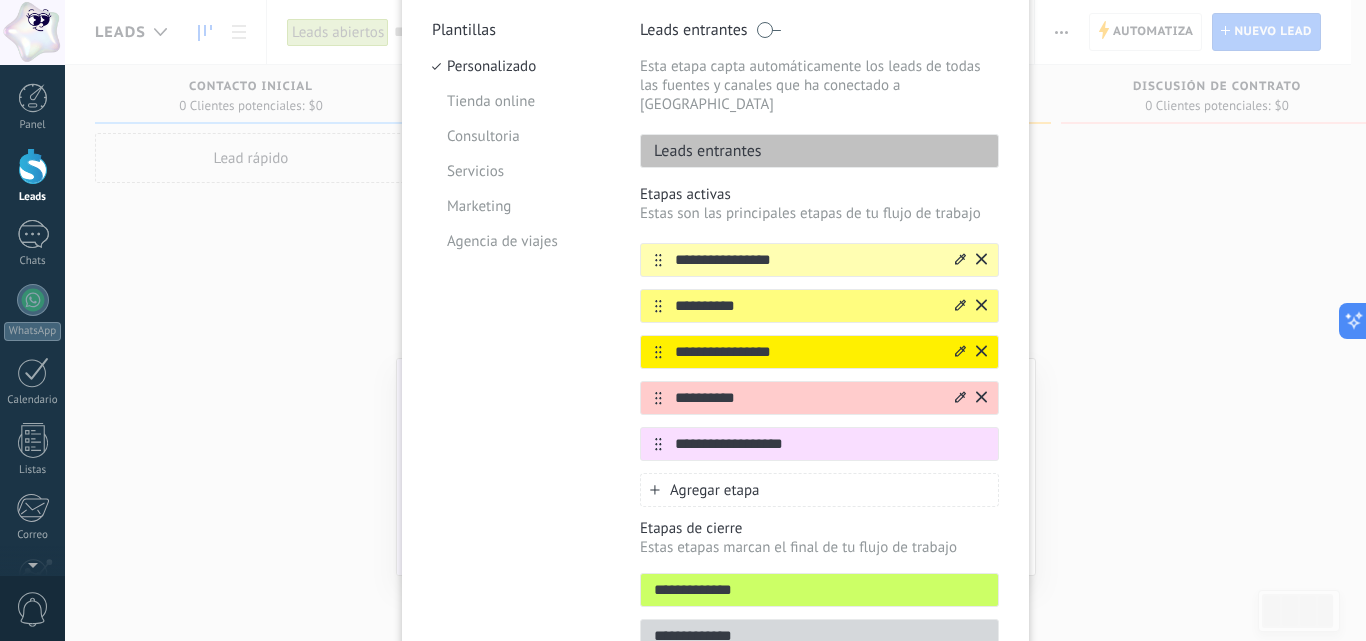 drag, startPoint x: 857, startPoint y: 394, endPoint x: 866, endPoint y: 388, distance: 10.816654 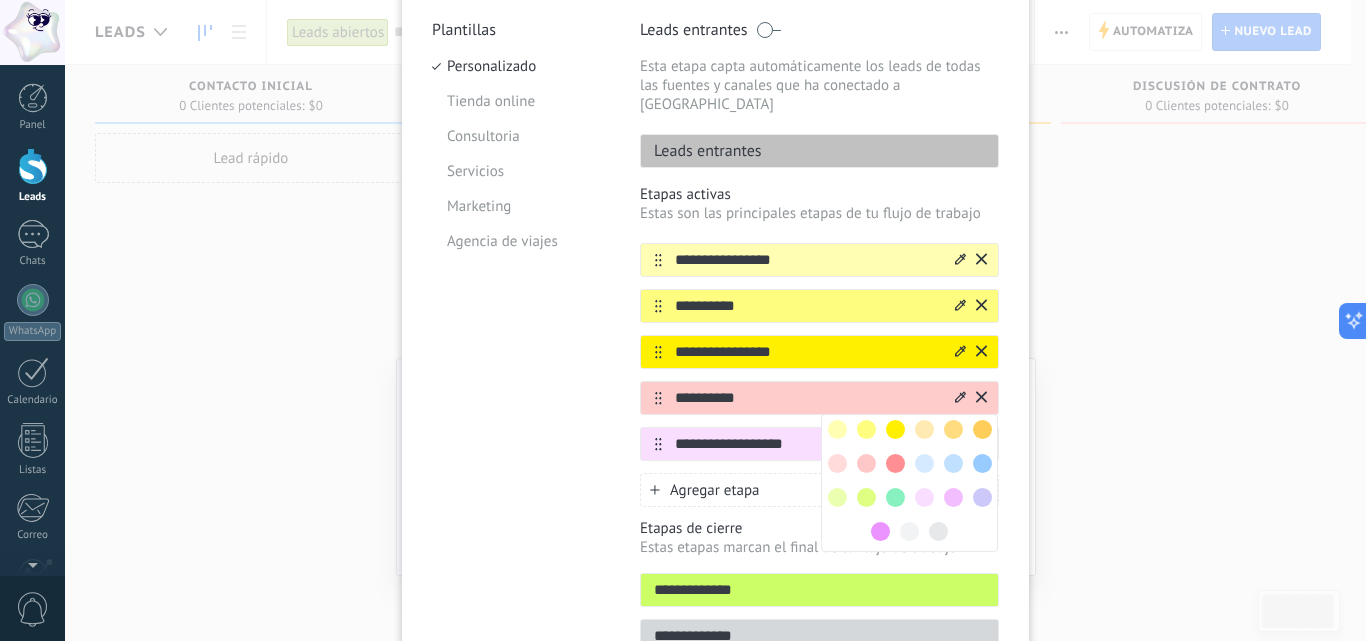 click at bounding box center [924, 429] 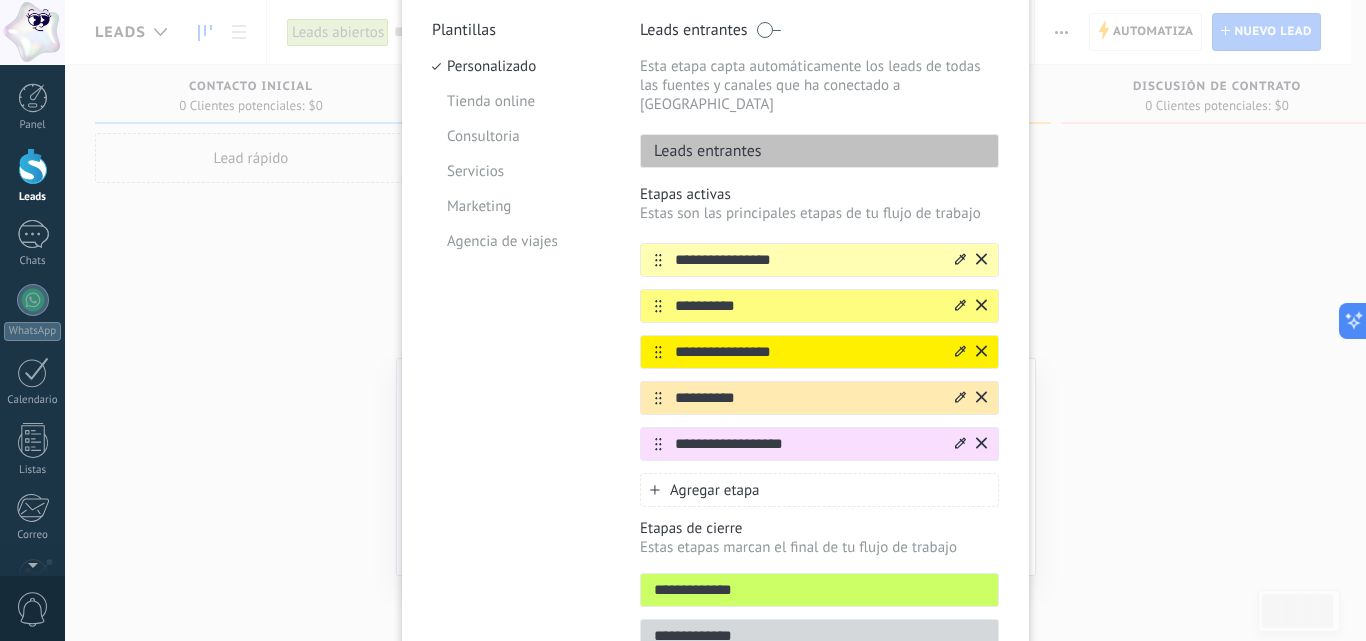 click on "**********" at bounding box center [807, 444] 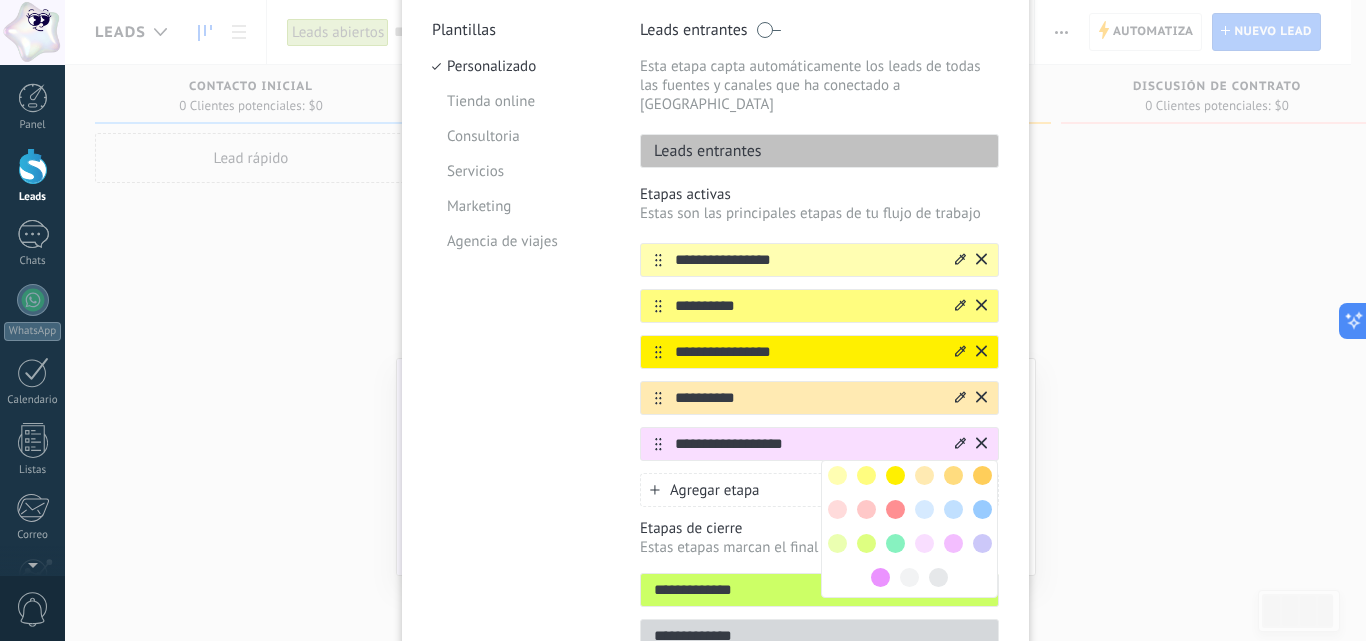 click at bounding box center [953, 475] 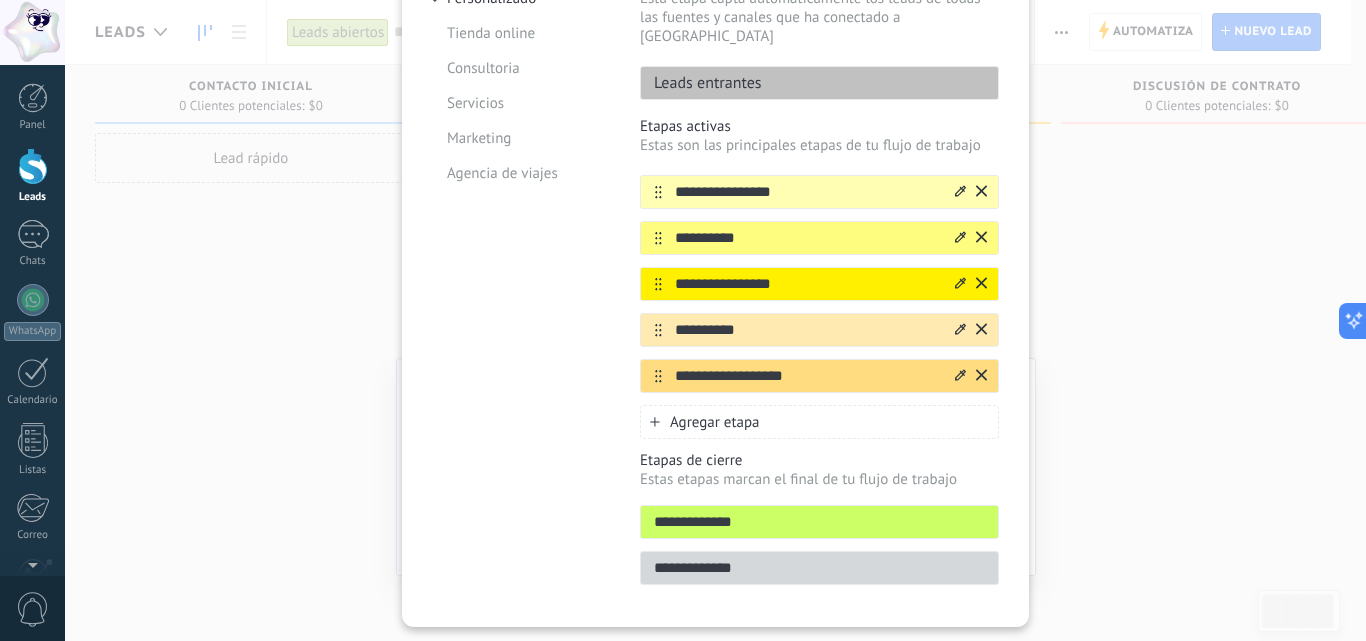 scroll, scrollTop: 289, scrollLeft: 0, axis: vertical 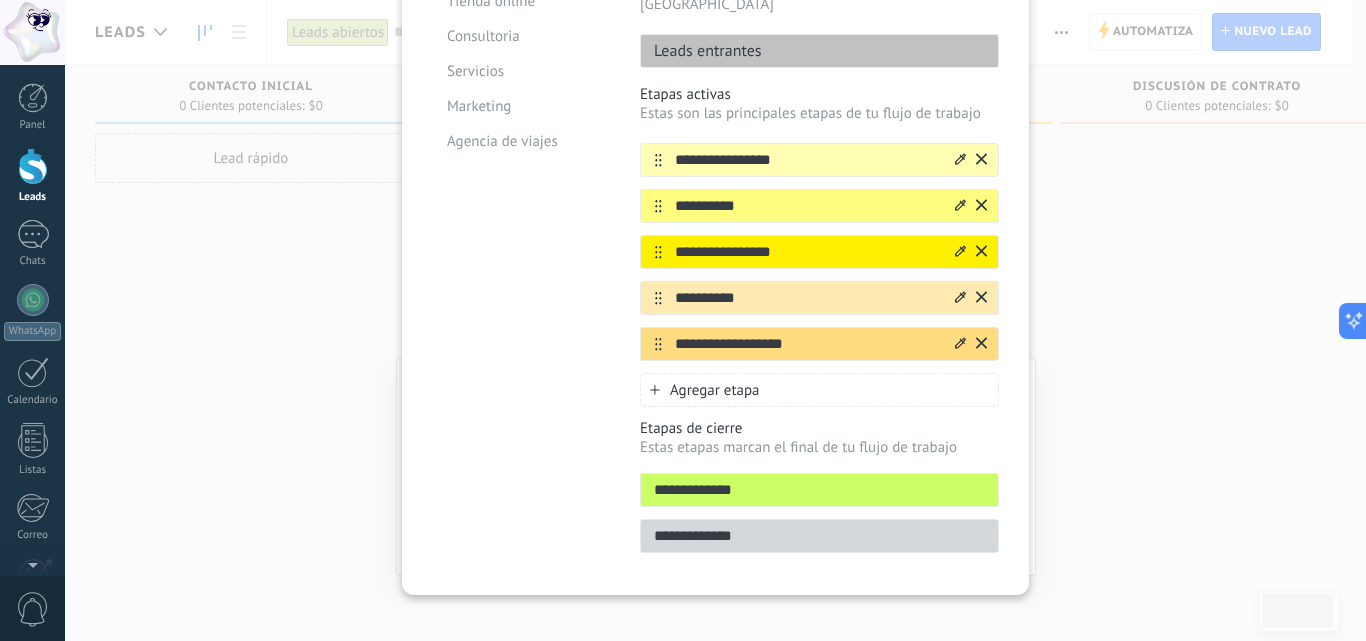 click 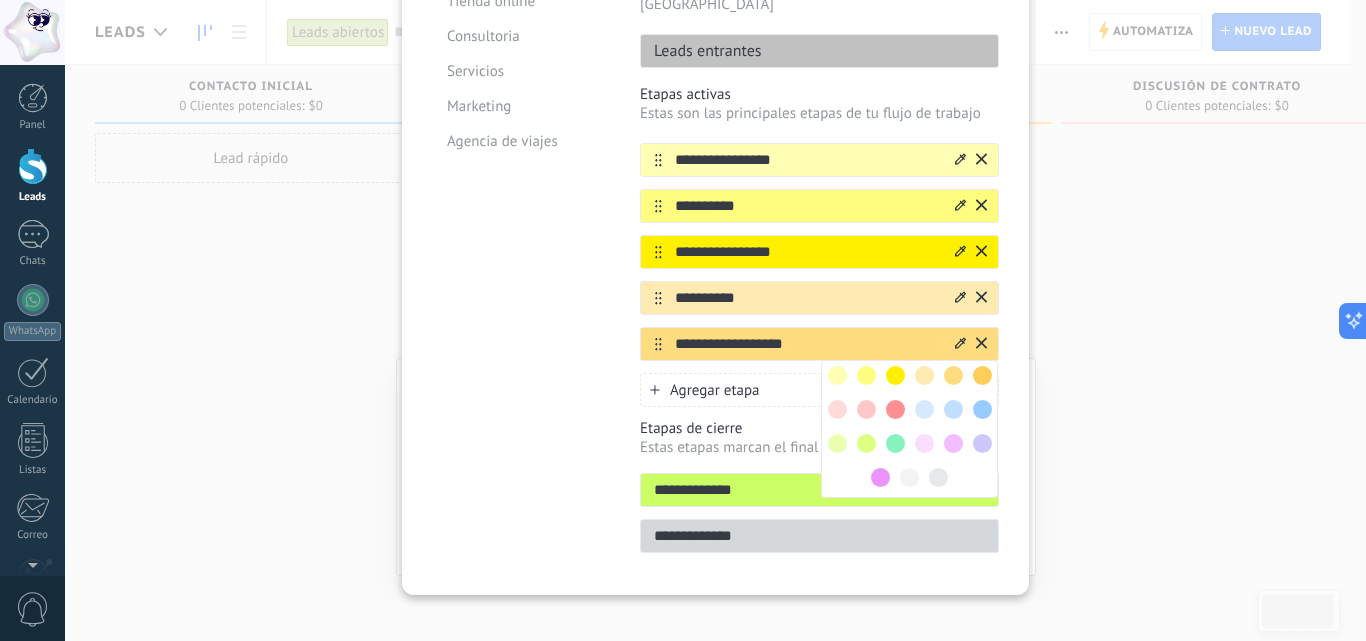 click at bounding box center (982, 375) 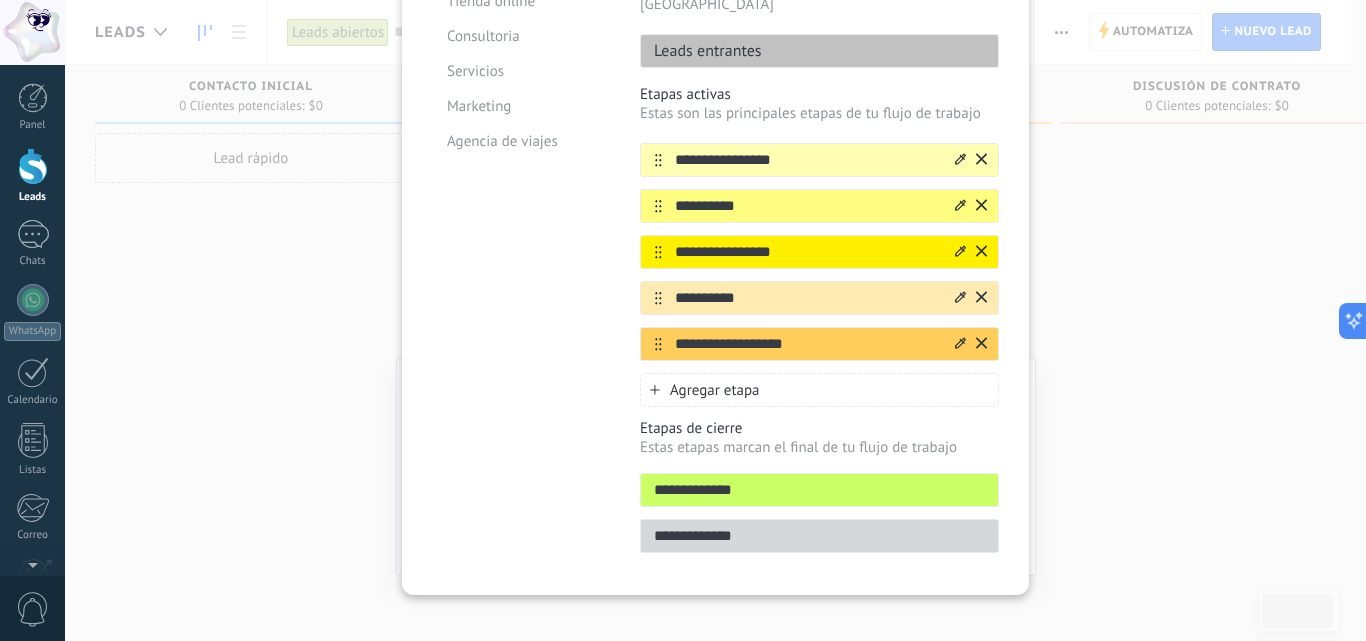 click 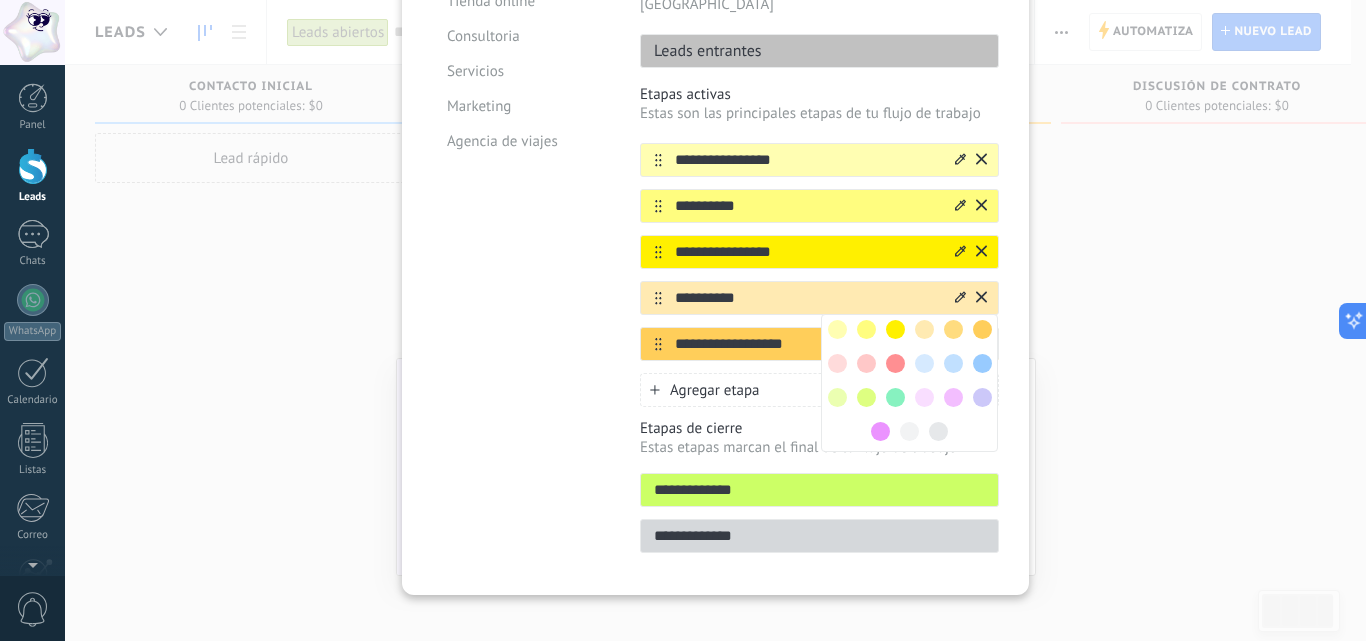 click at bounding box center (953, 329) 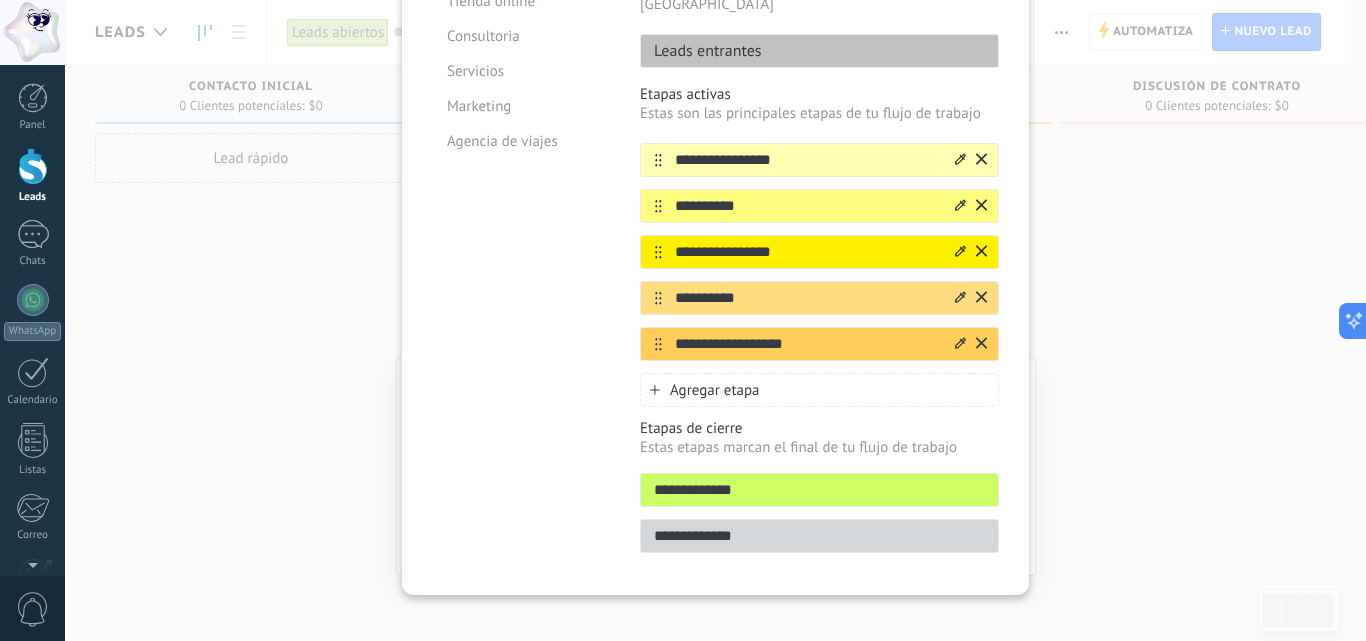 click 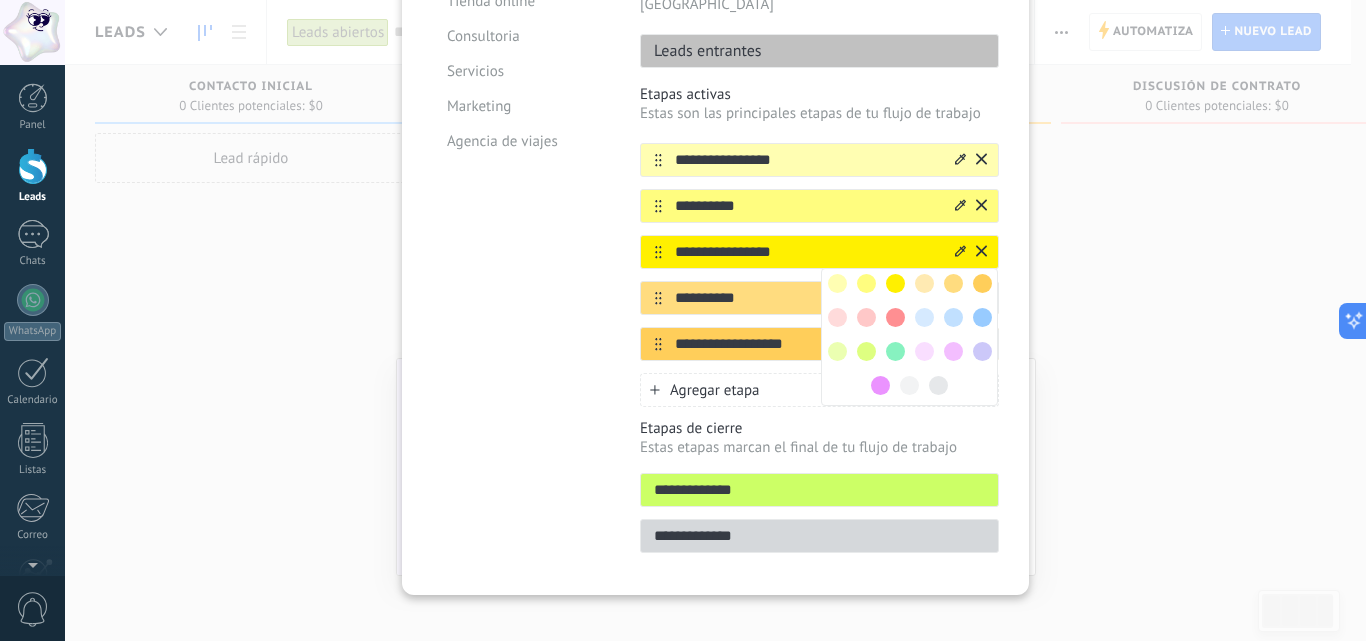 click at bounding box center (924, 283) 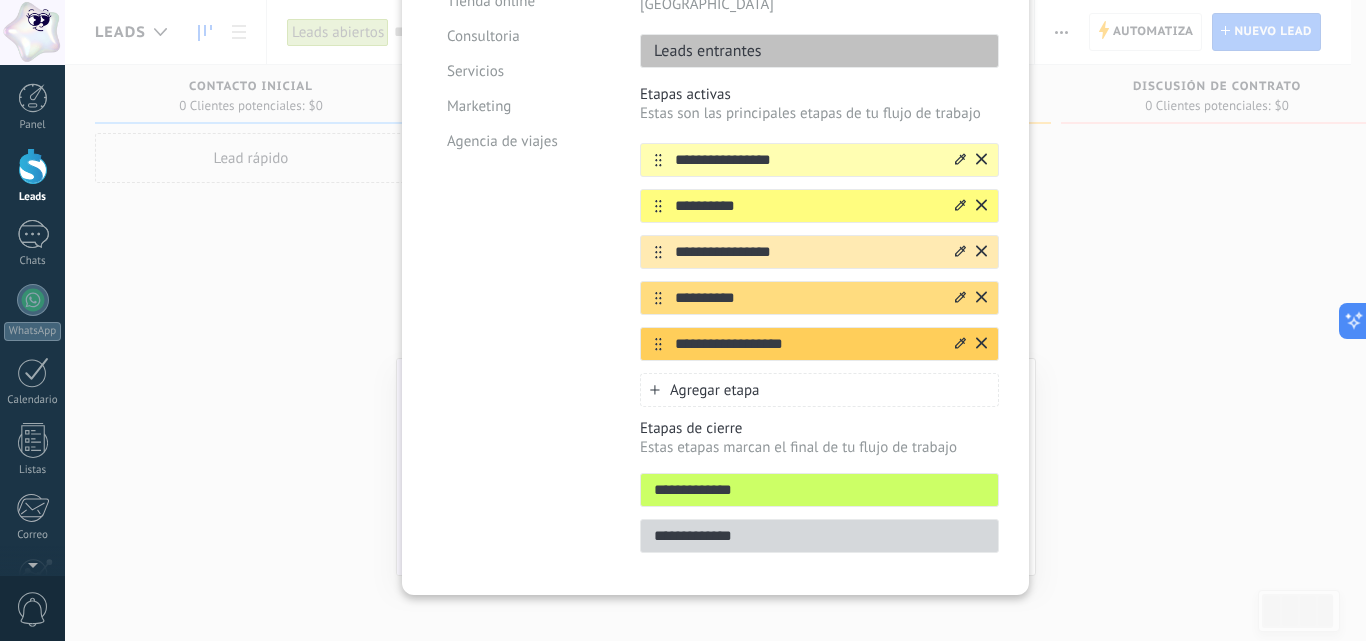 click 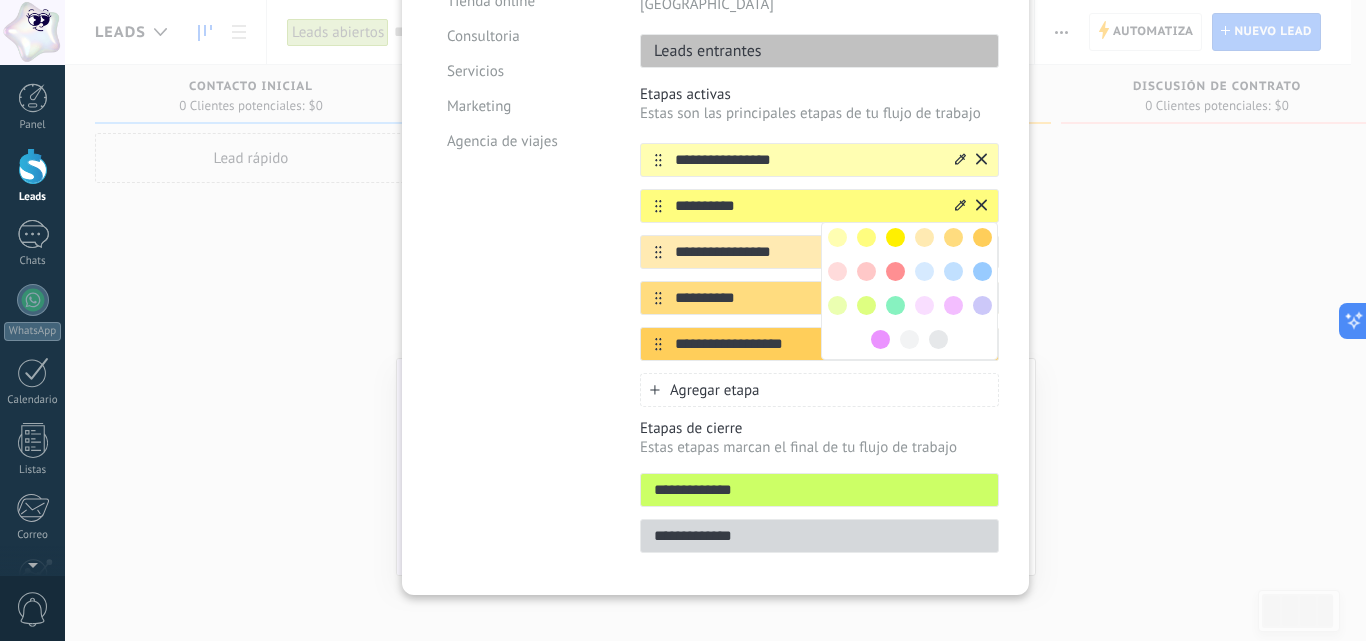 click at bounding box center [866, 237] 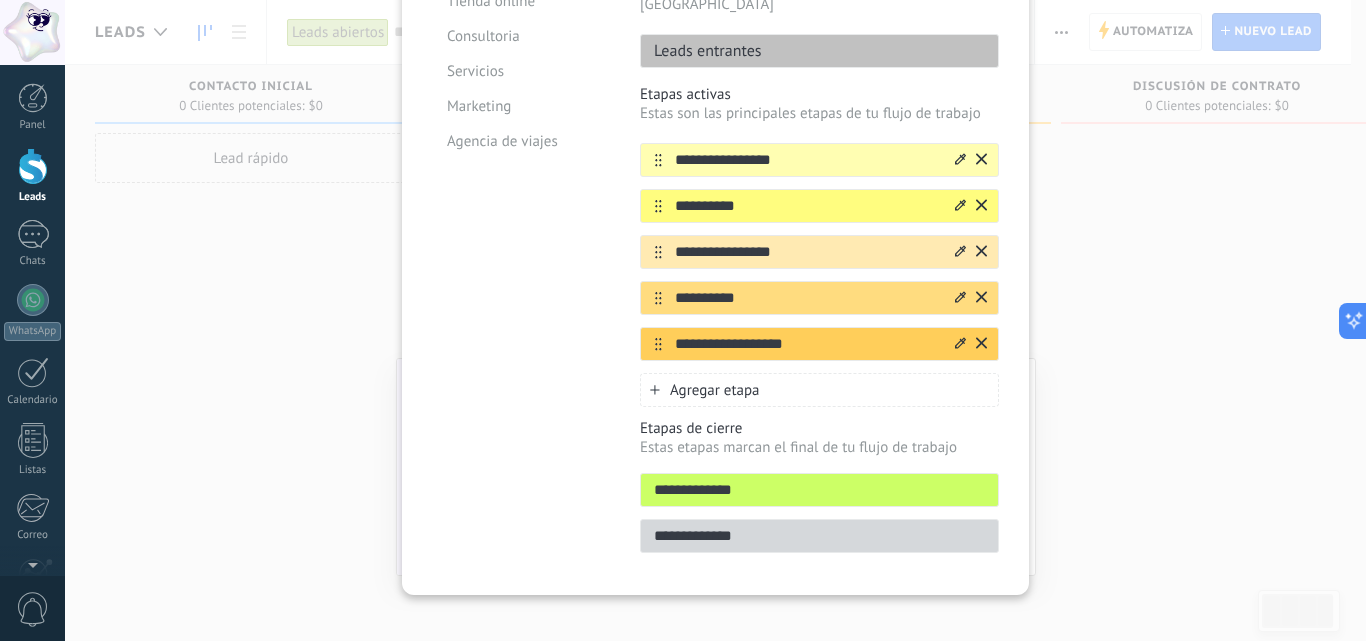 click 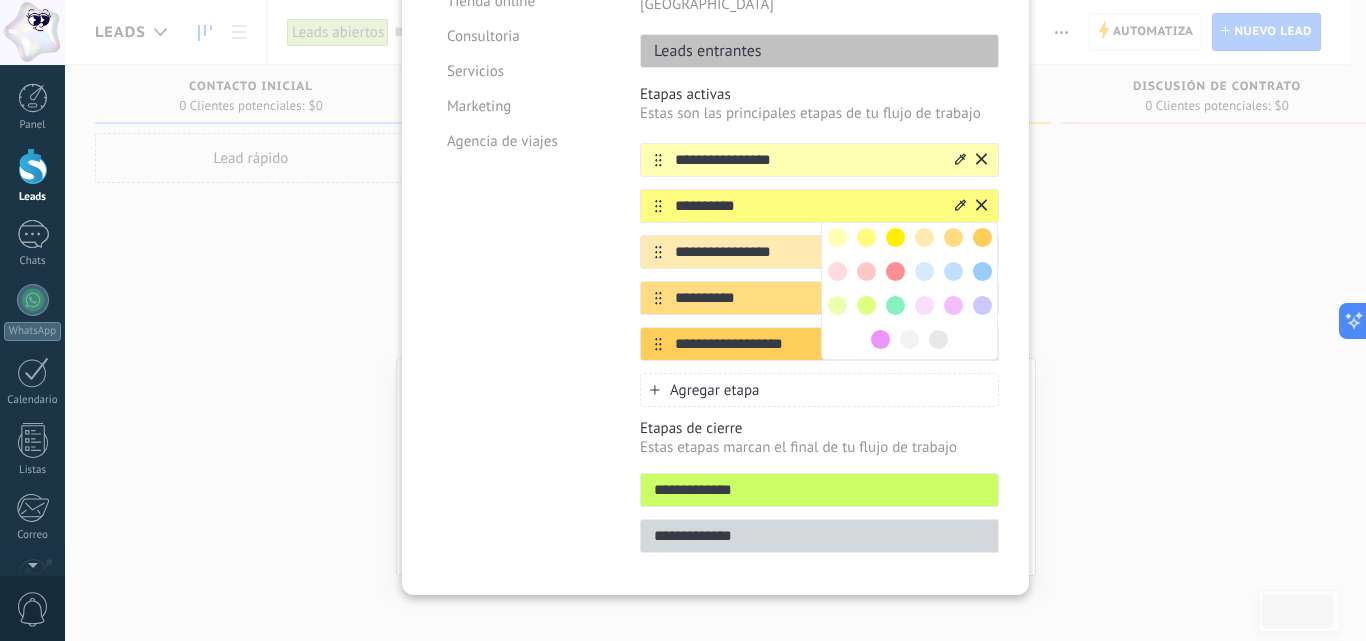 click at bounding box center [866, 237] 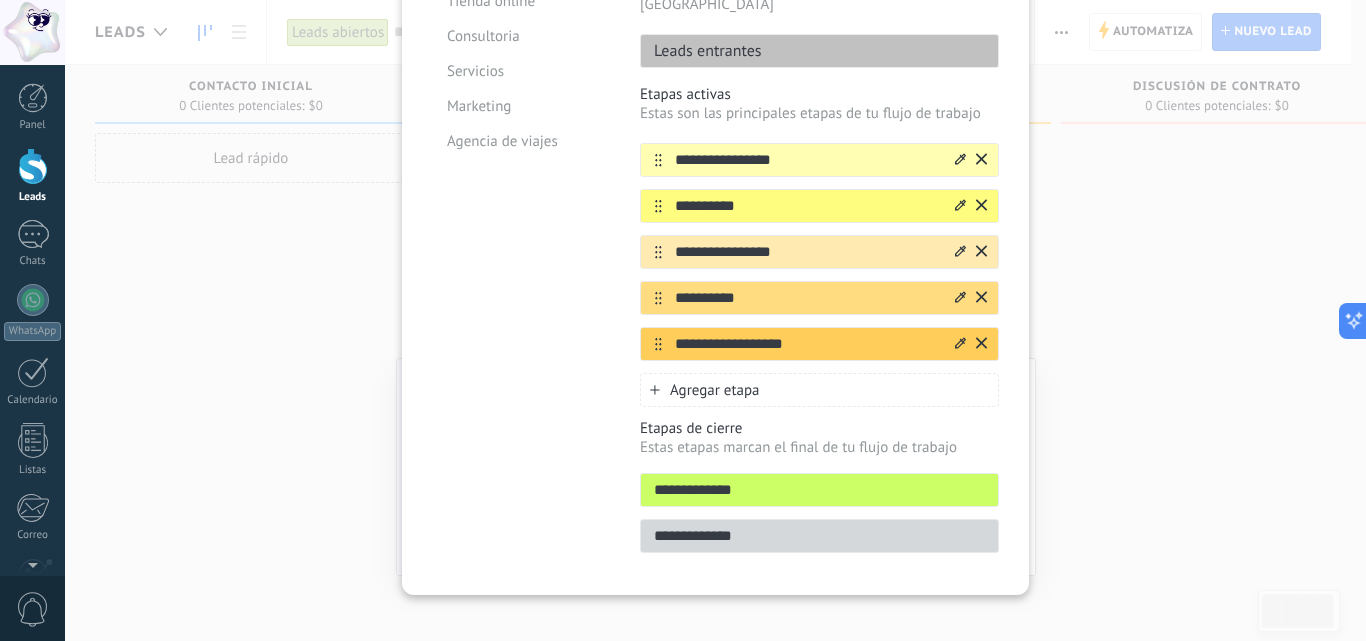 click 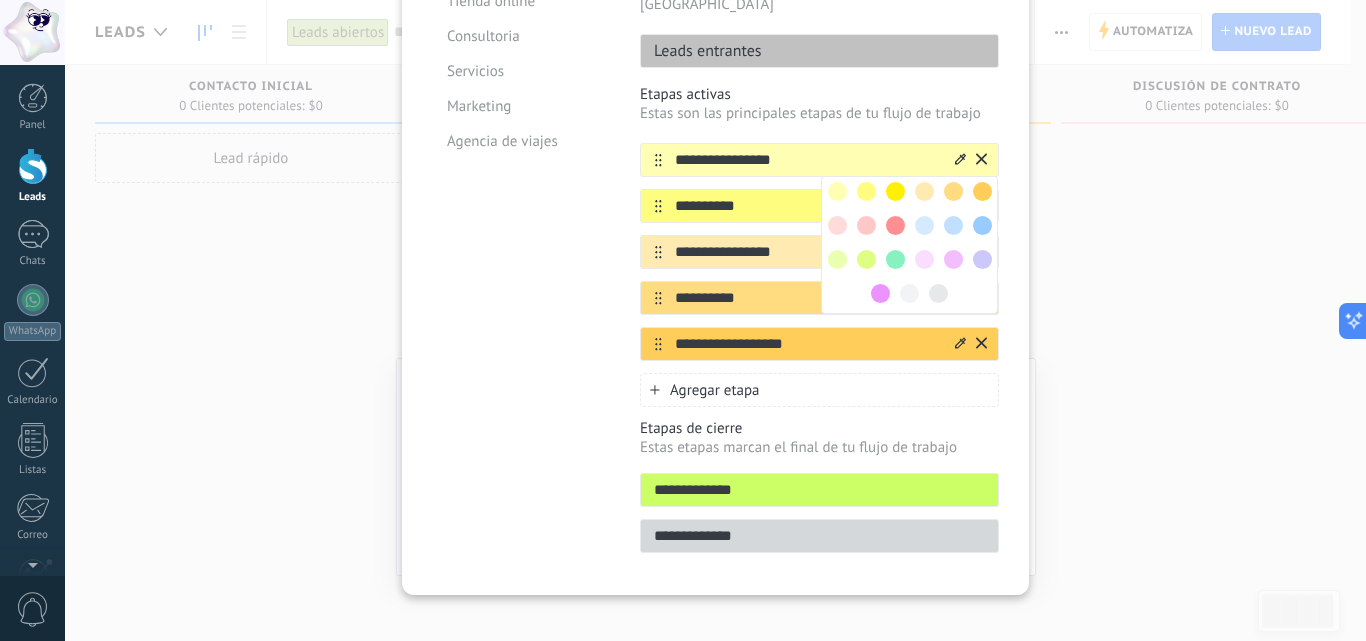 click at bounding box center [837, 191] 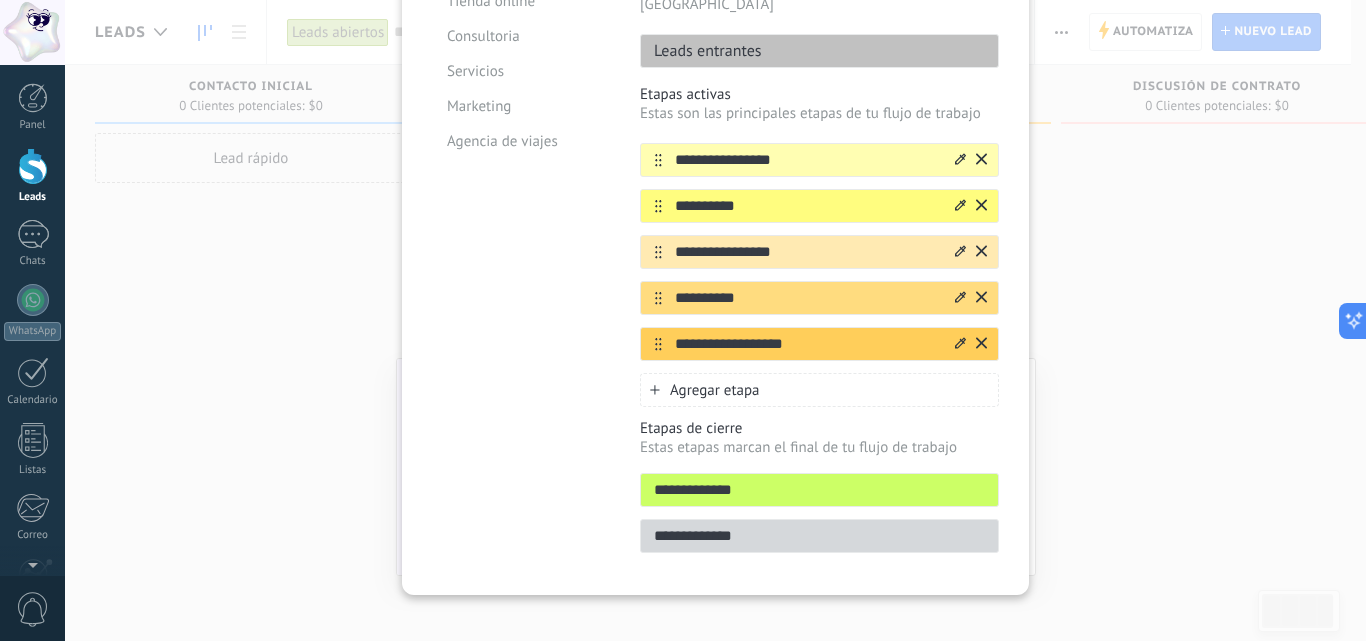 click on "**********" at bounding box center (807, 252) 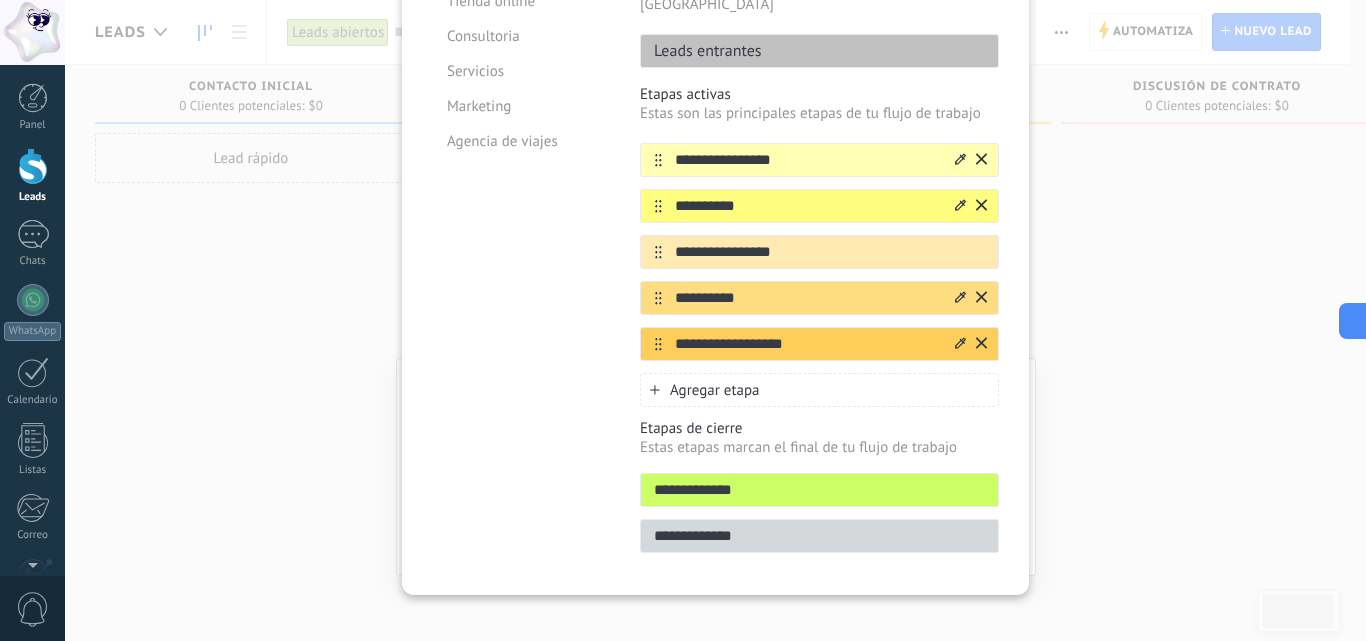 click 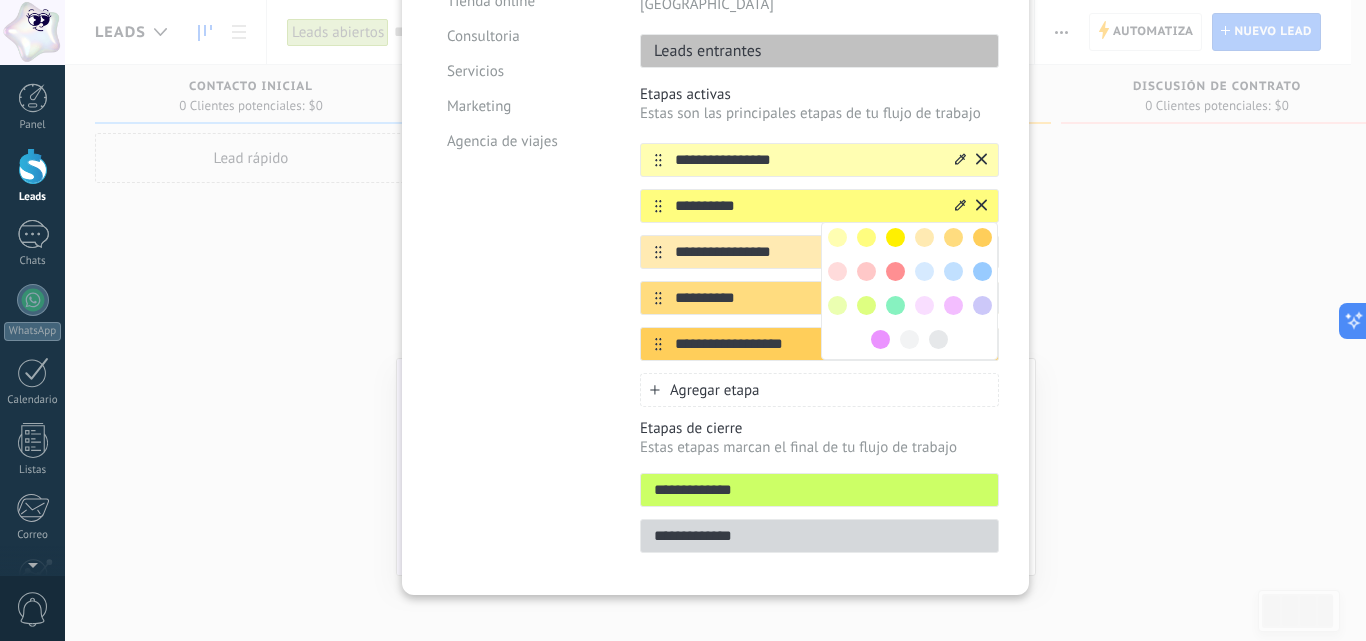 click at bounding box center (837, 237) 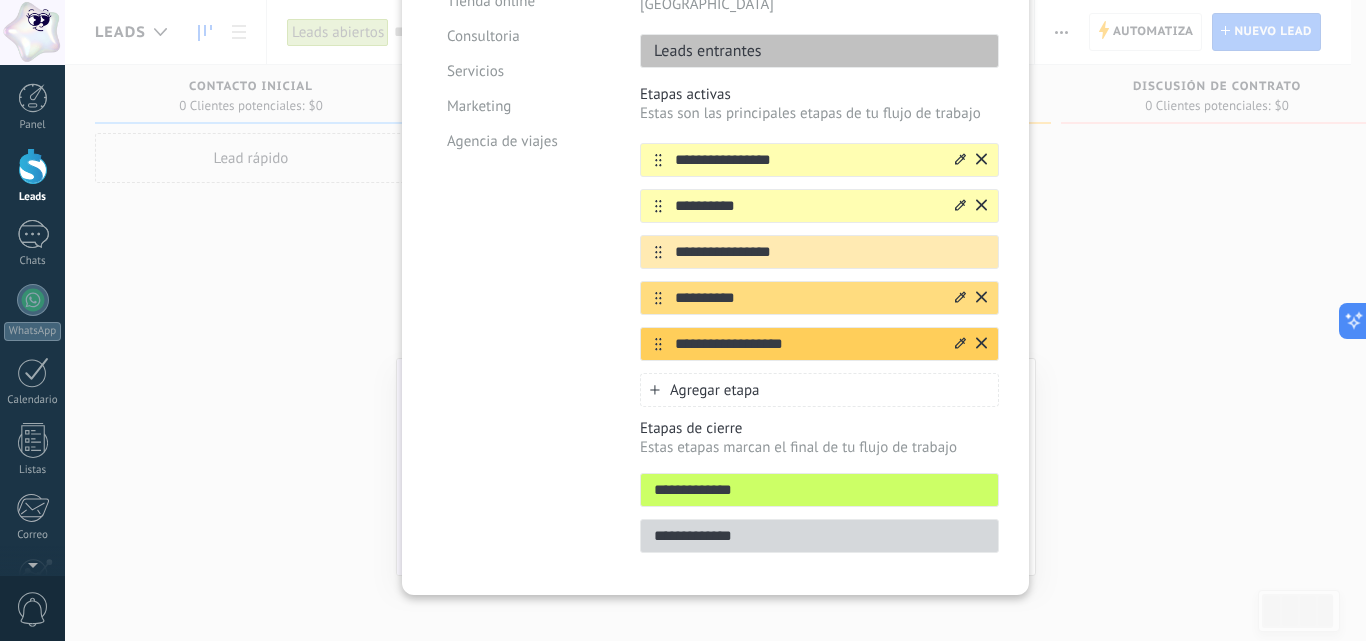click 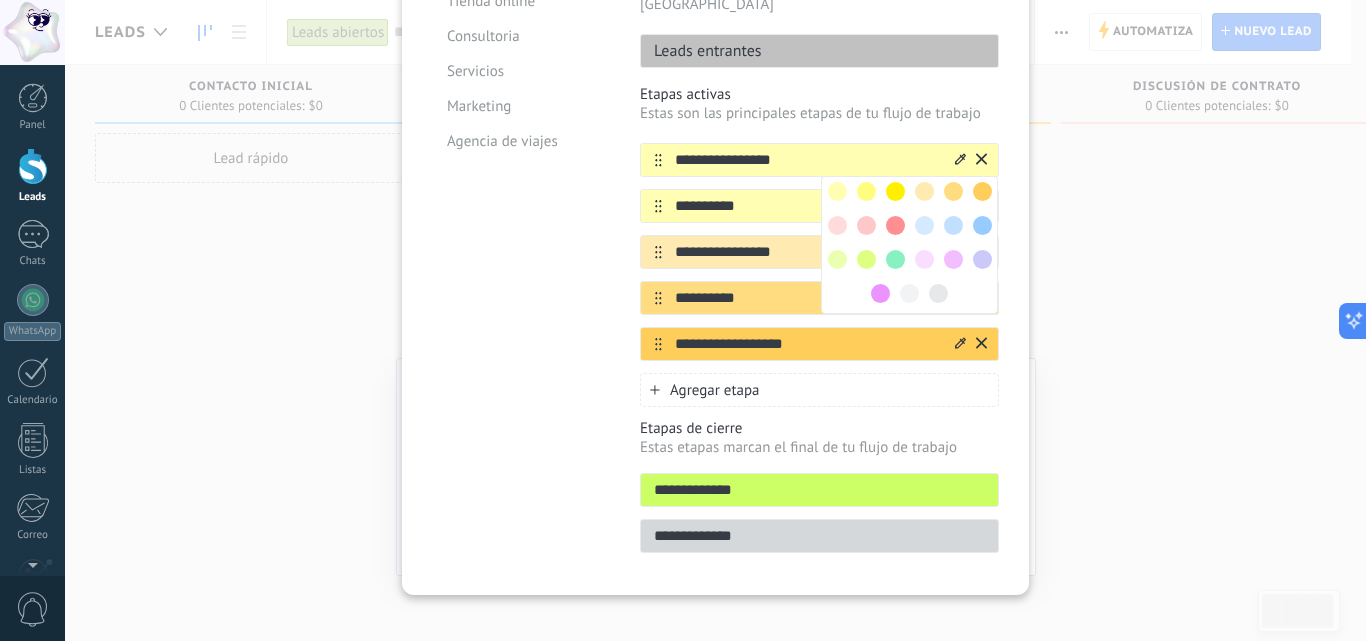 click at bounding box center (866, 191) 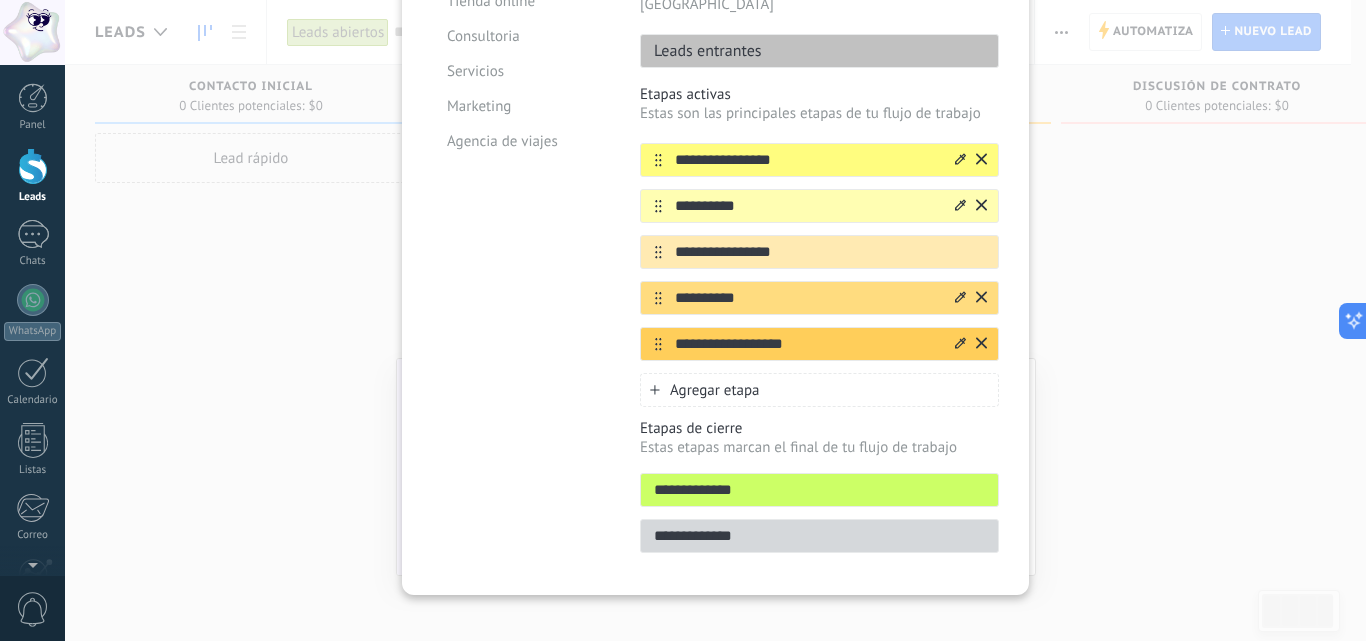 click on "**********" at bounding box center (807, 206) 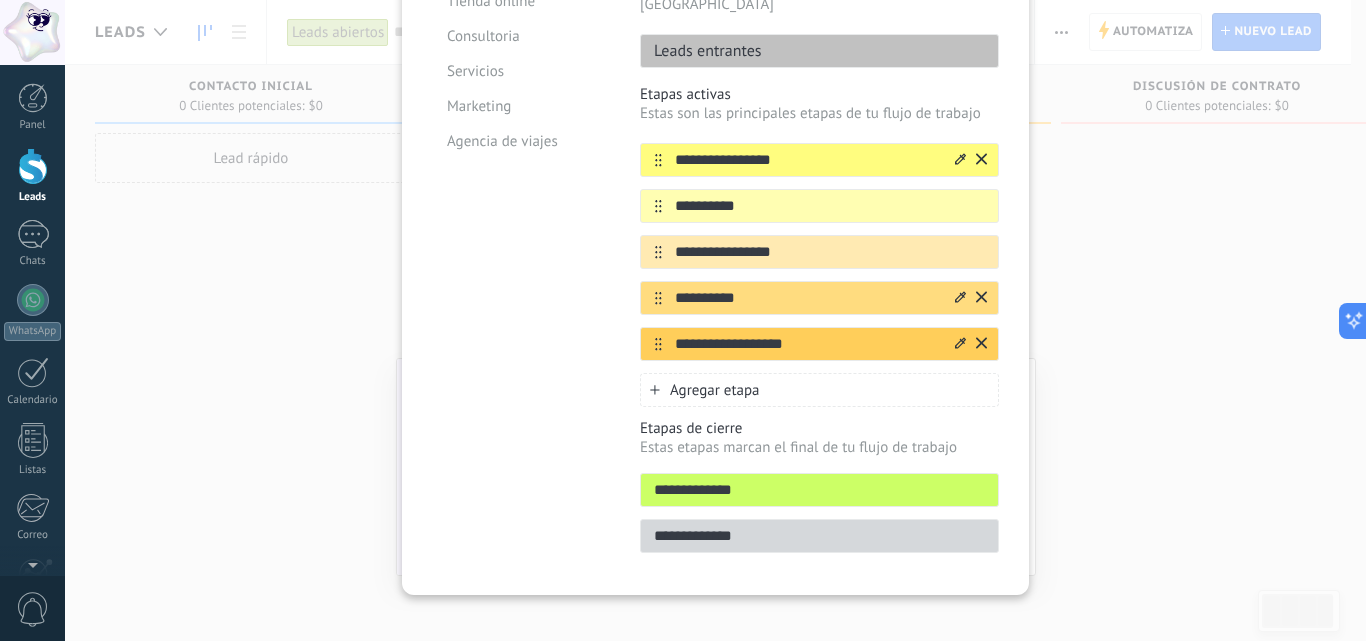 click 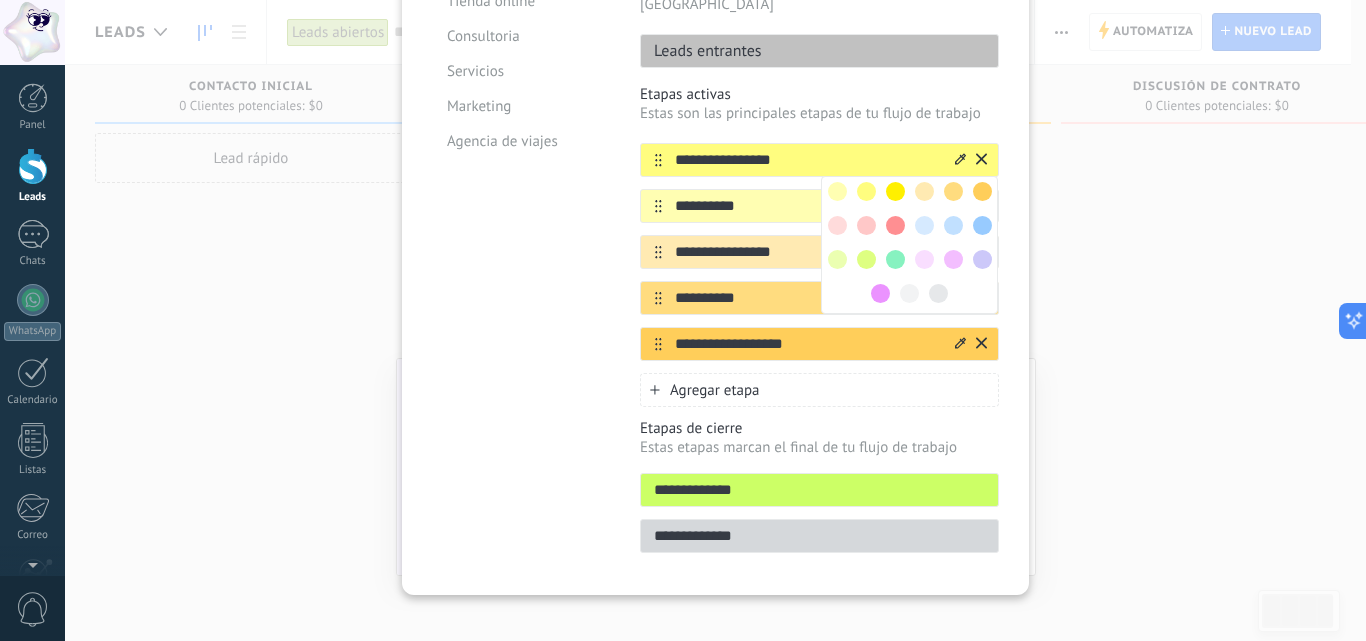 click at bounding box center (837, 191) 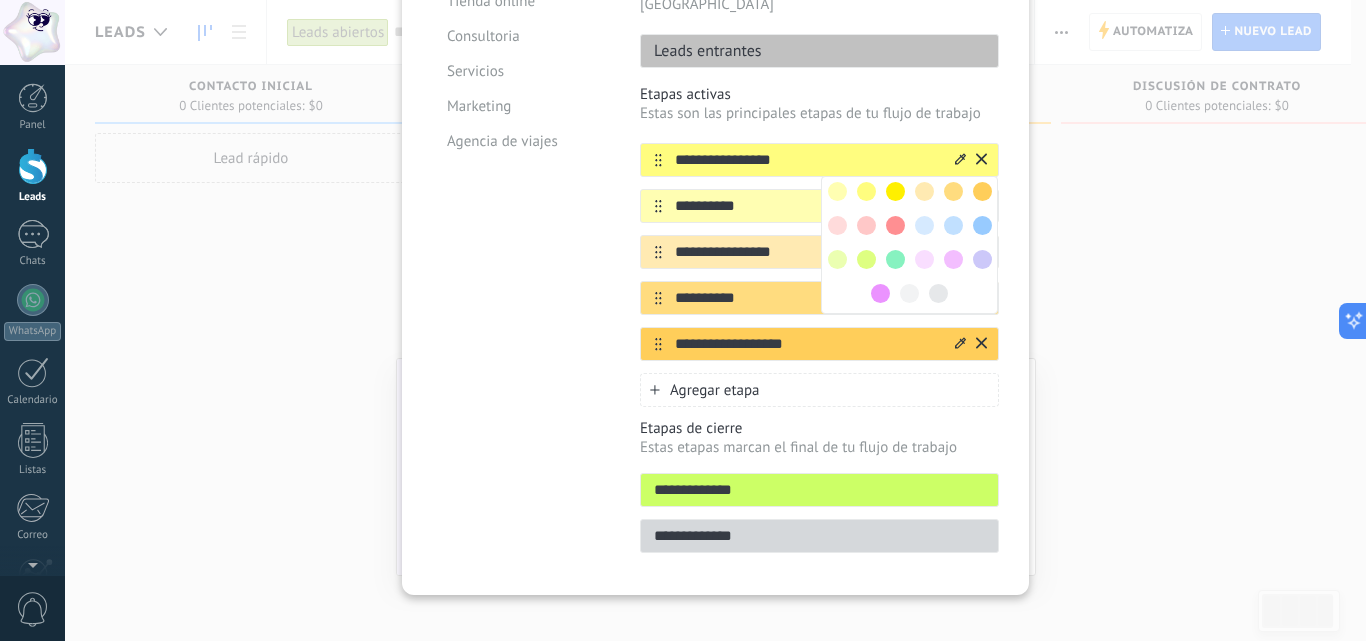 click at bounding box center (837, 191) 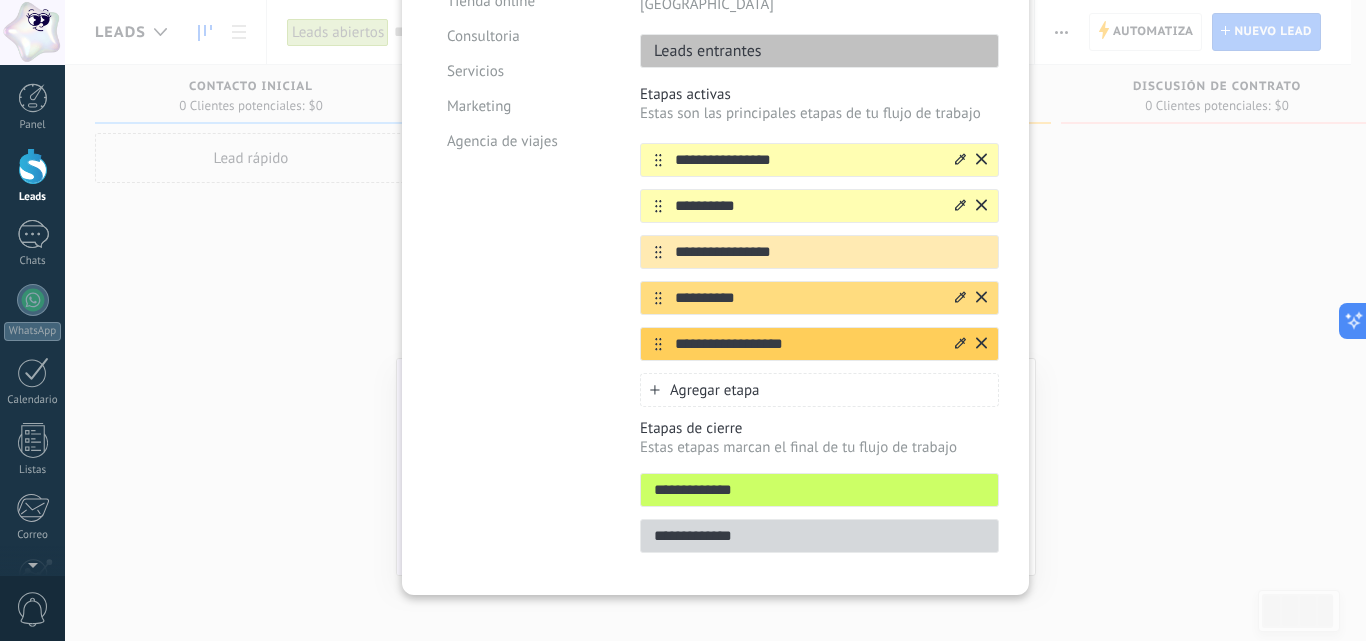 click on "**********" at bounding box center (807, 206) 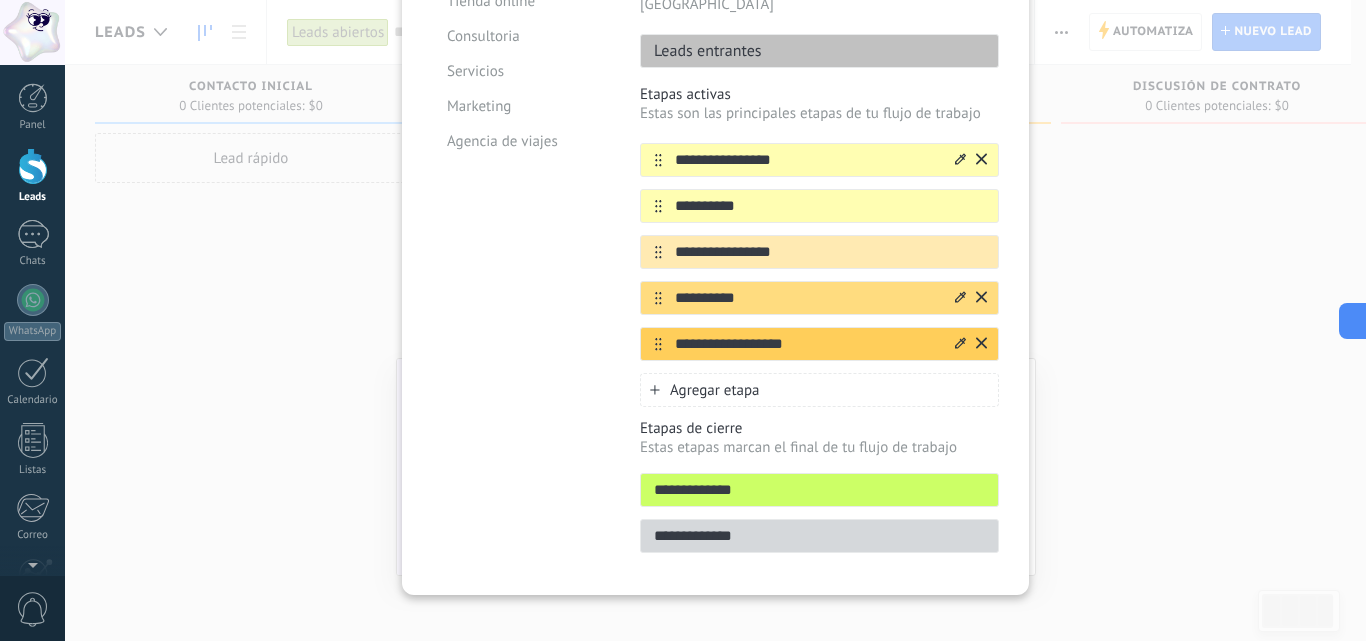 click 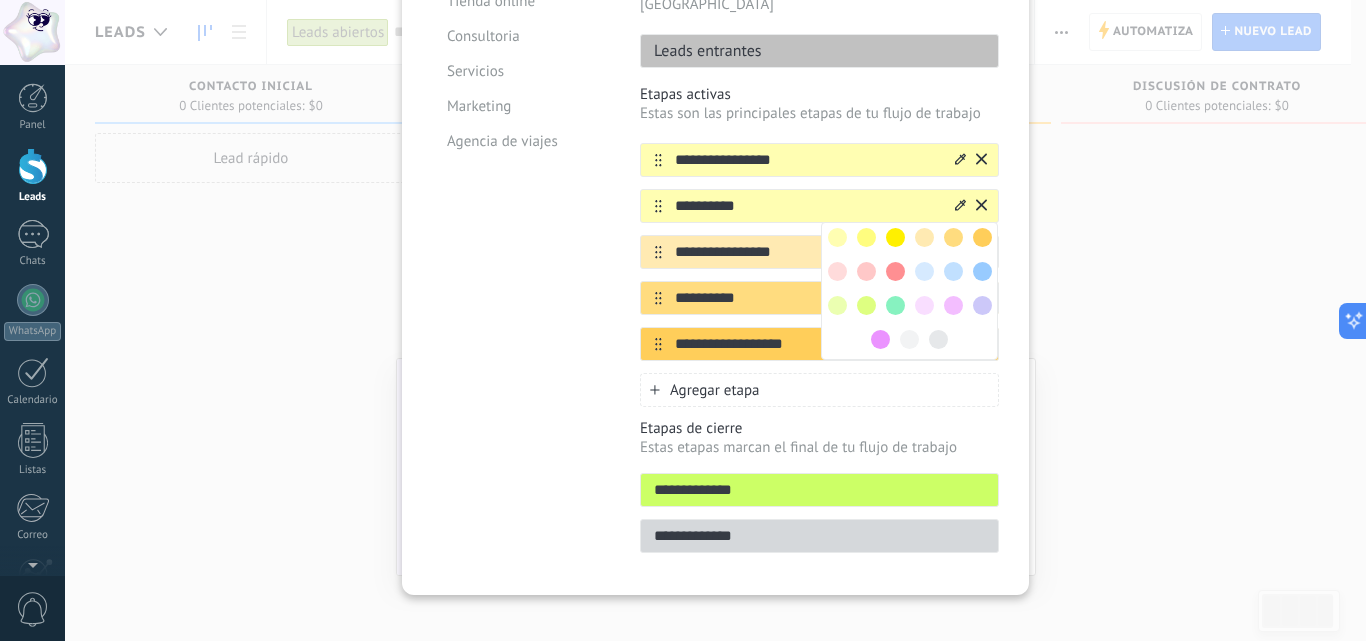 click 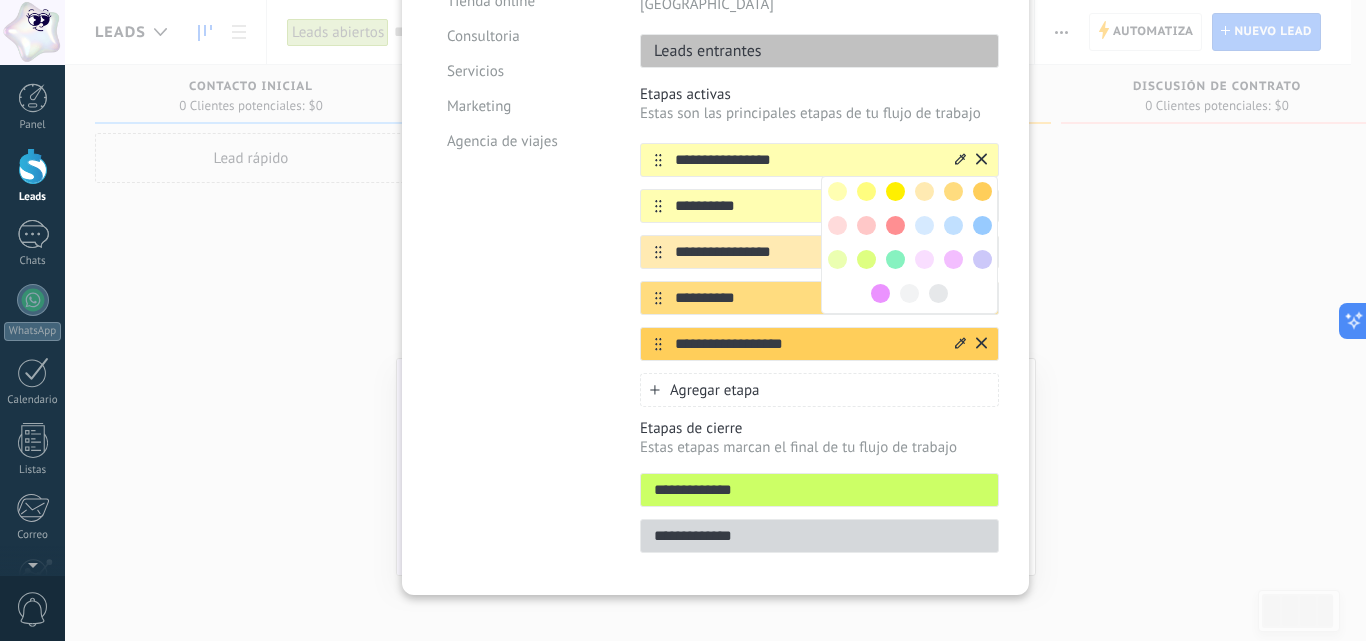 click on "**********" at bounding box center [807, 206] 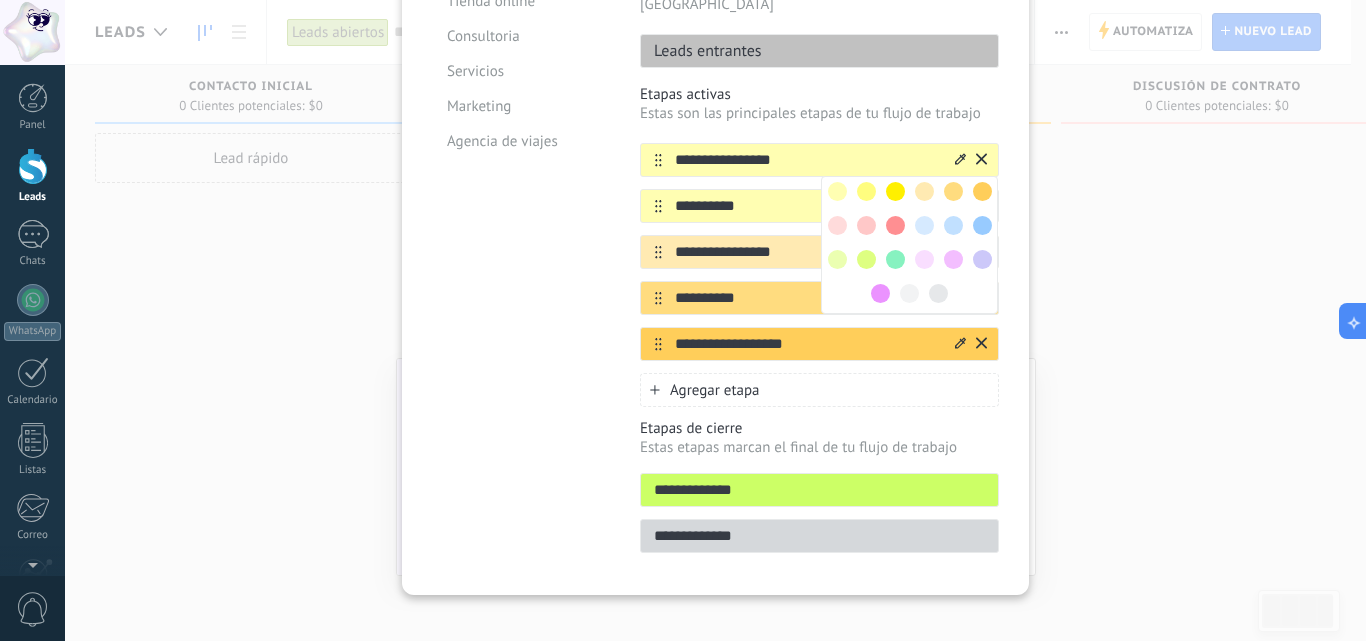 click at bounding box center (969, 160) 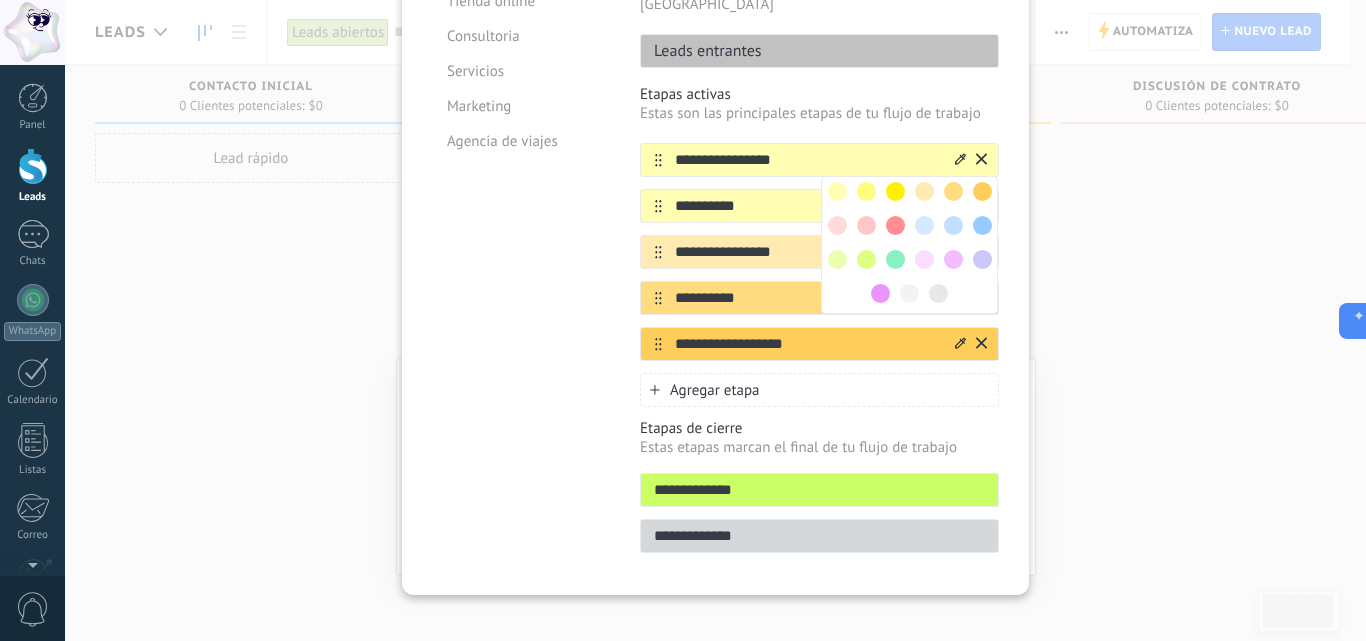 click 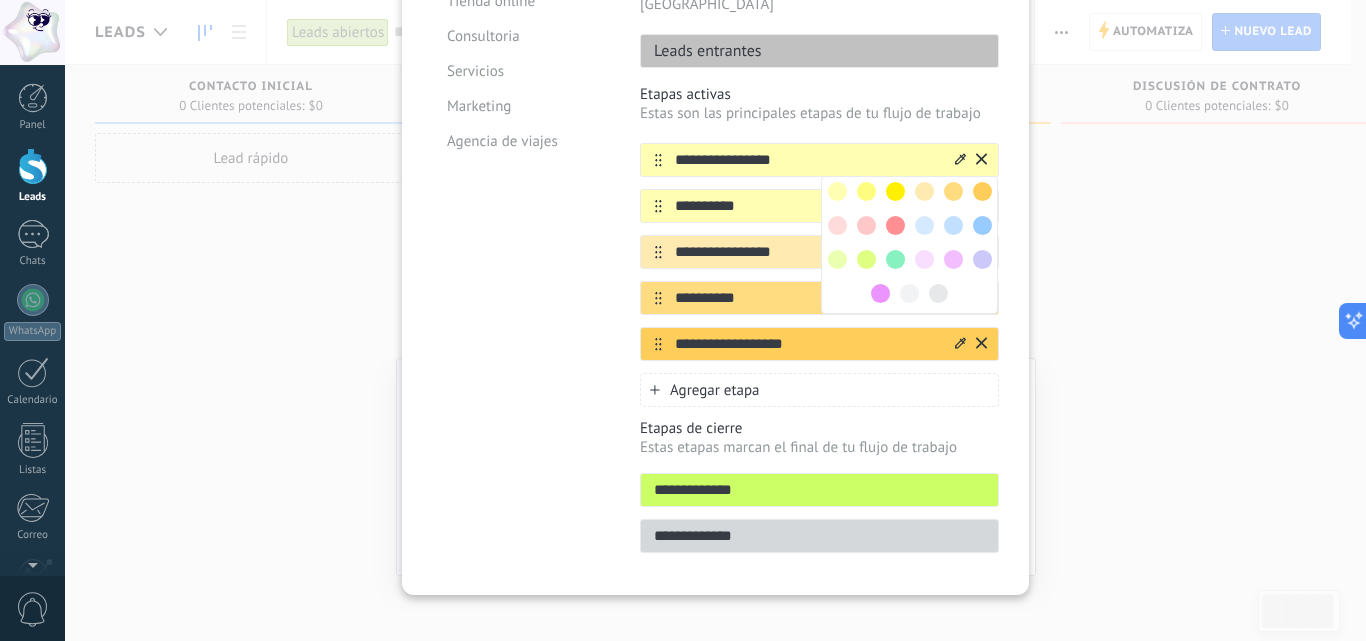 click at bounding box center [837, 191] 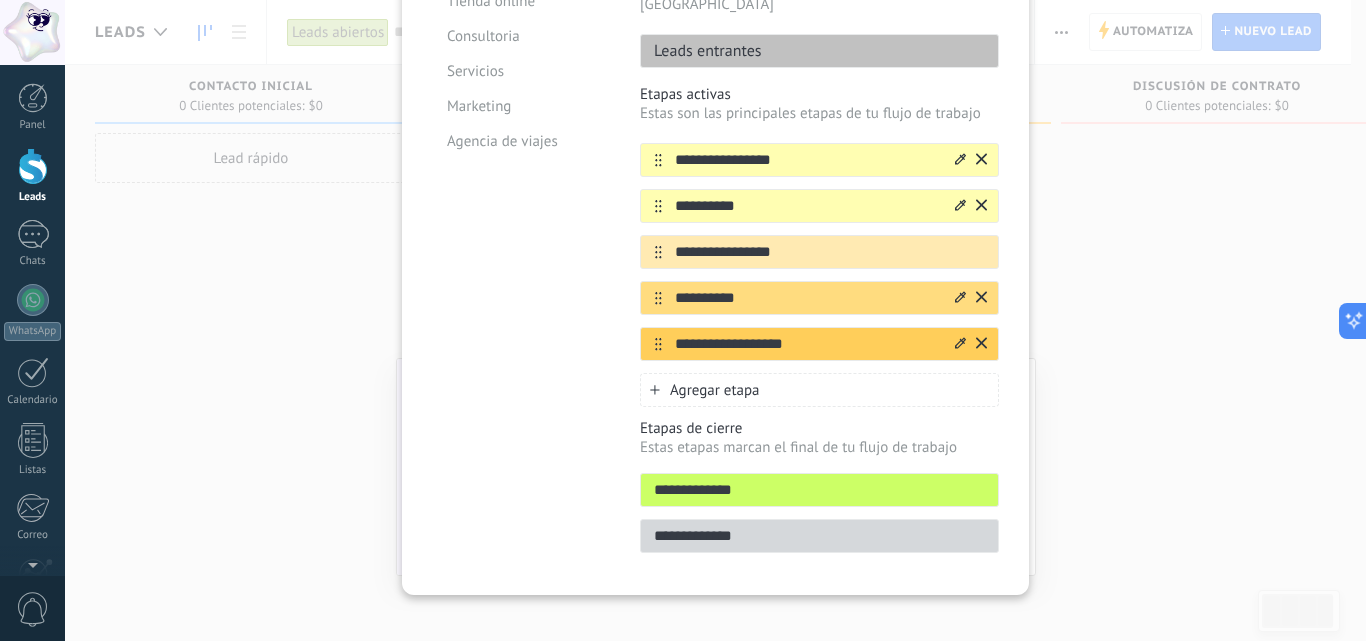 click 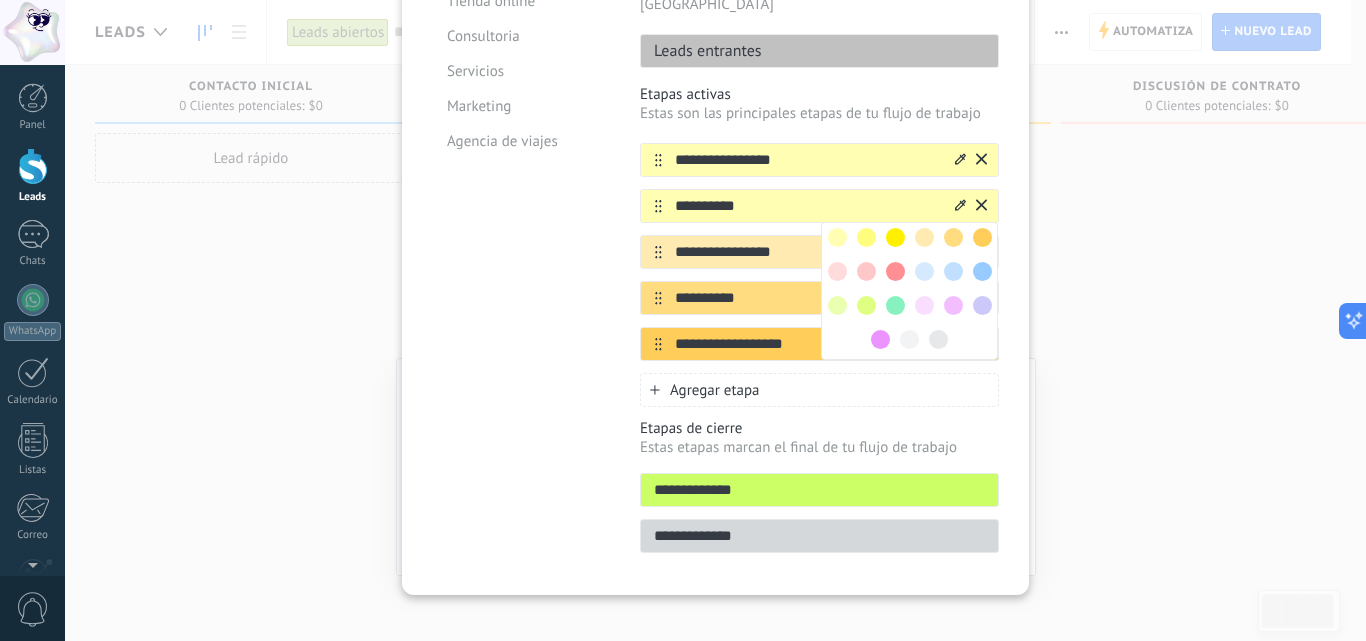 click at bounding box center [866, 237] 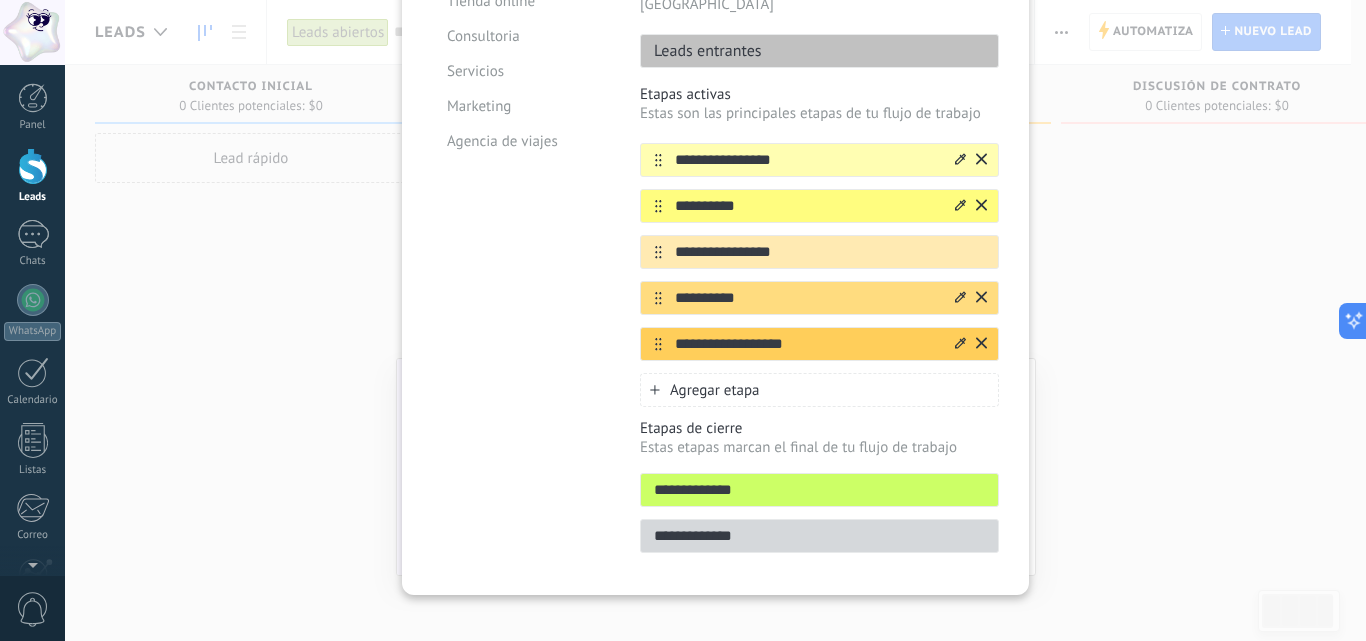 click 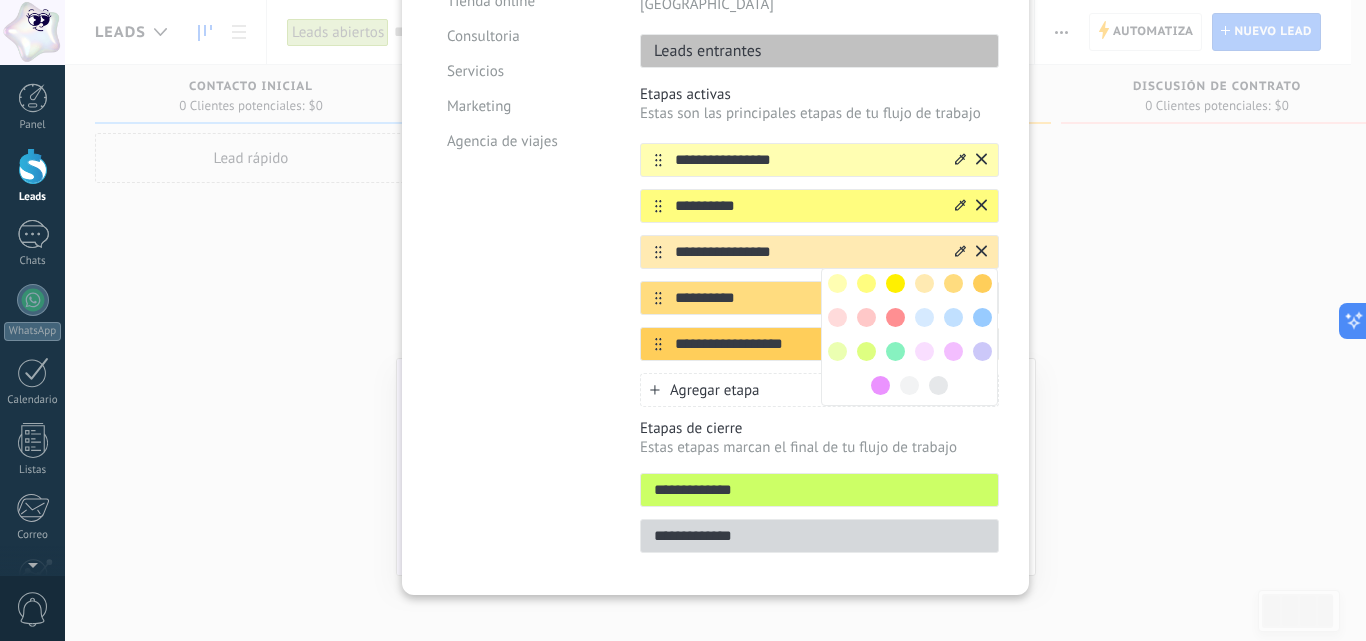click at bounding box center (895, 283) 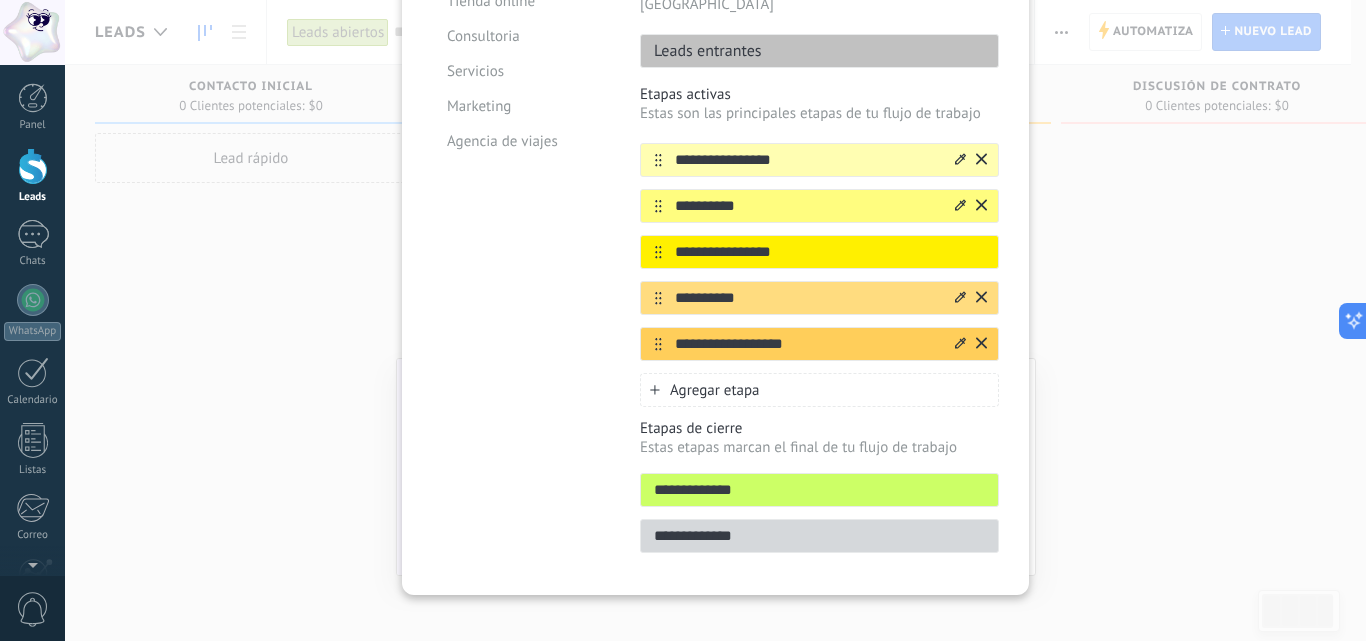 click 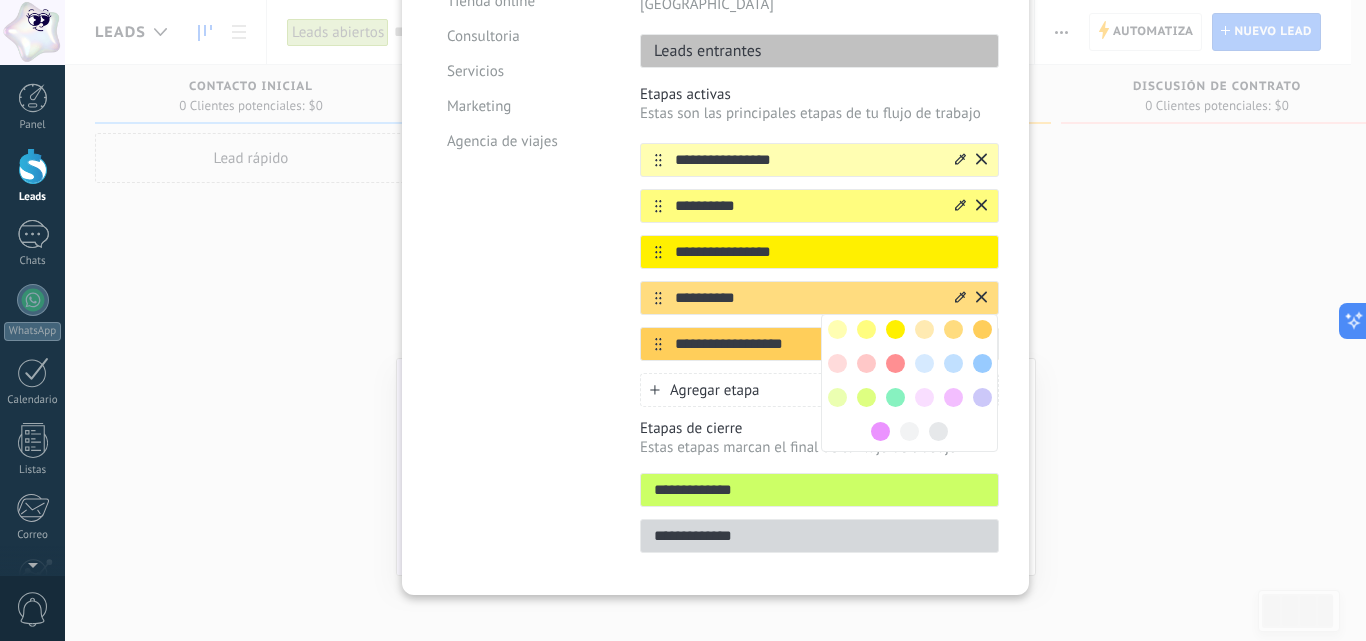click at bounding box center (953, 329) 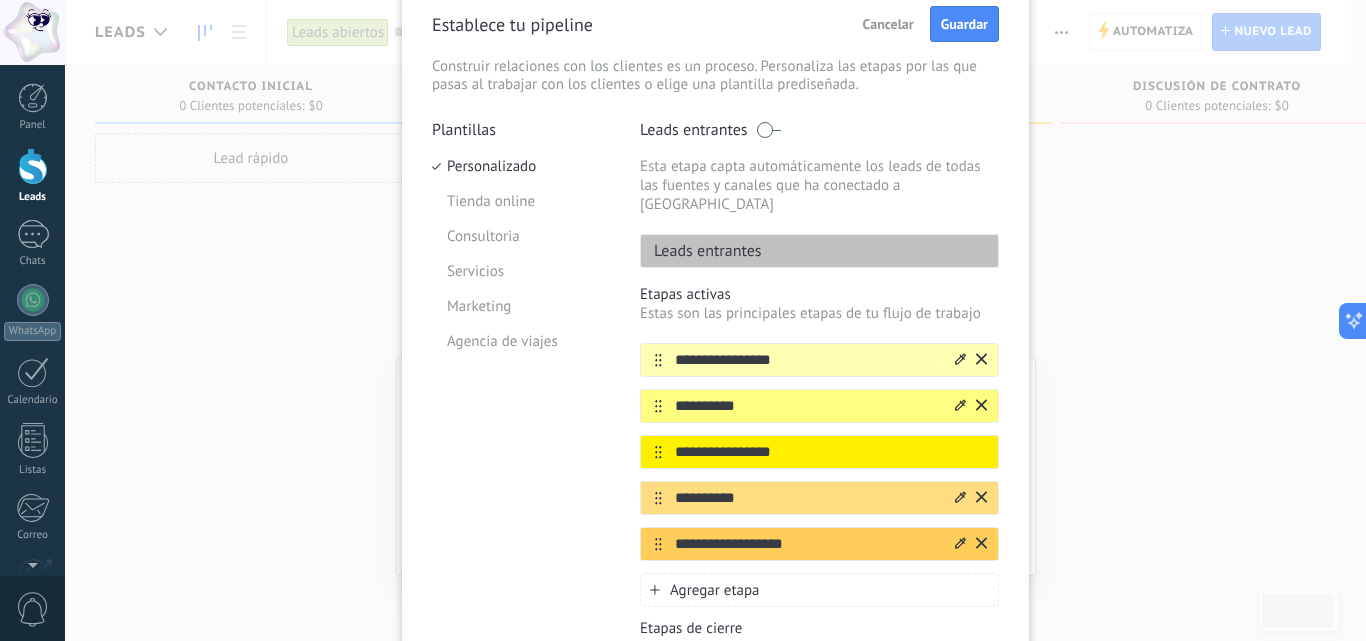 scroll, scrollTop: 0, scrollLeft: 0, axis: both 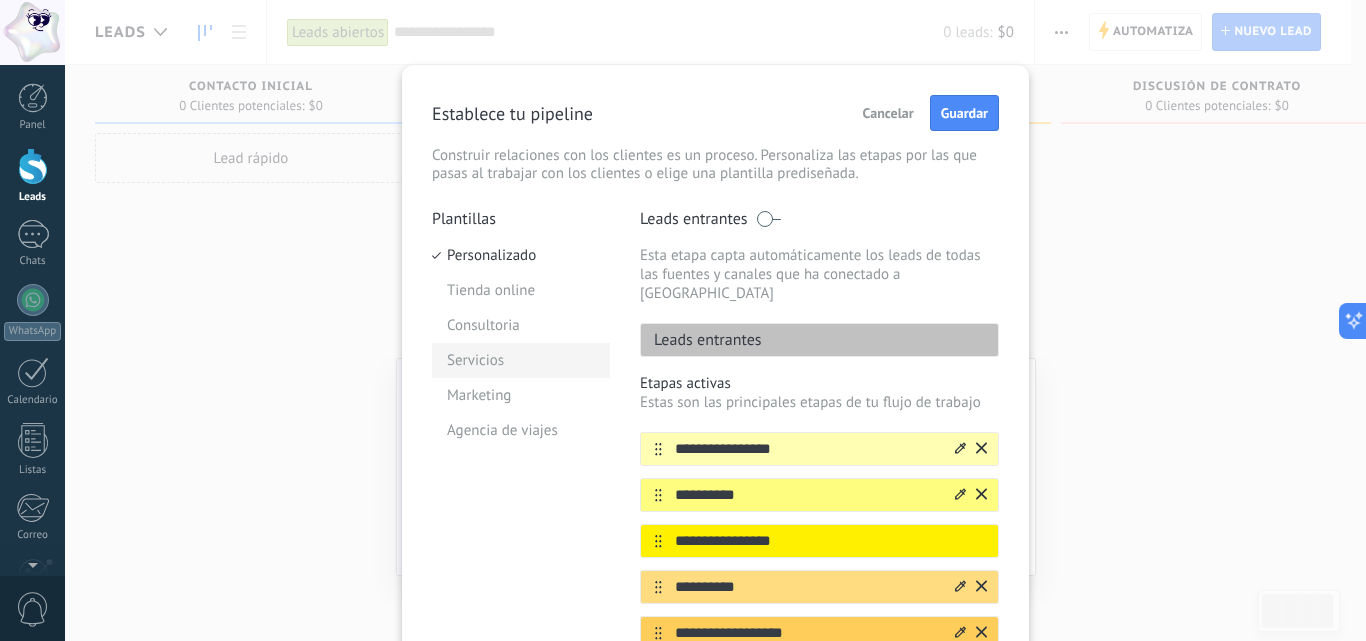 click on "Servicios" at bounding box center (521, 360) 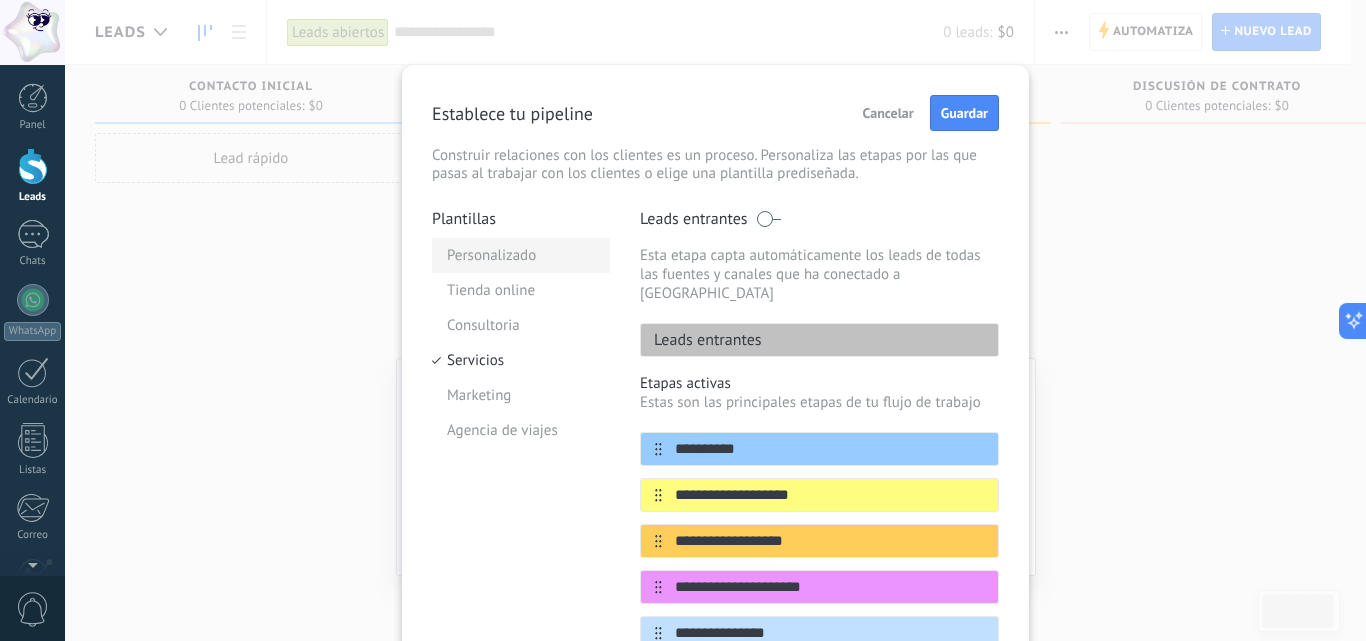 click on "Personalizado" at bounding box center (521, 255) 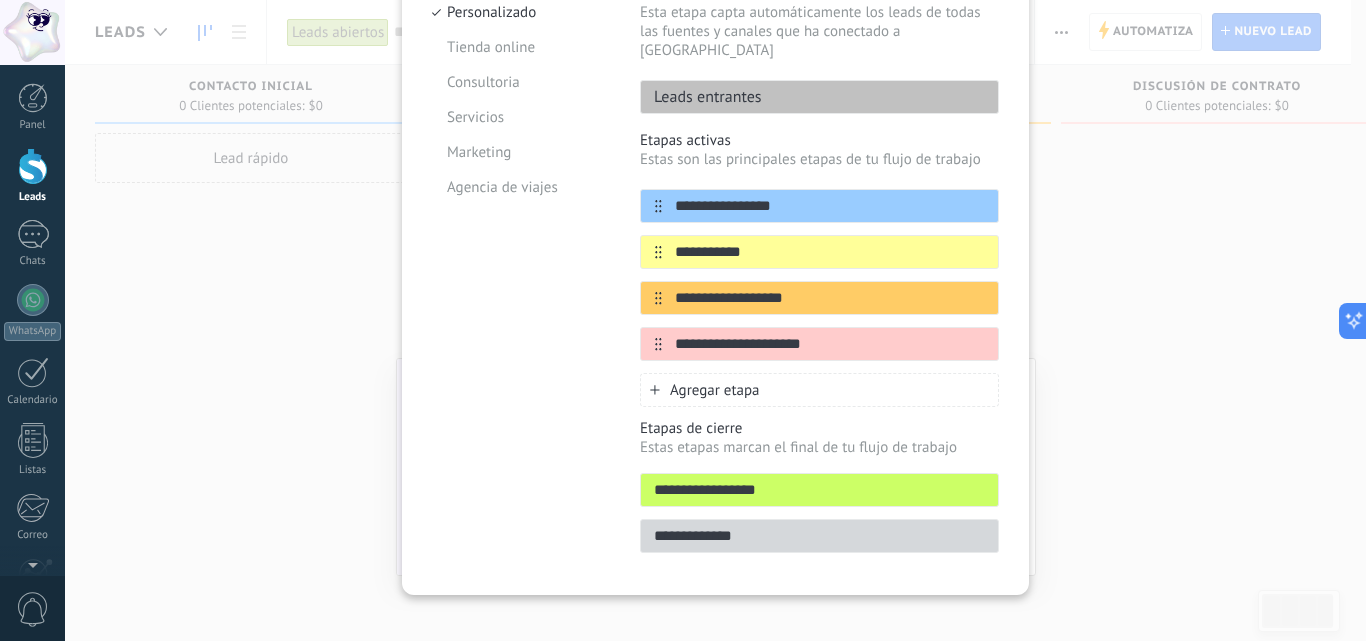 scroll, scrollTop: 143, scrollLeft: 0, axis: vertical 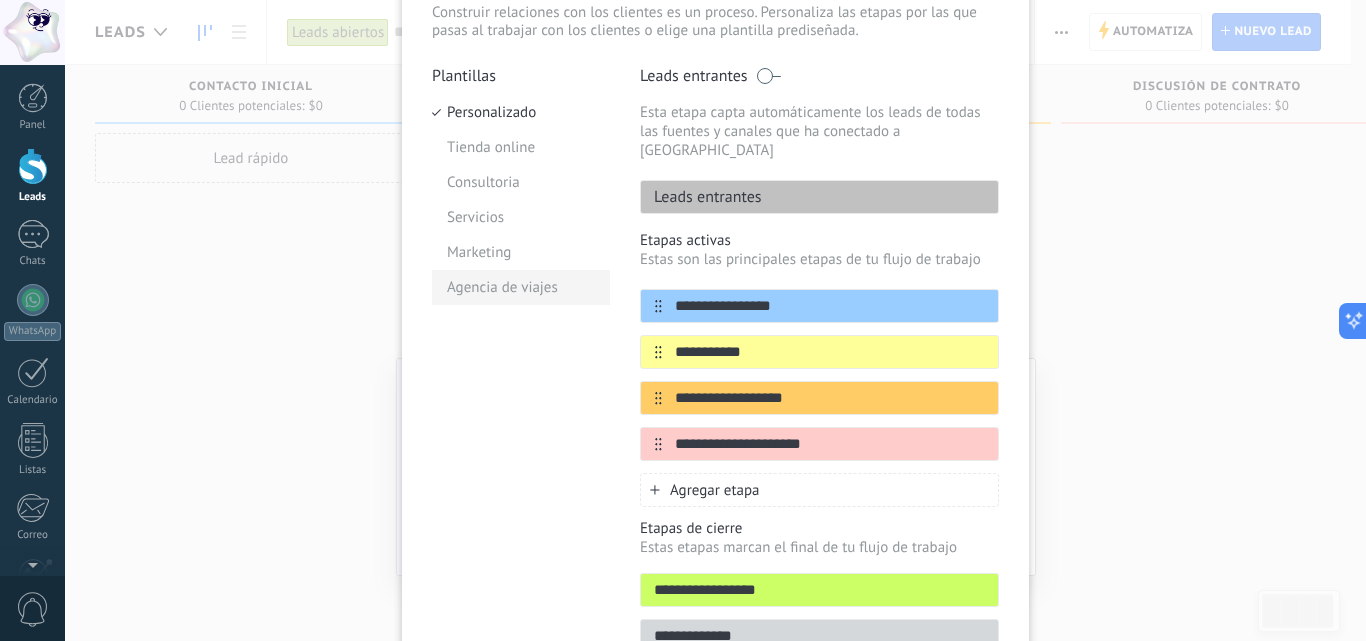 drag, startPoint x: 790, startPoint y: 286, endPoint x: 582, endPoint y: 284, distance: 208.00961 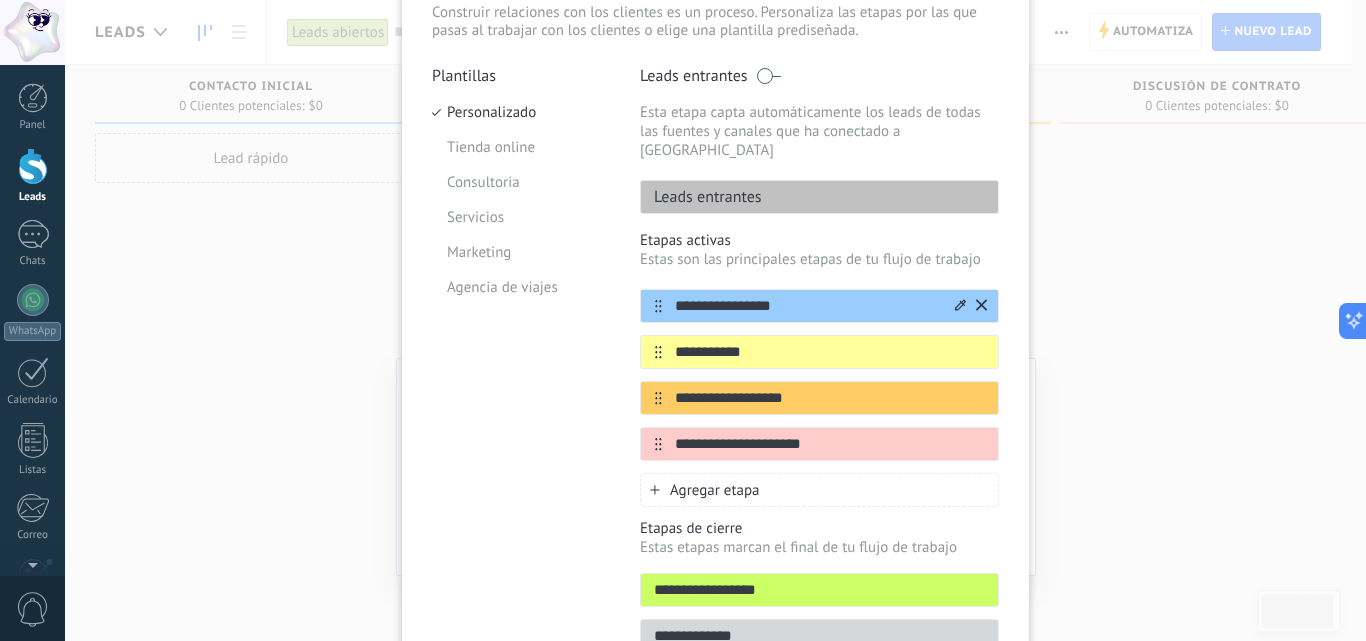 click at bounding box center [969, 306] 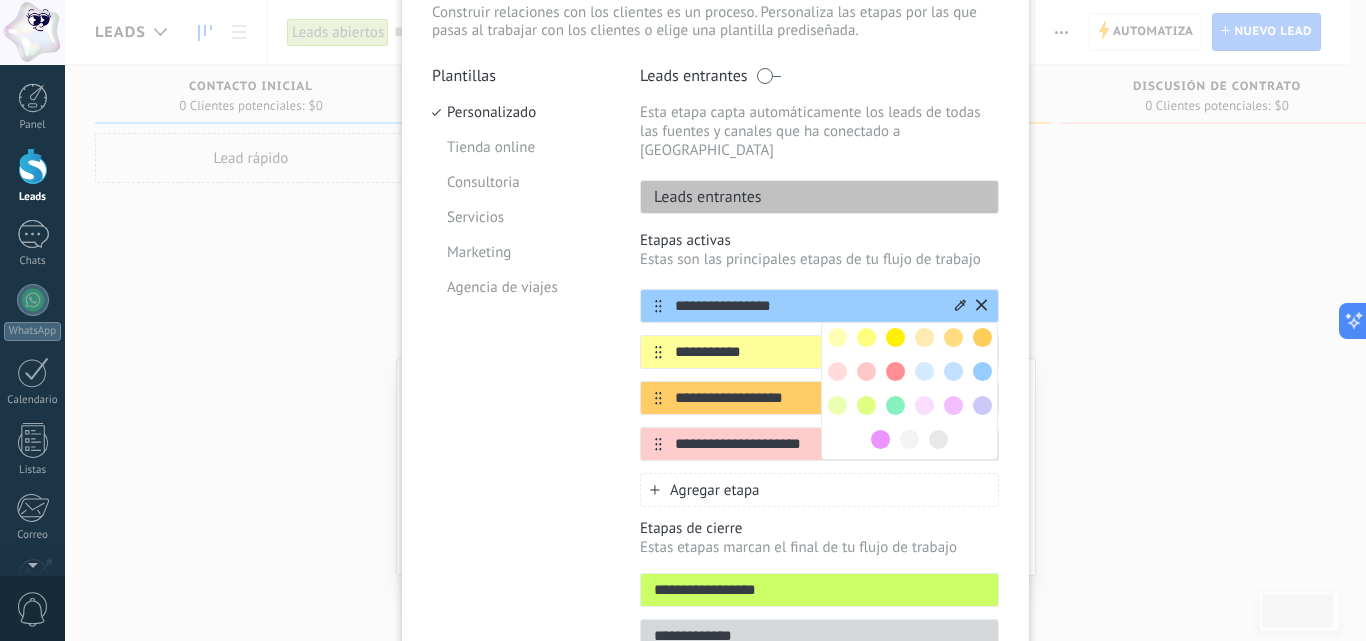 click at bounding box center [837, 337] 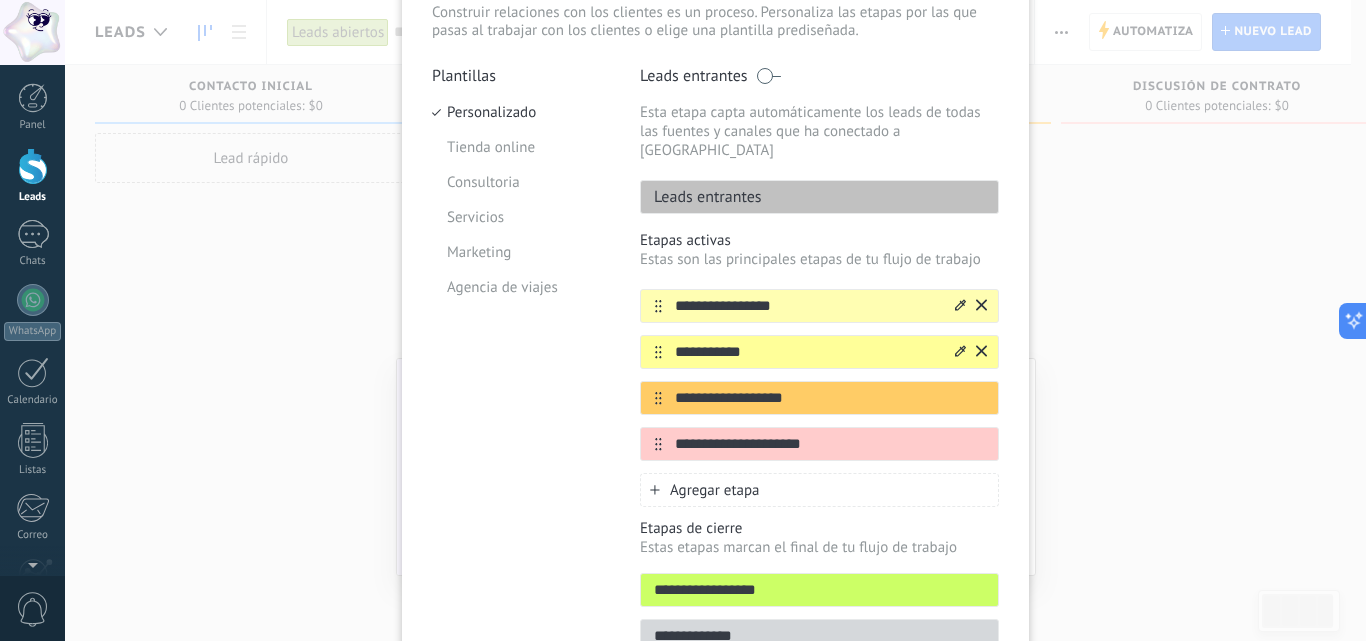 click 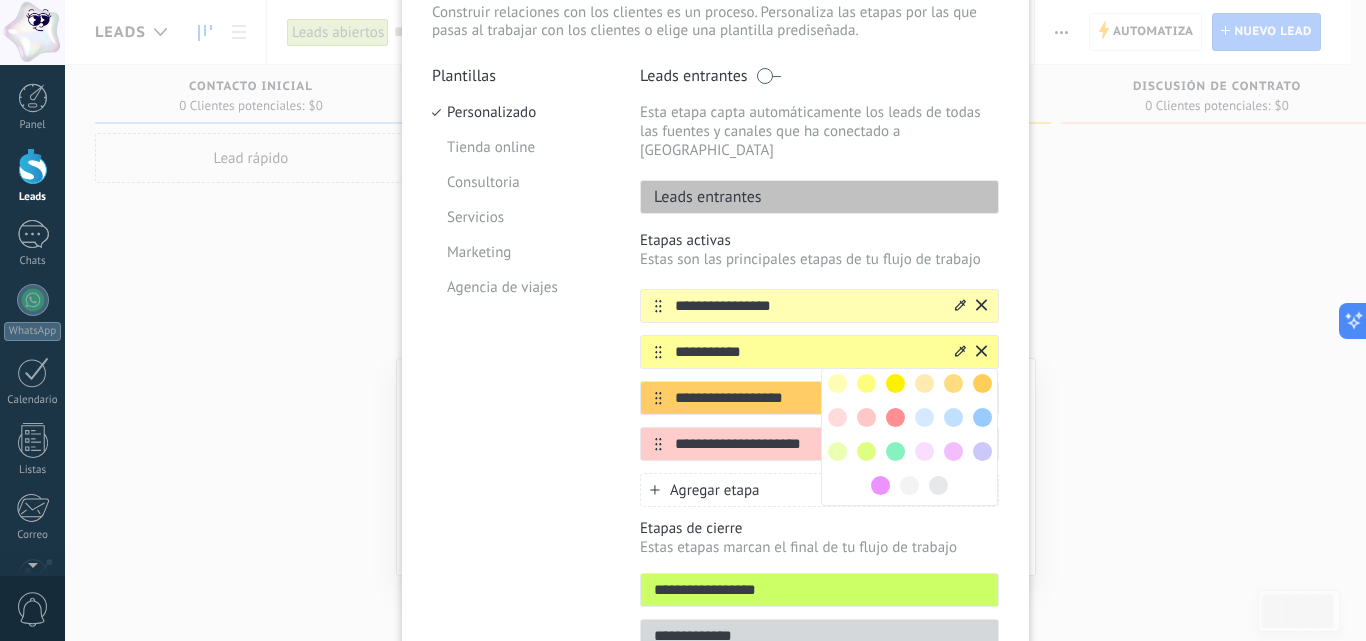 click at bounding box center (866, 383) 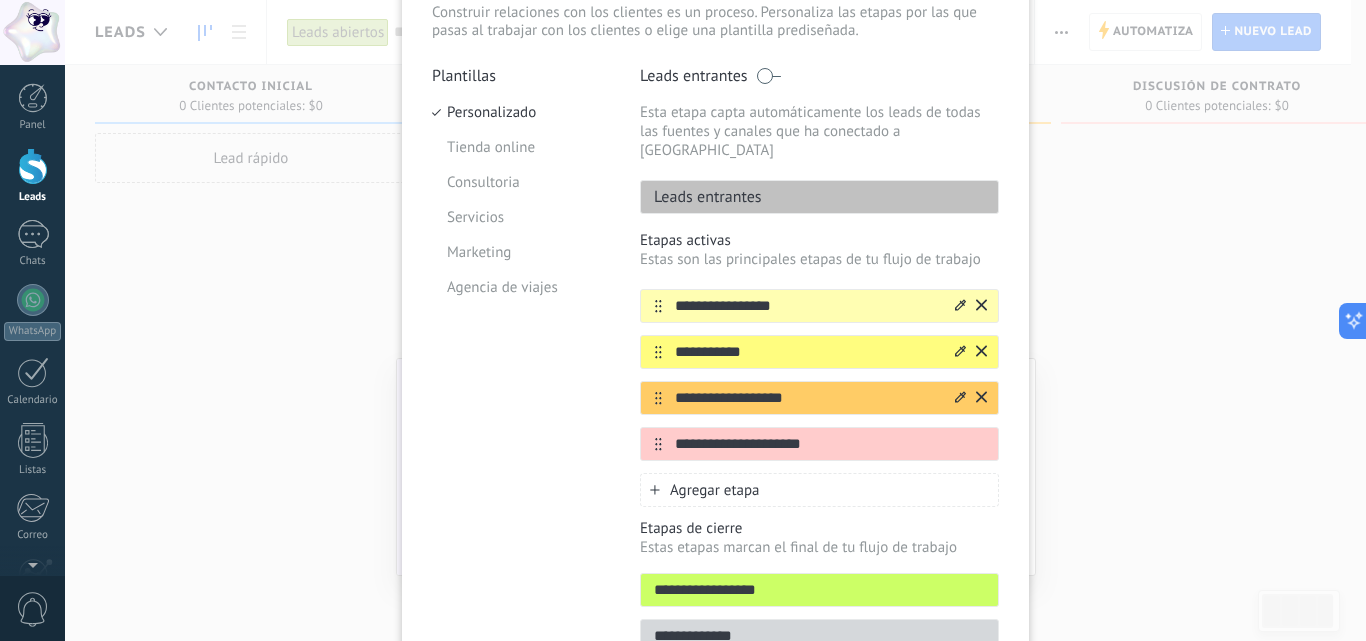 click 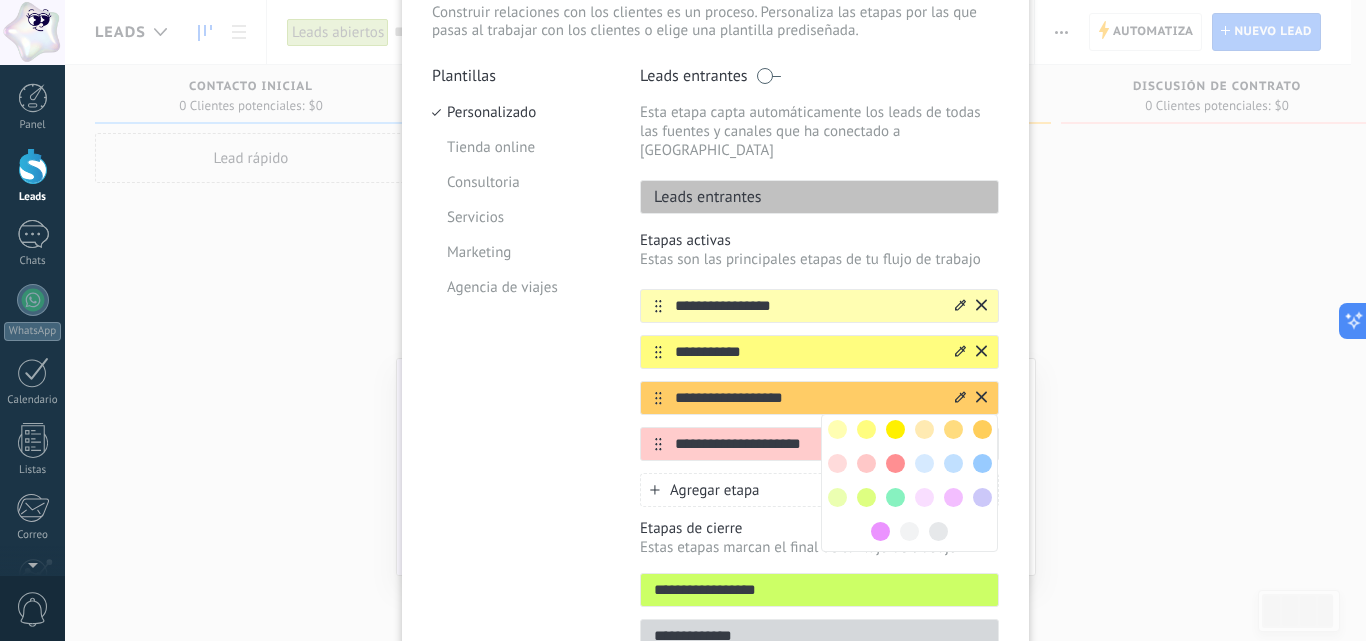 click at bounding box center [895, 429] 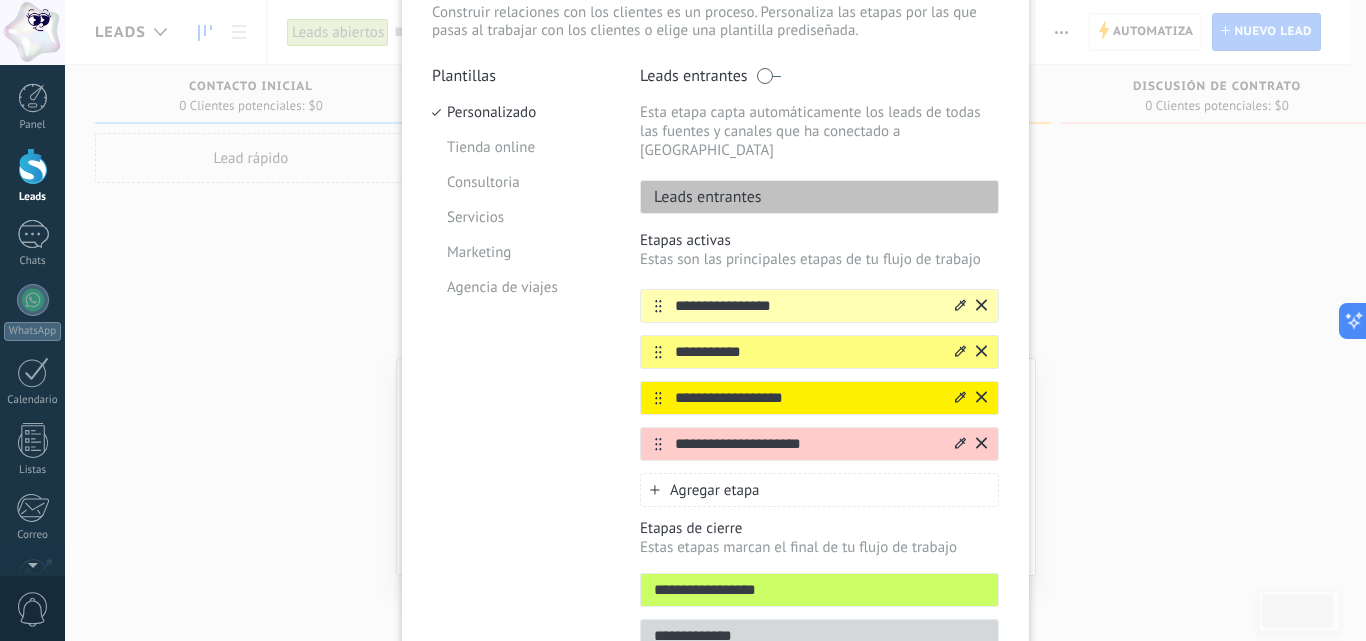 click 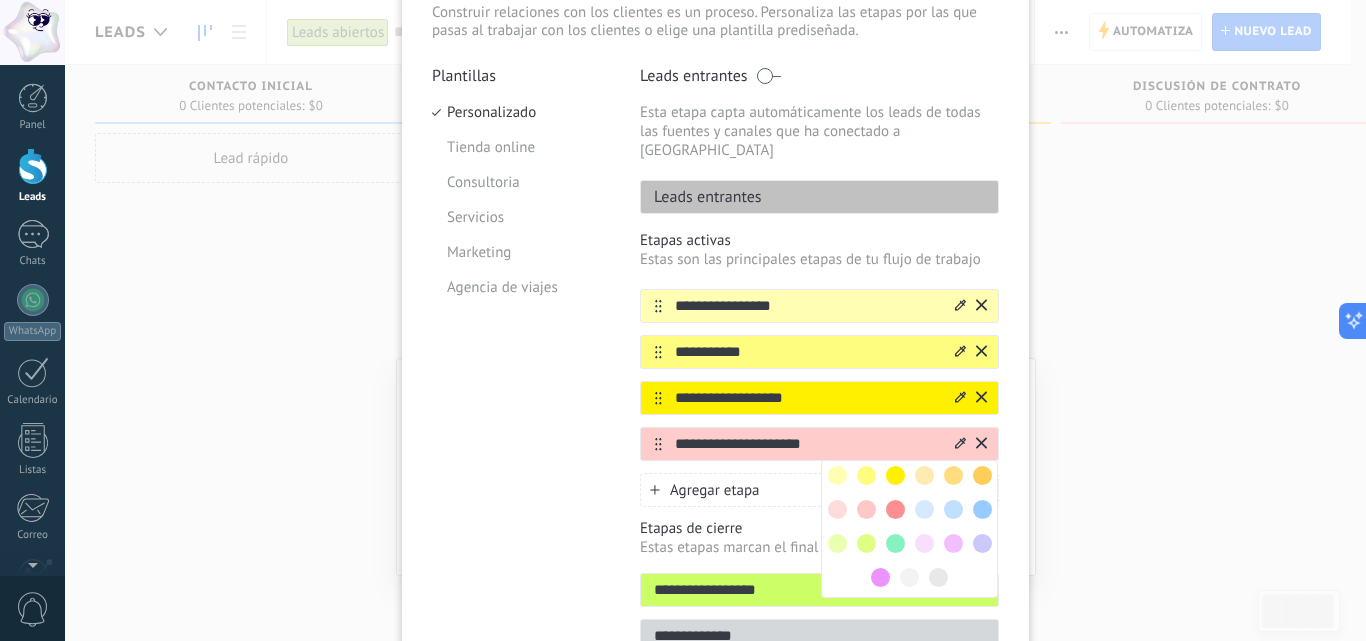 click at bounding box center [953, 475] 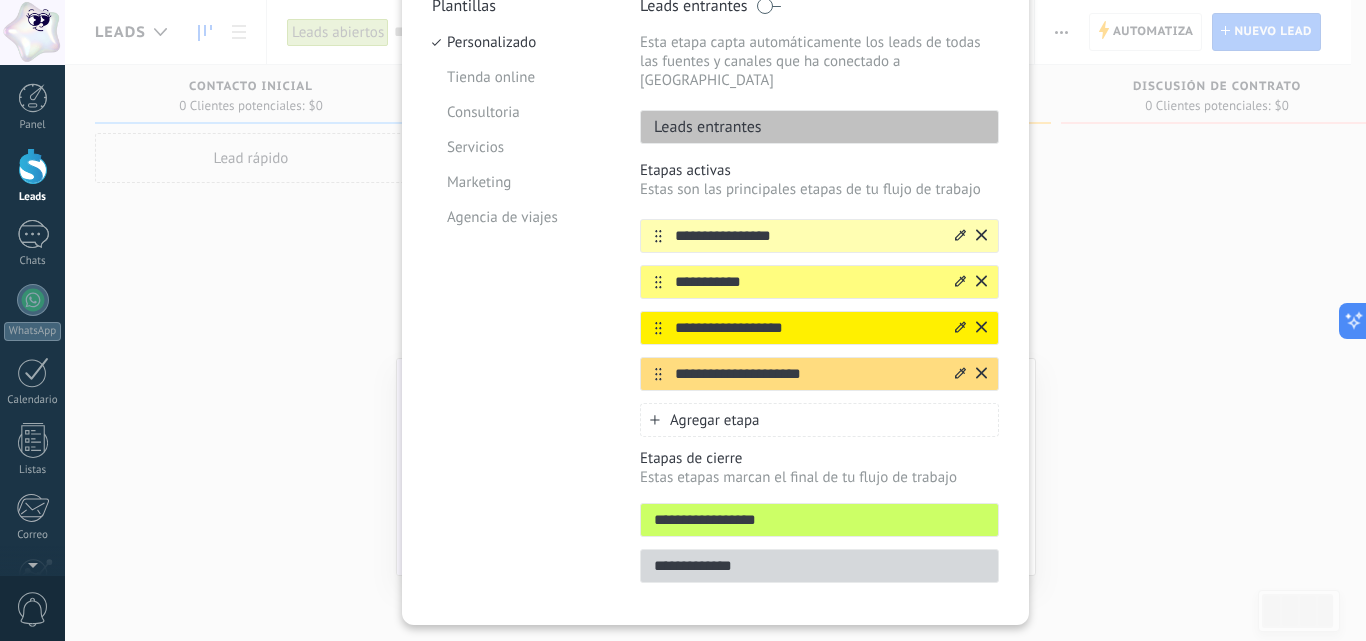 scroll, scrollTop: 243, scrollLeft: 0, axis: vertical 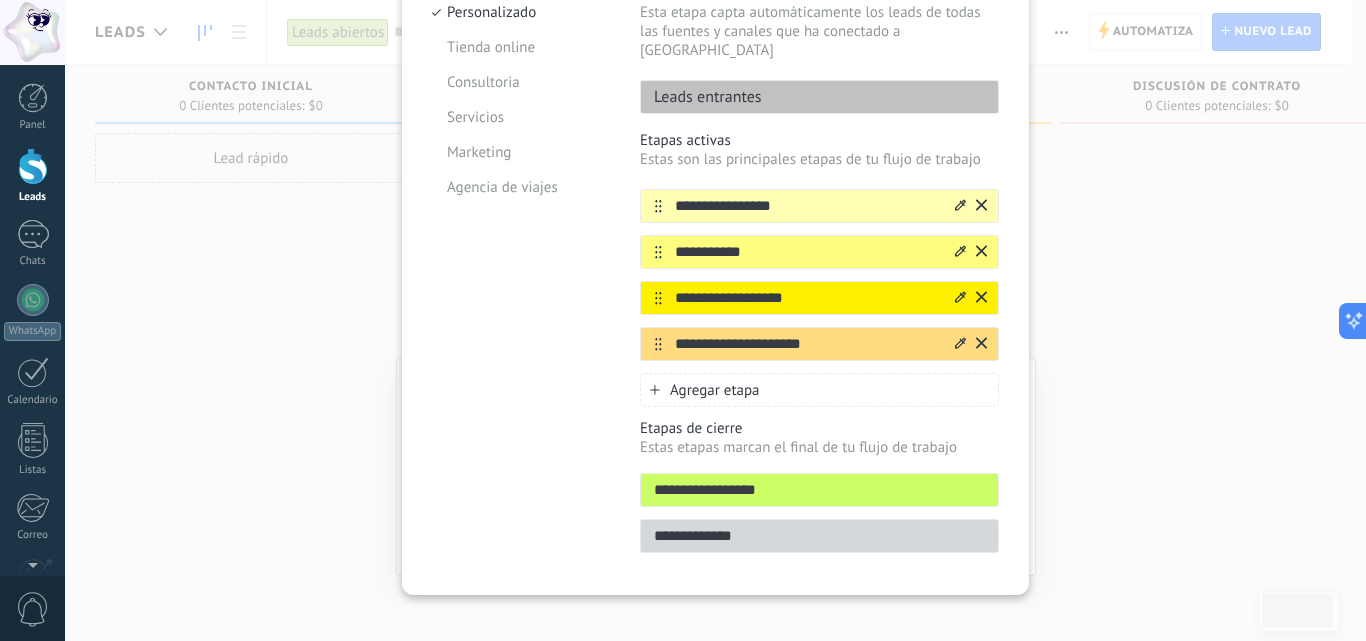 click on "**********" at bounding box center [819, 490] 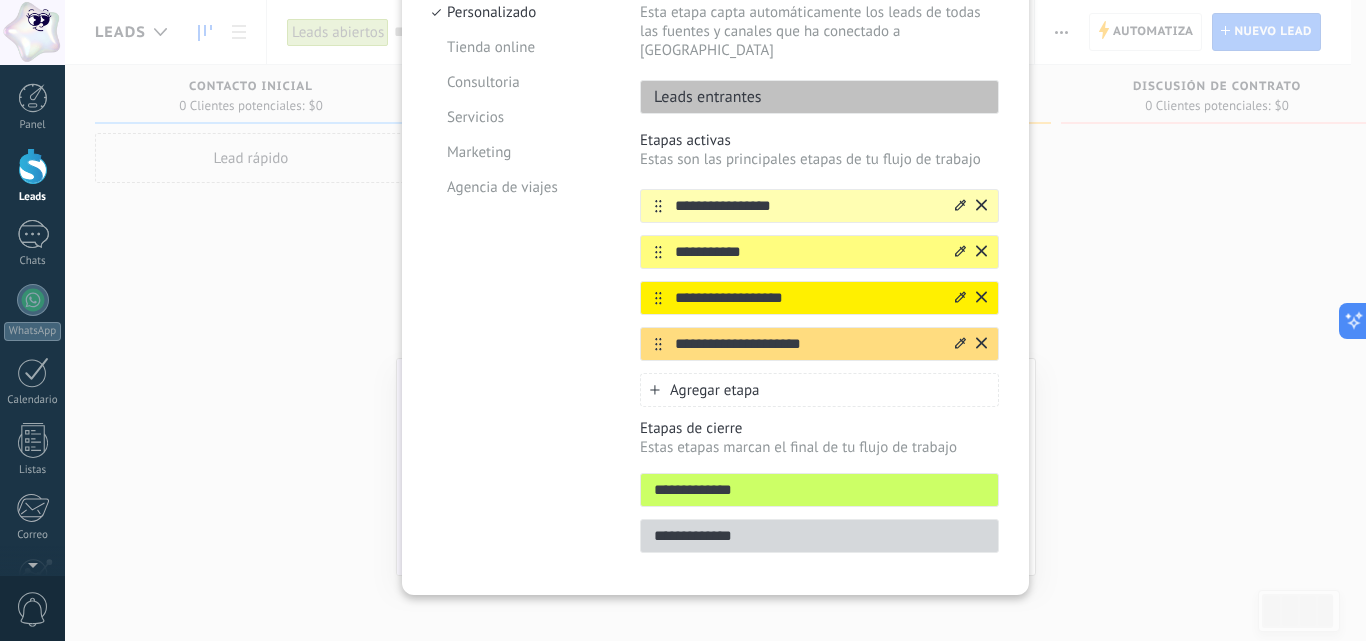type on "**********" 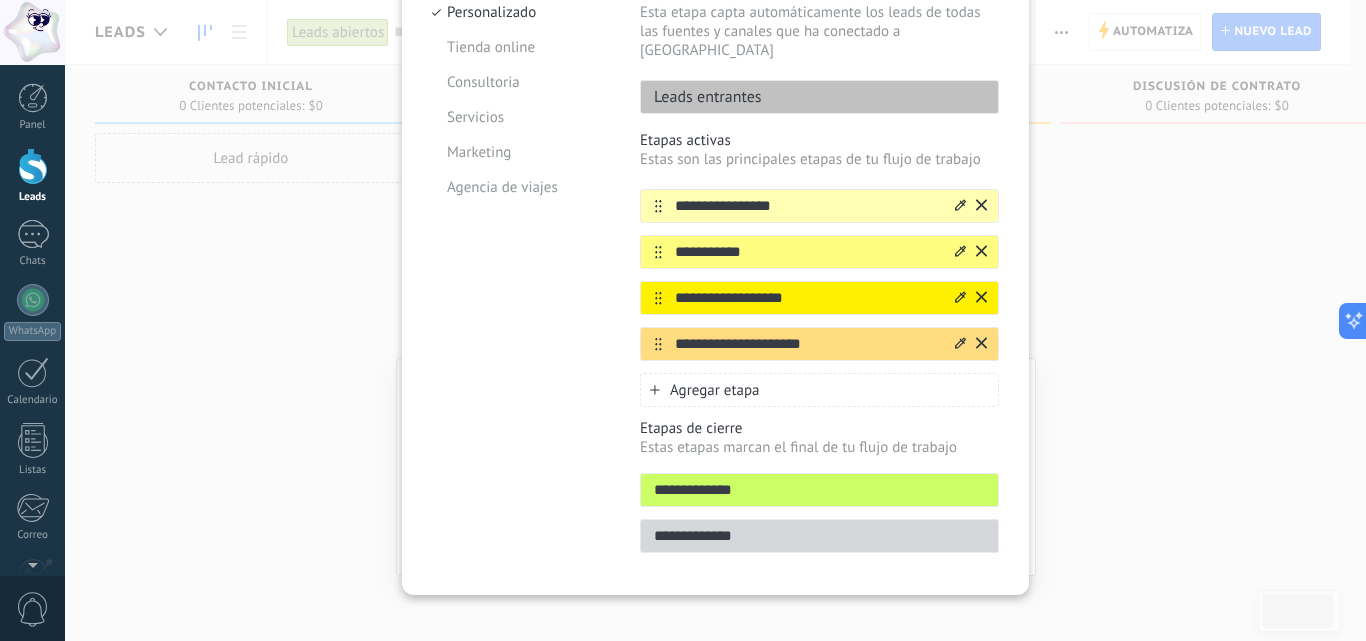 click on "**********" at bounding box center [819, 536] 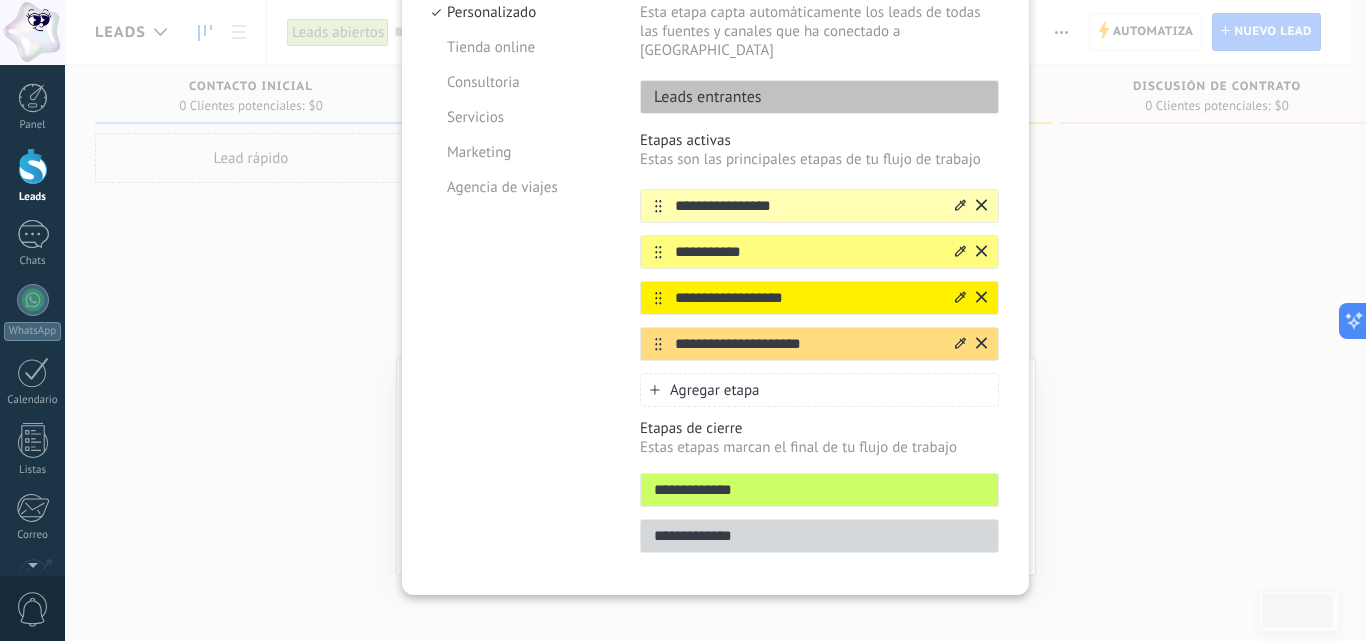 type on "**********" 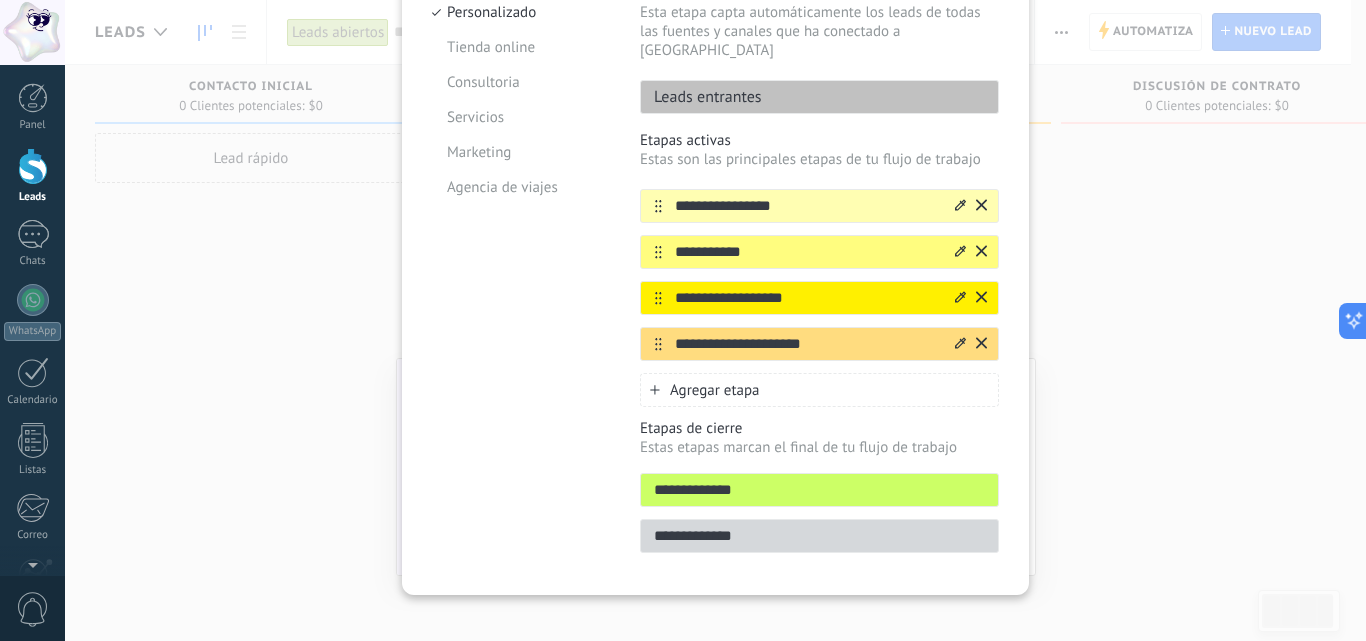 click on "**********" at bounding box center [807, 252] 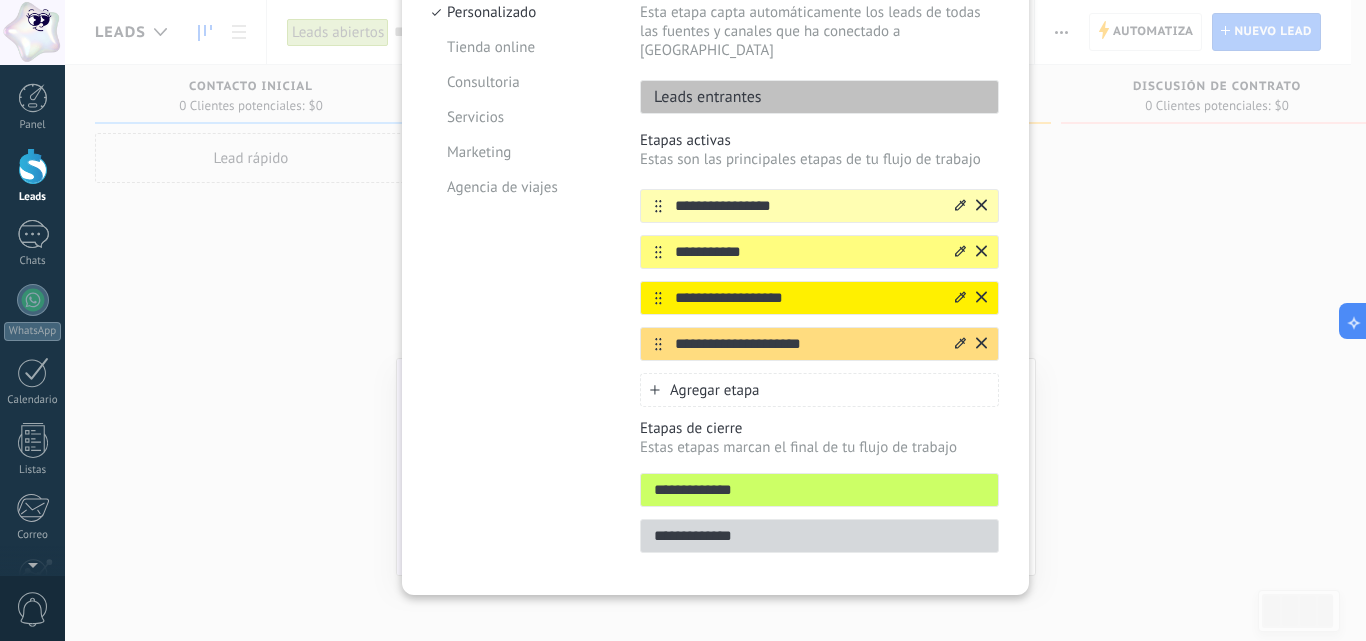 click on "**********" at bounding box center (807, 252) 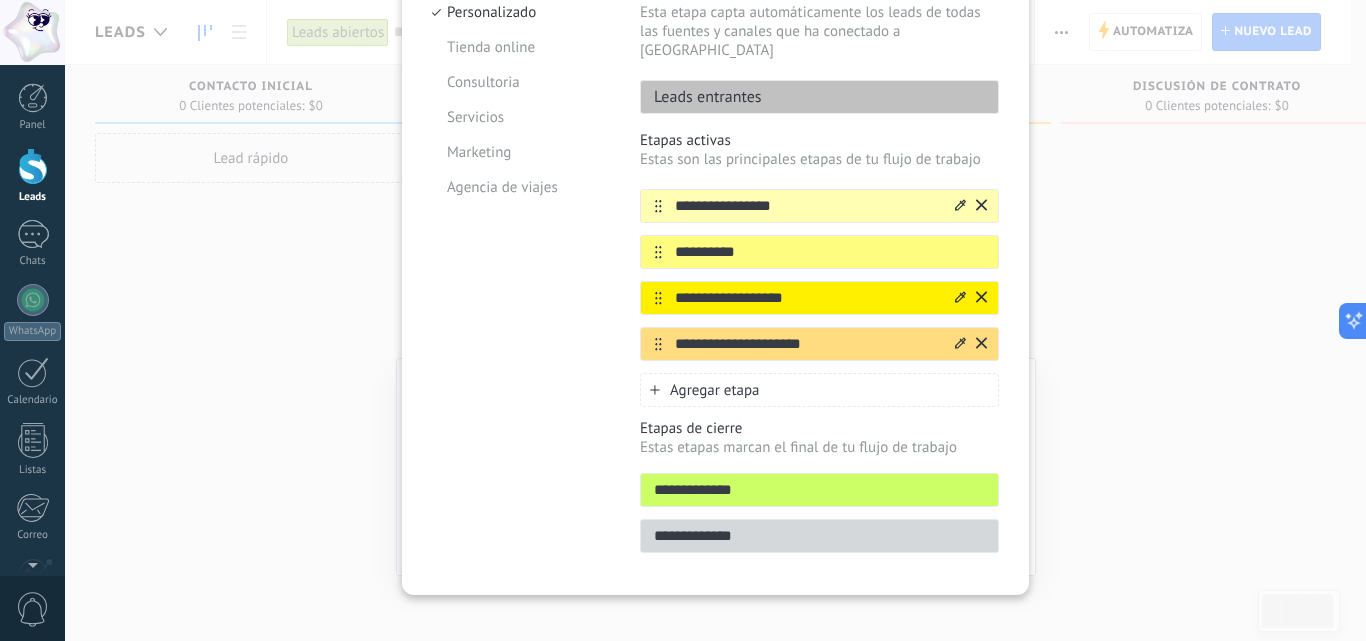 type on "**********" 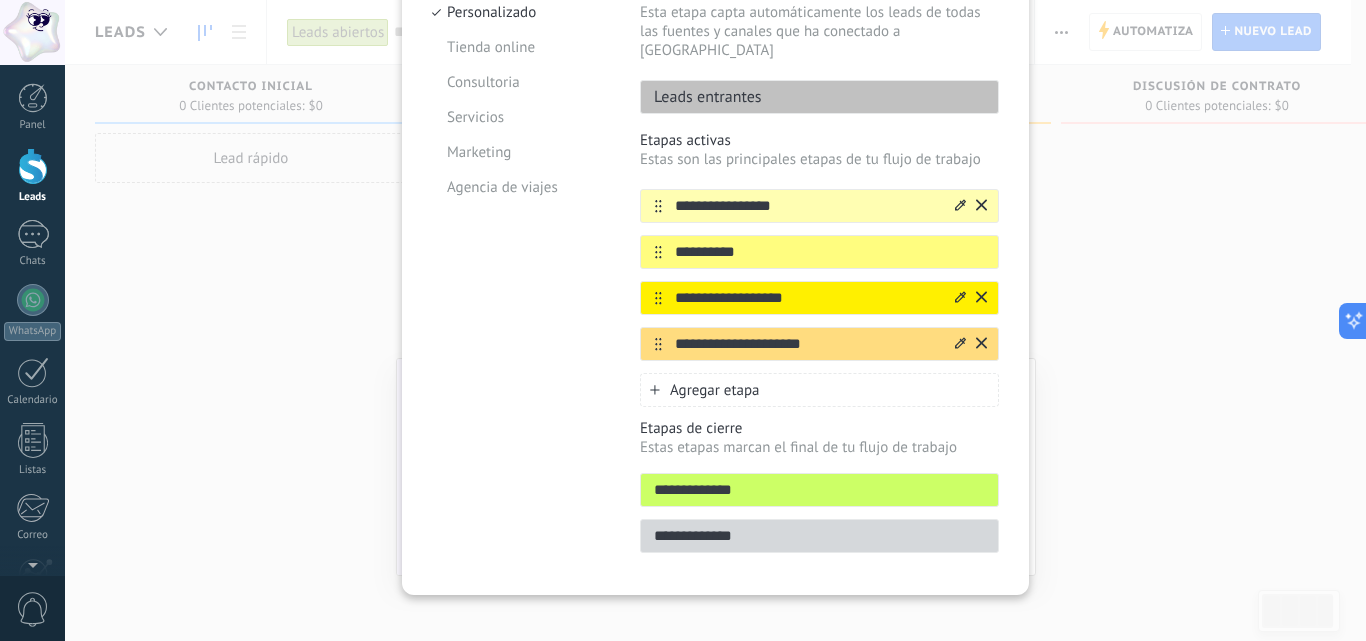 click on "**********" at bounding box center (807, 298) 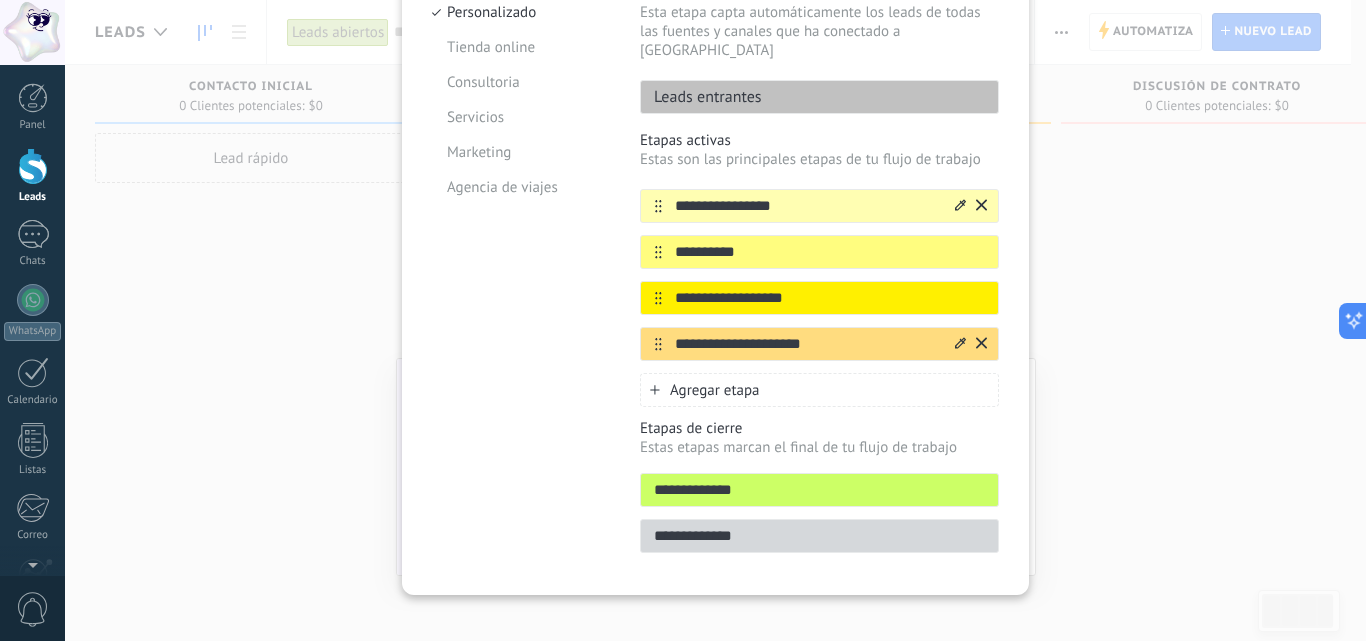 type on "*" 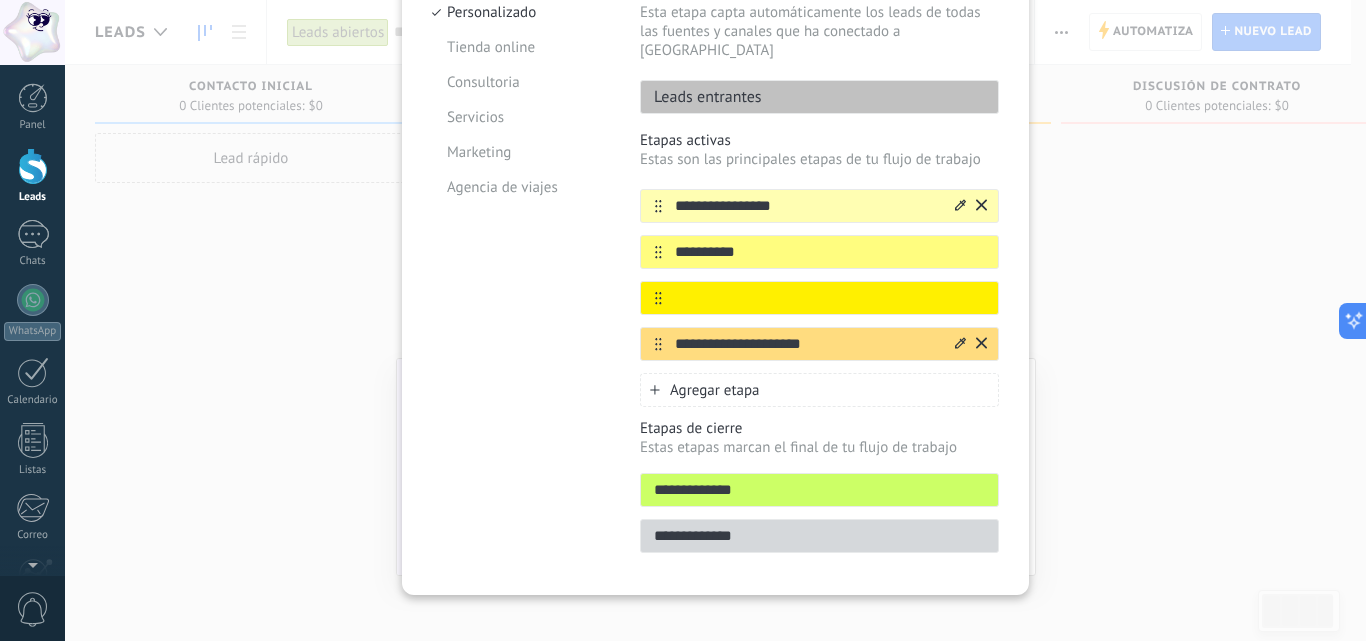 type on "*" 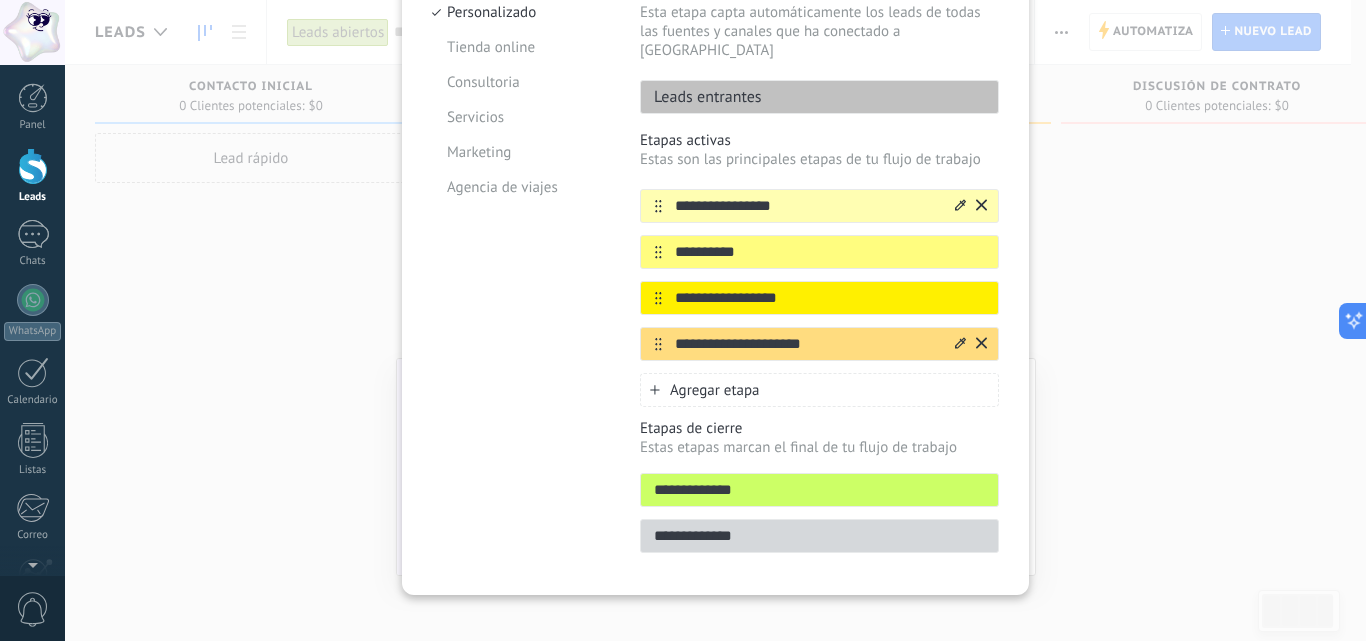 type on "**********" 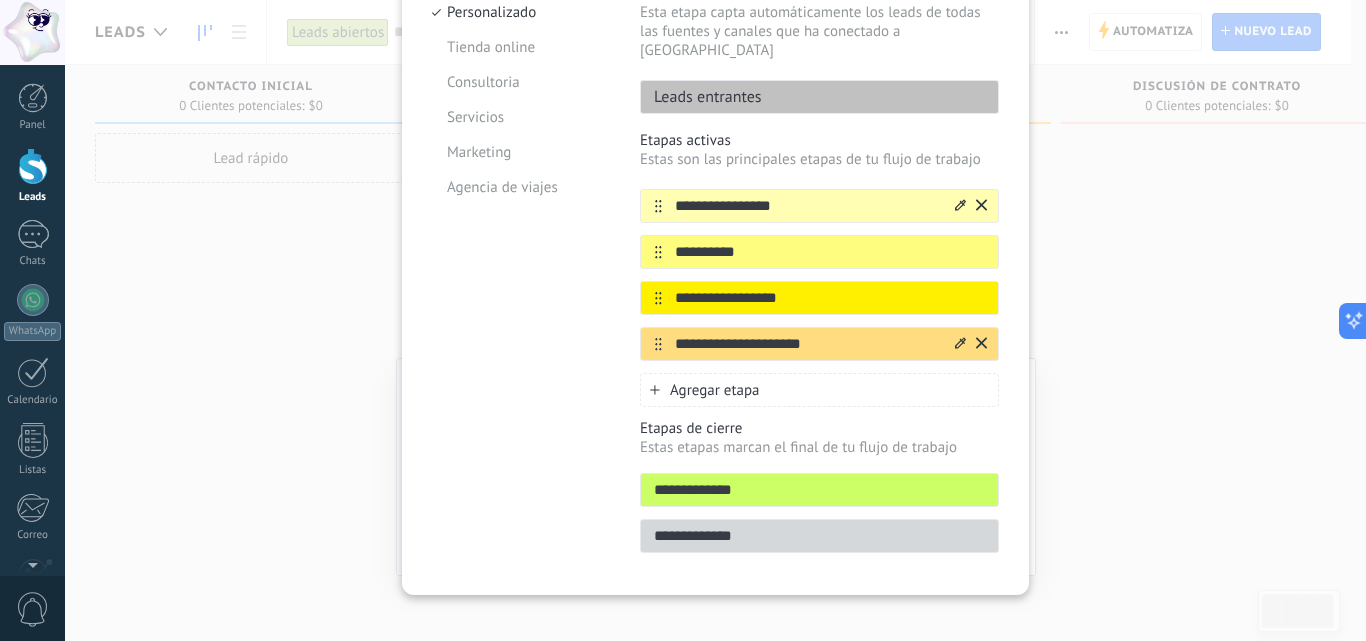 click on "**********" at bounding box center [819, 344] 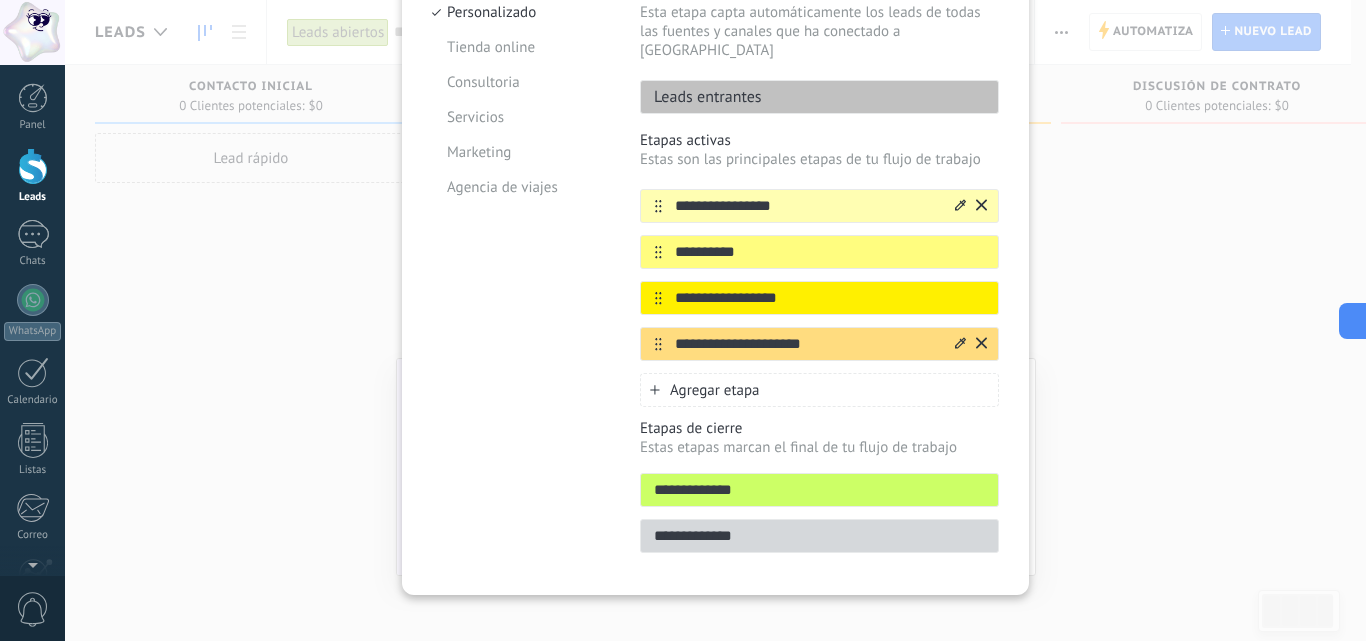 click on "**********" at bounding box center (807, 344) 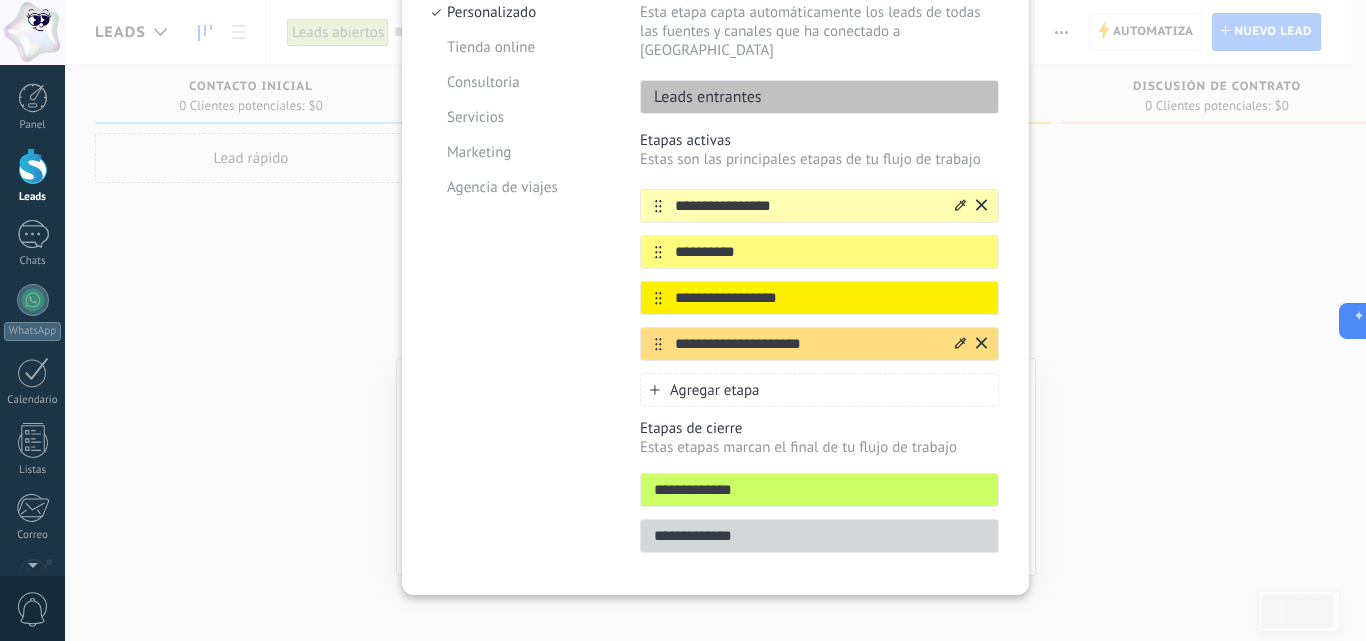 click on "**********" at bounding box center (807, 344) 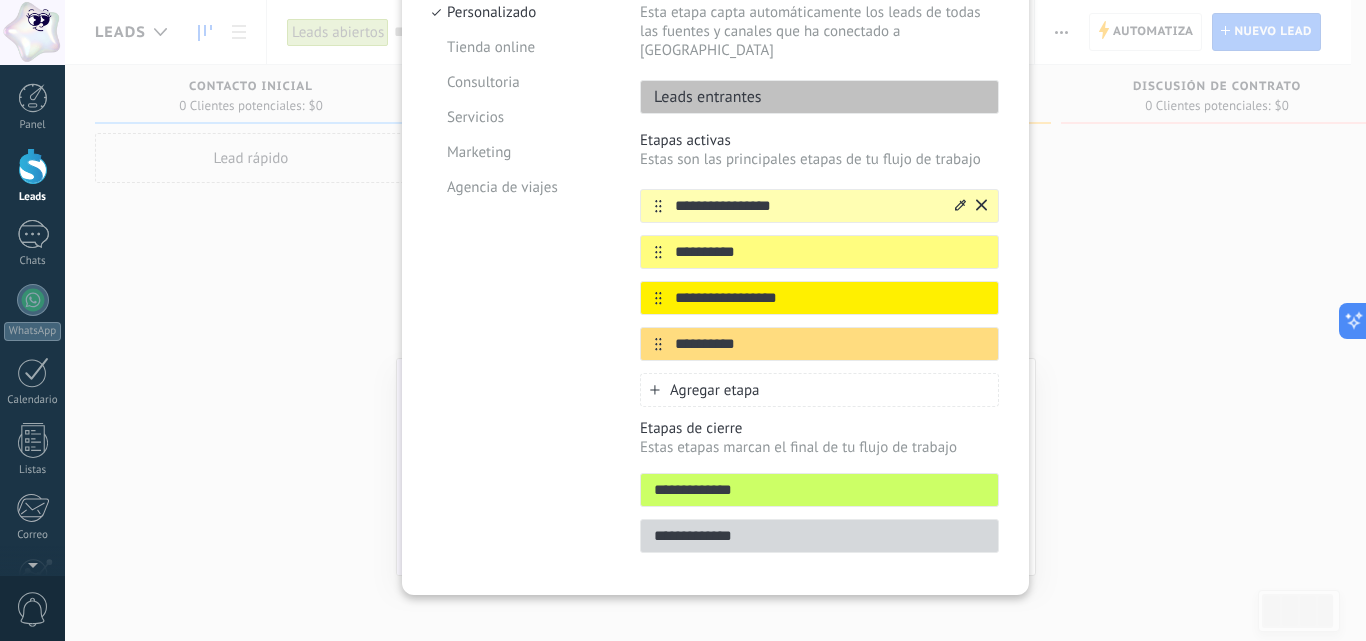type on "**********" 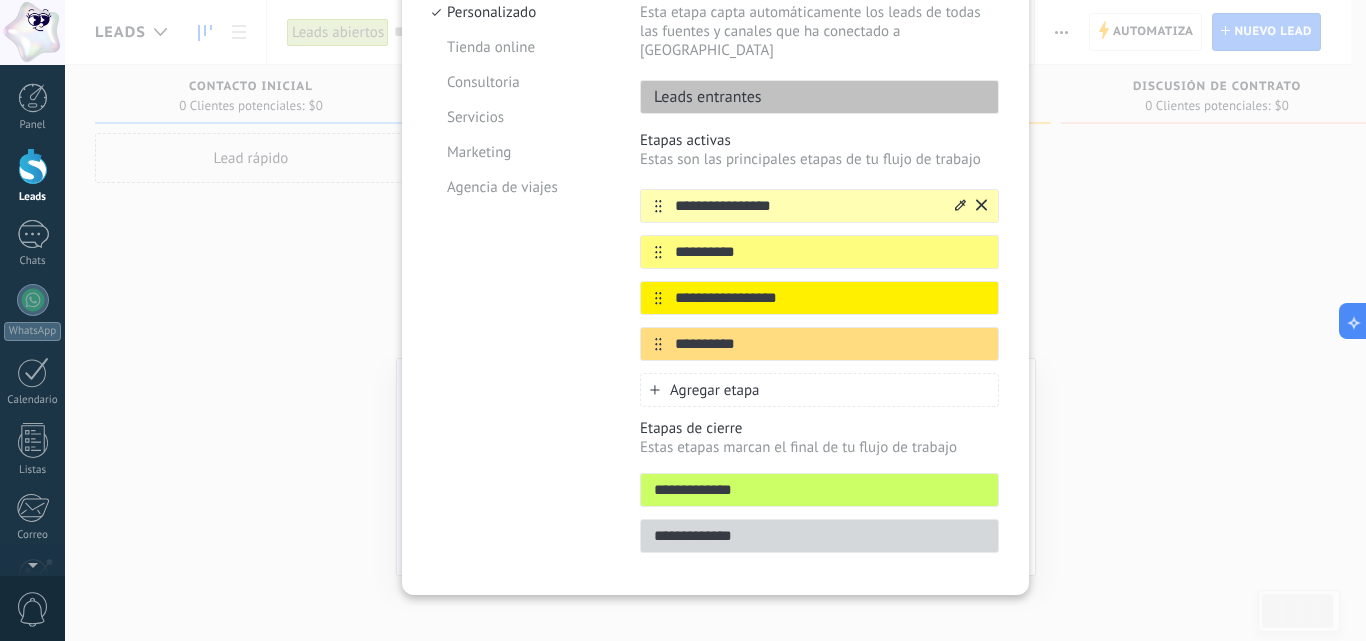 click on "Agregar etapa" at bounding box center [715, 390] 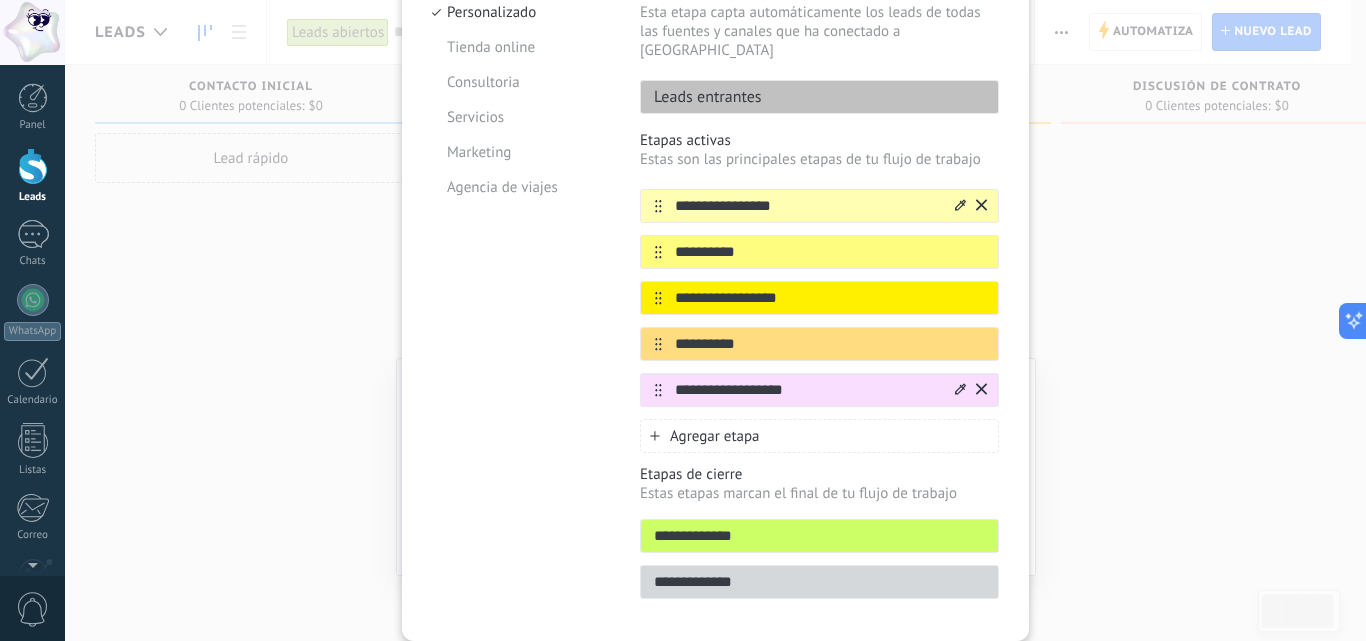 type on "**********" 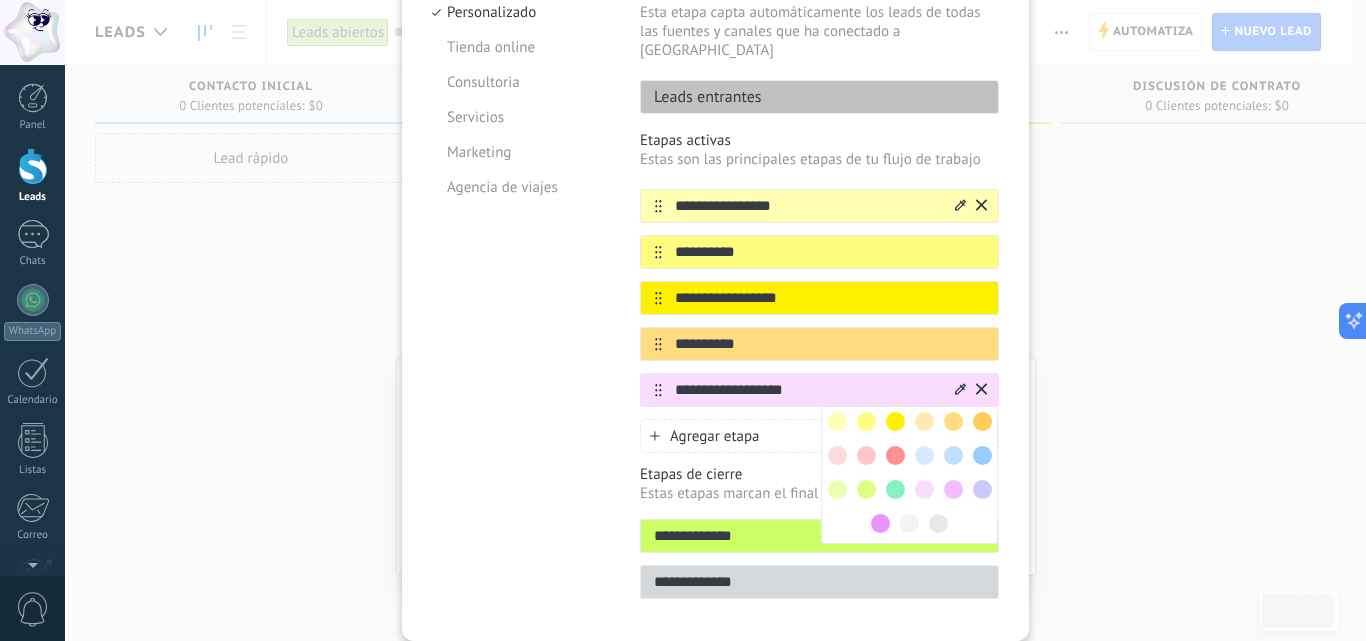 click at bounding box center [982, 421] 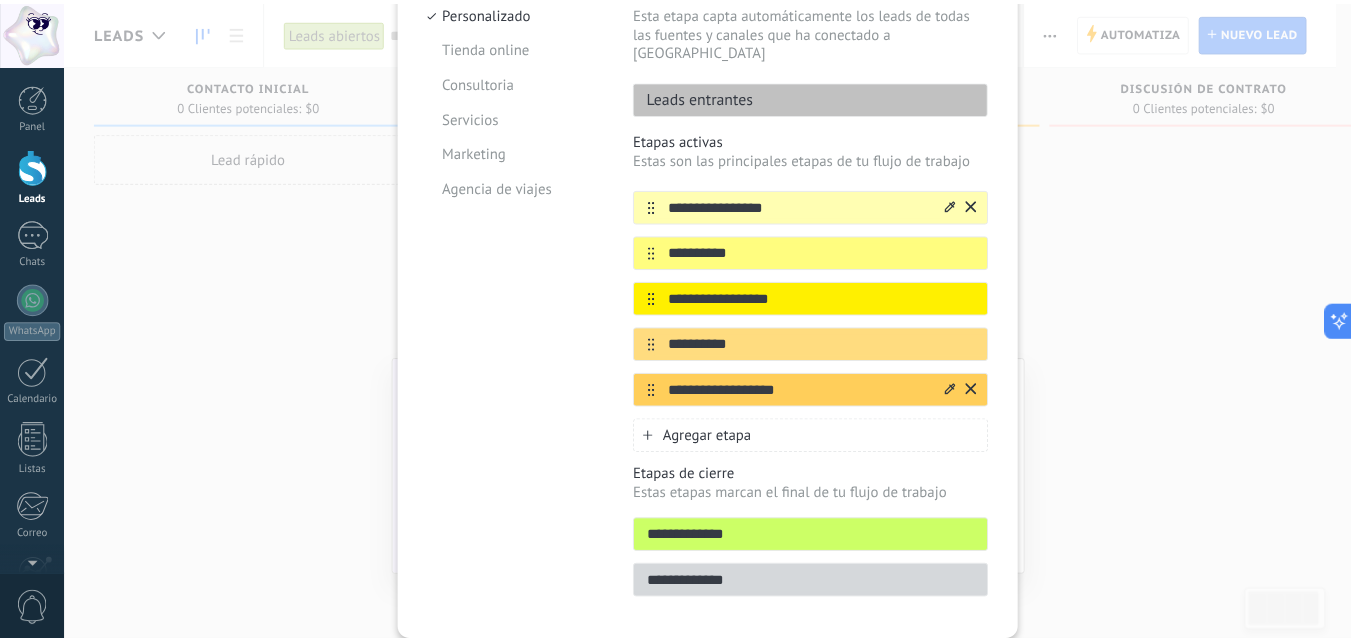 scroll, scrollTop: 0, scrollLeft: 0, axis: both 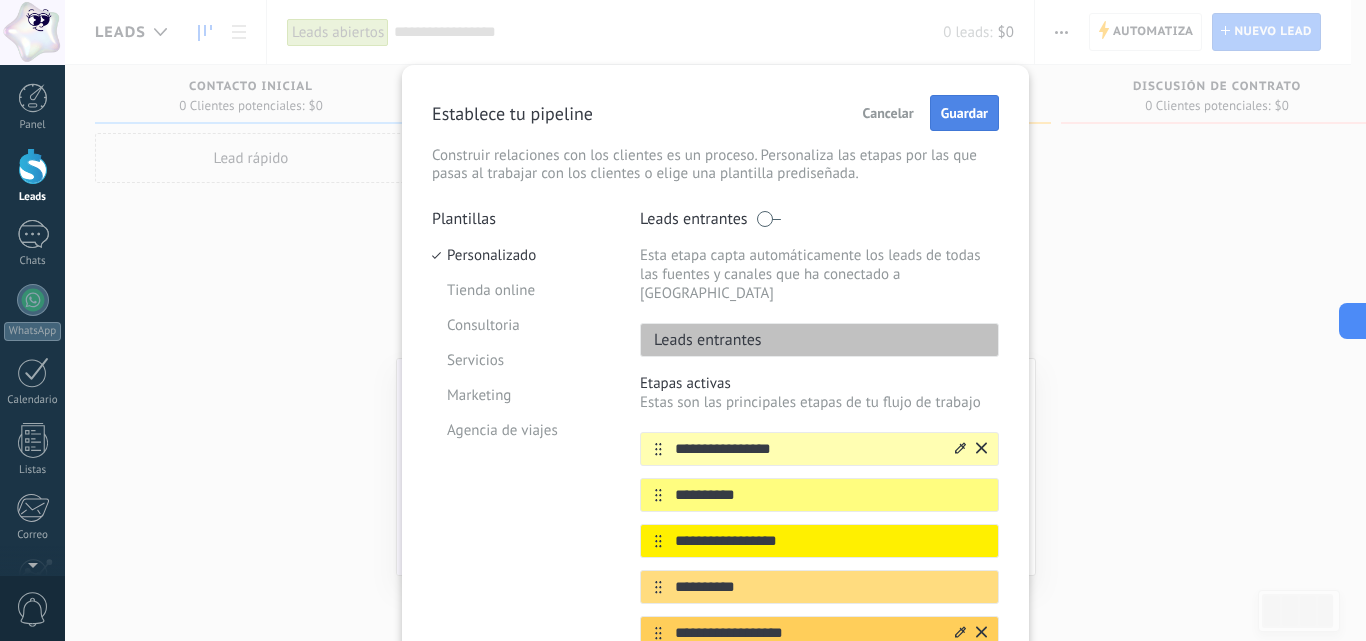 click on "Guardar" at bounding box center (964, 113) 